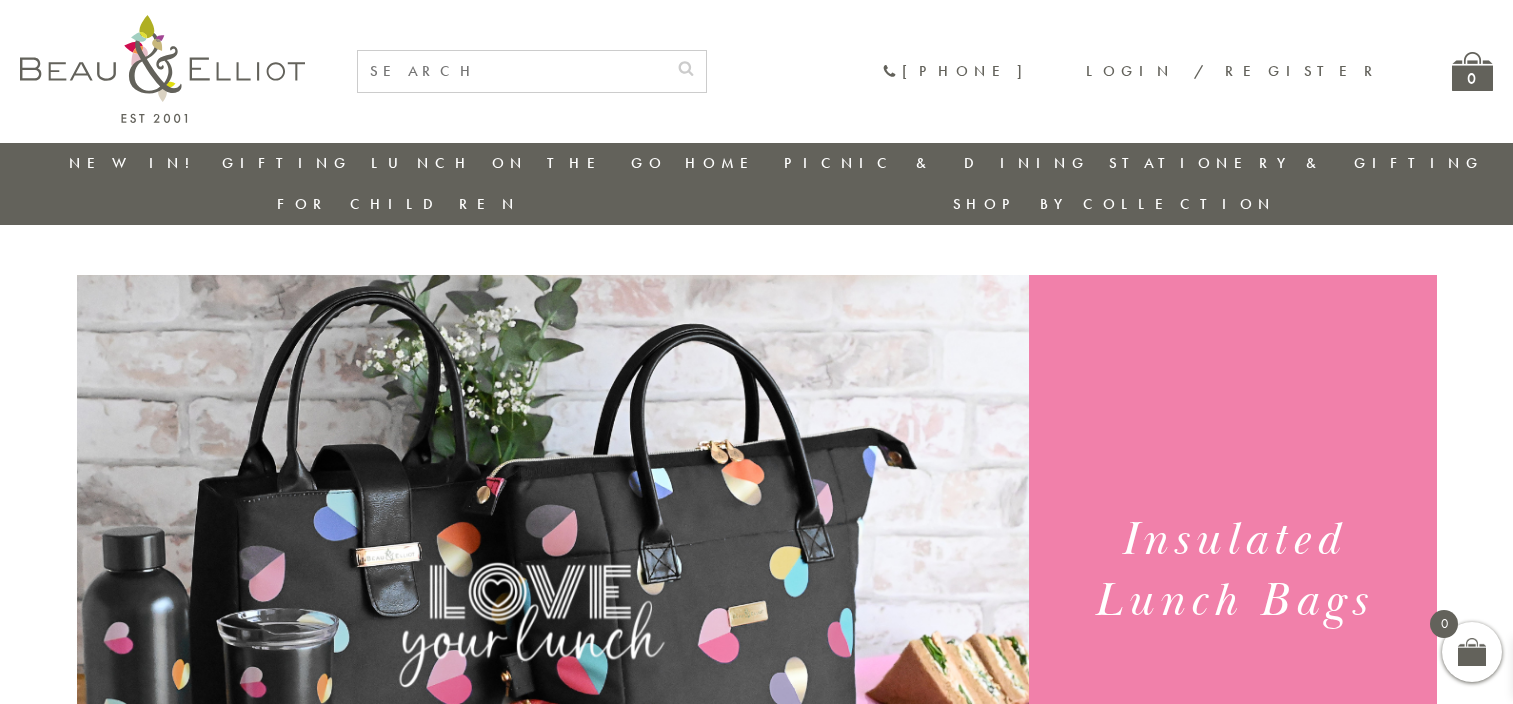 scroll, scrollTop: 0, scrollLeft: 0, axis: both 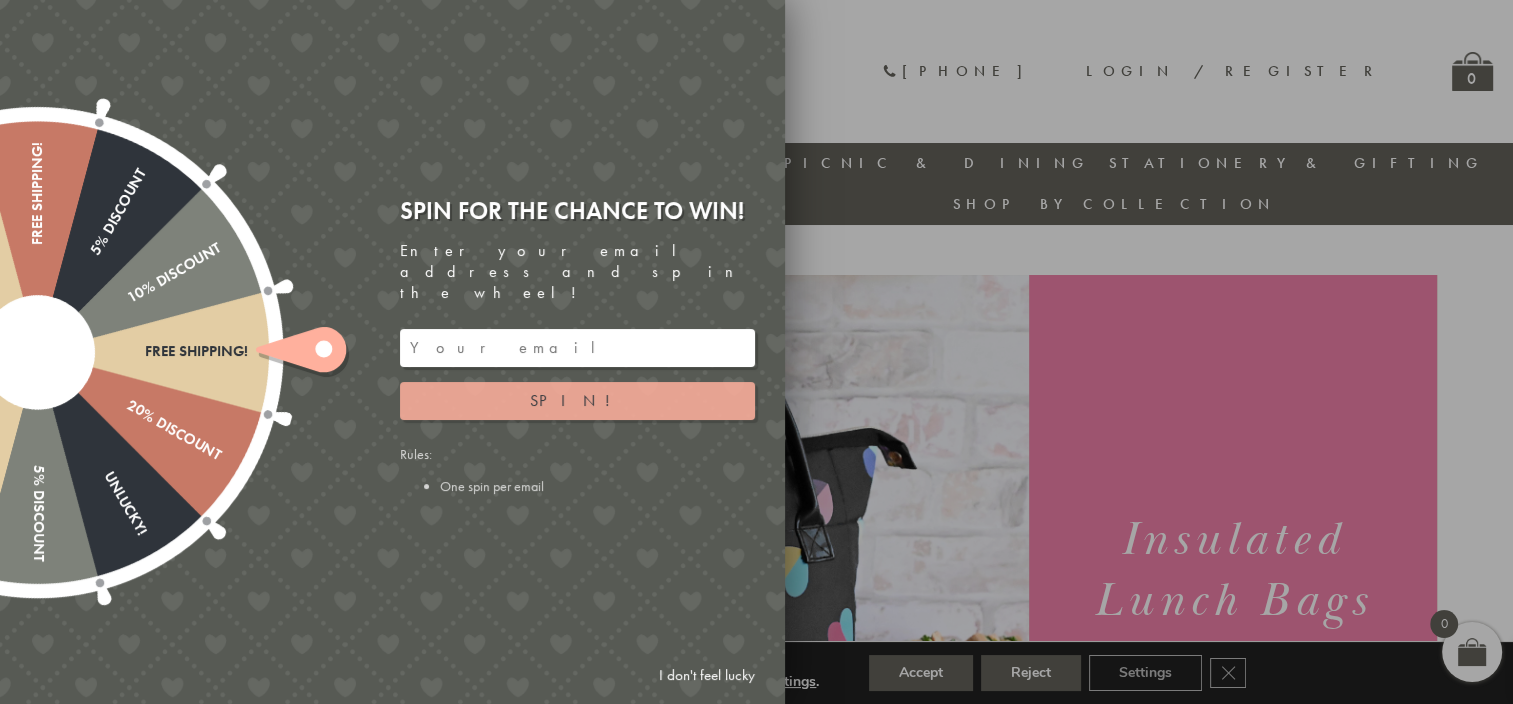 click on "Spin!" at bounding box center [577, 401] 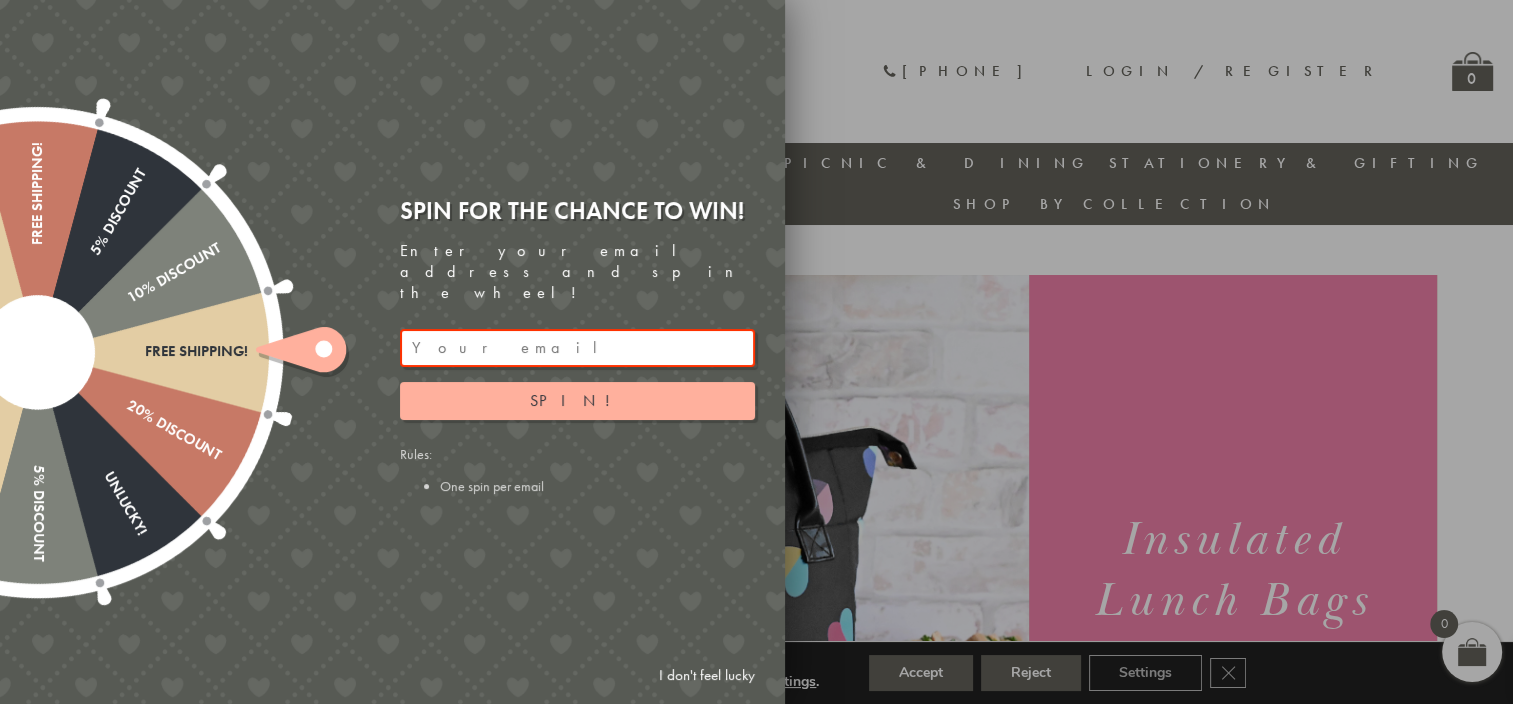 click on "I don't feel lucky" at bounding box center [707, 675] 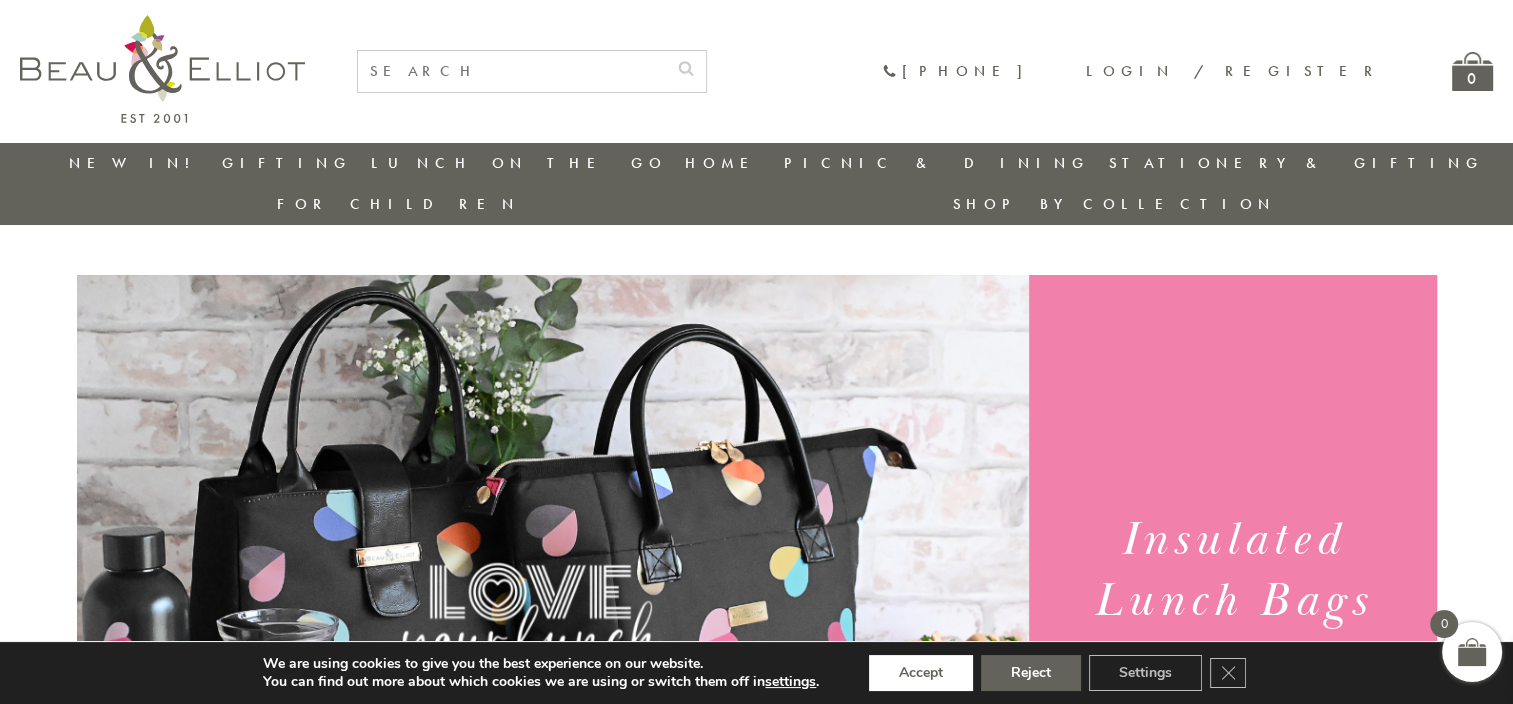 click on "Accept" at bounding box center [921, 673] 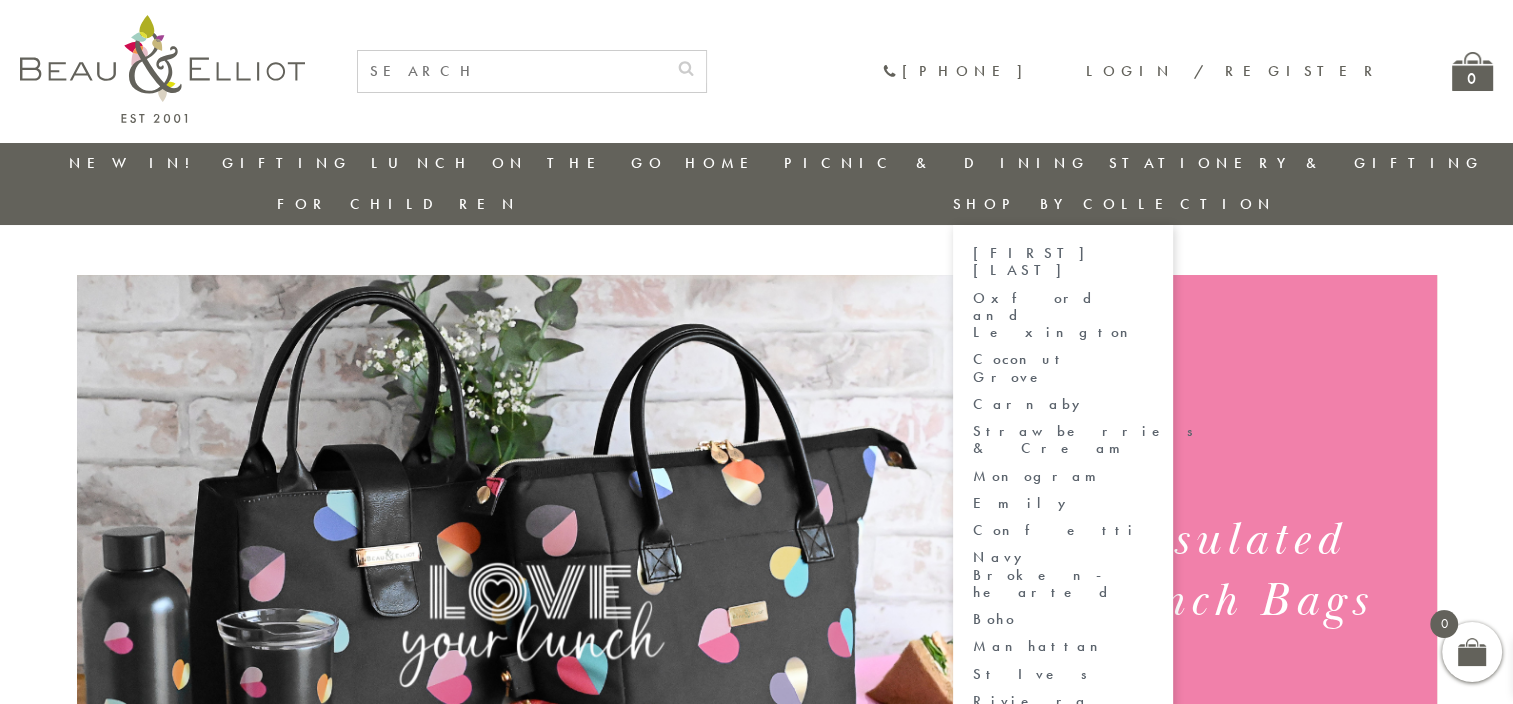 click on "Shop by collection" at bounding box center (1114, 204) 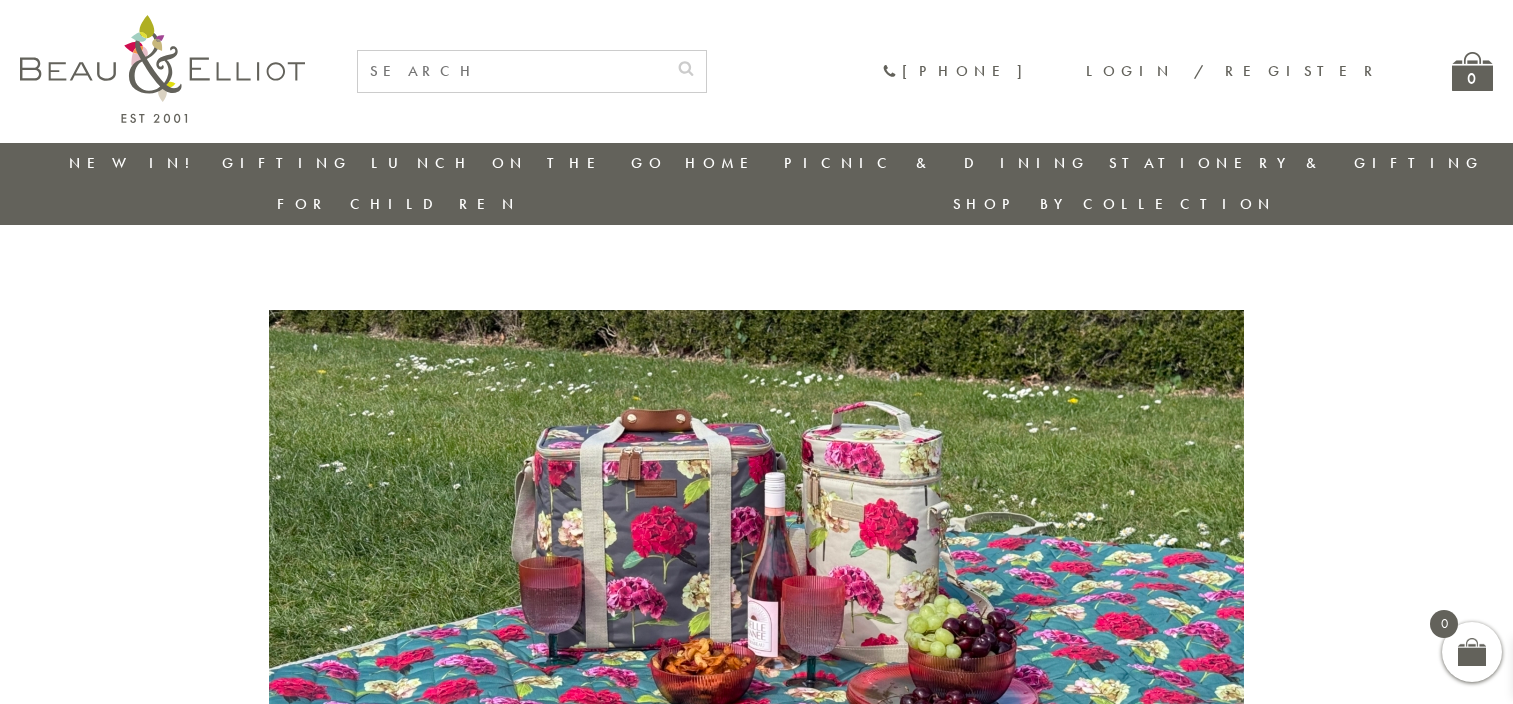 scroll, scrollTop: 0, scrollLeft: 0, axis: both 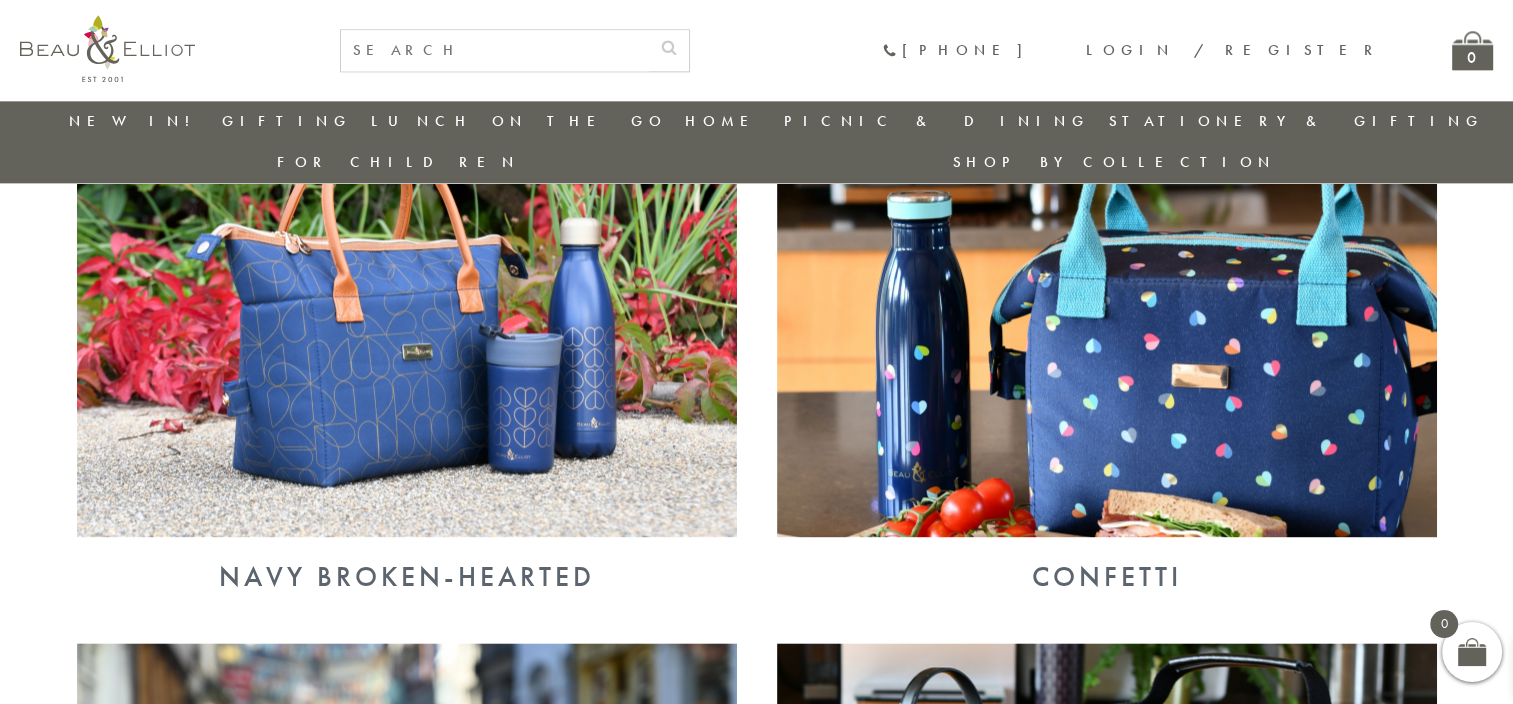 click at bounding box center [1107, 297] 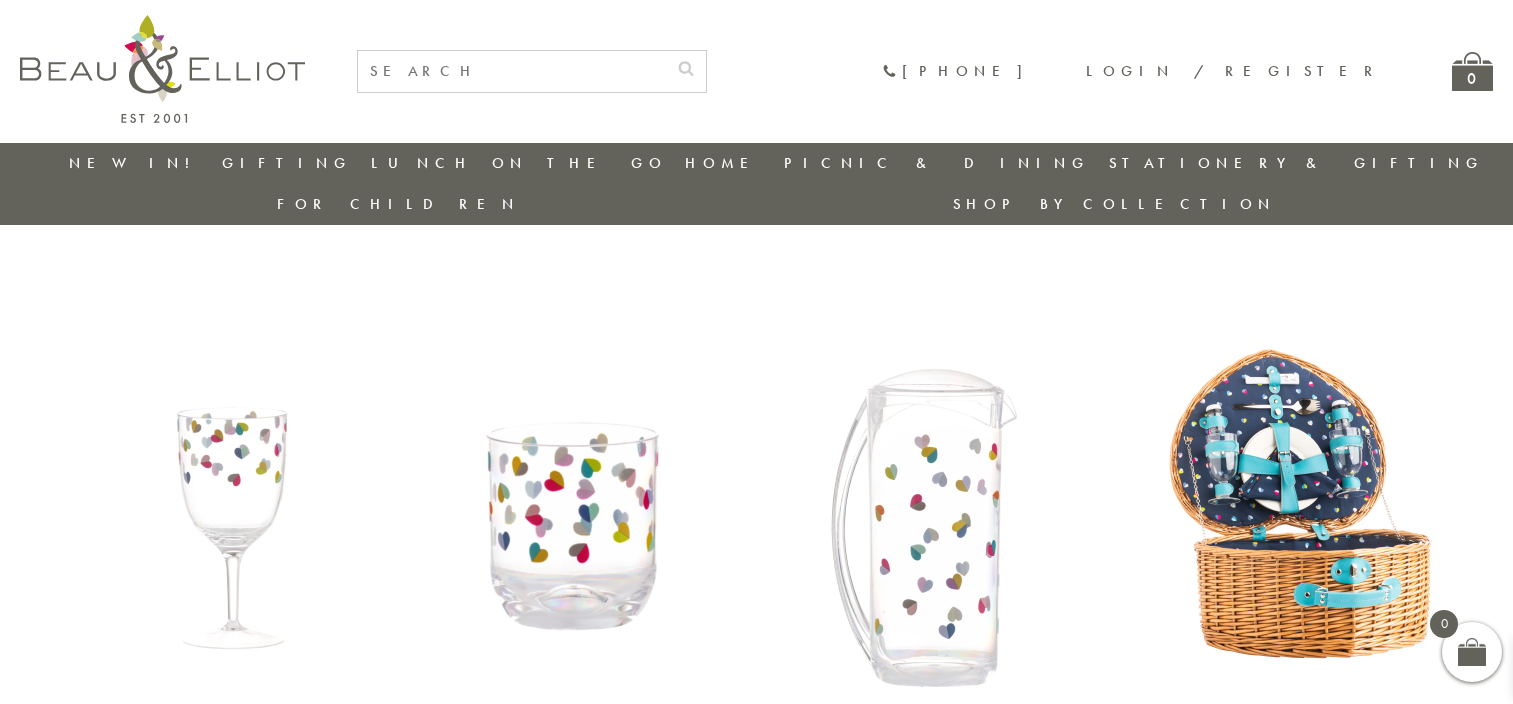 scroll, scrollTop: 0, scrollLeft: 0, axis: both 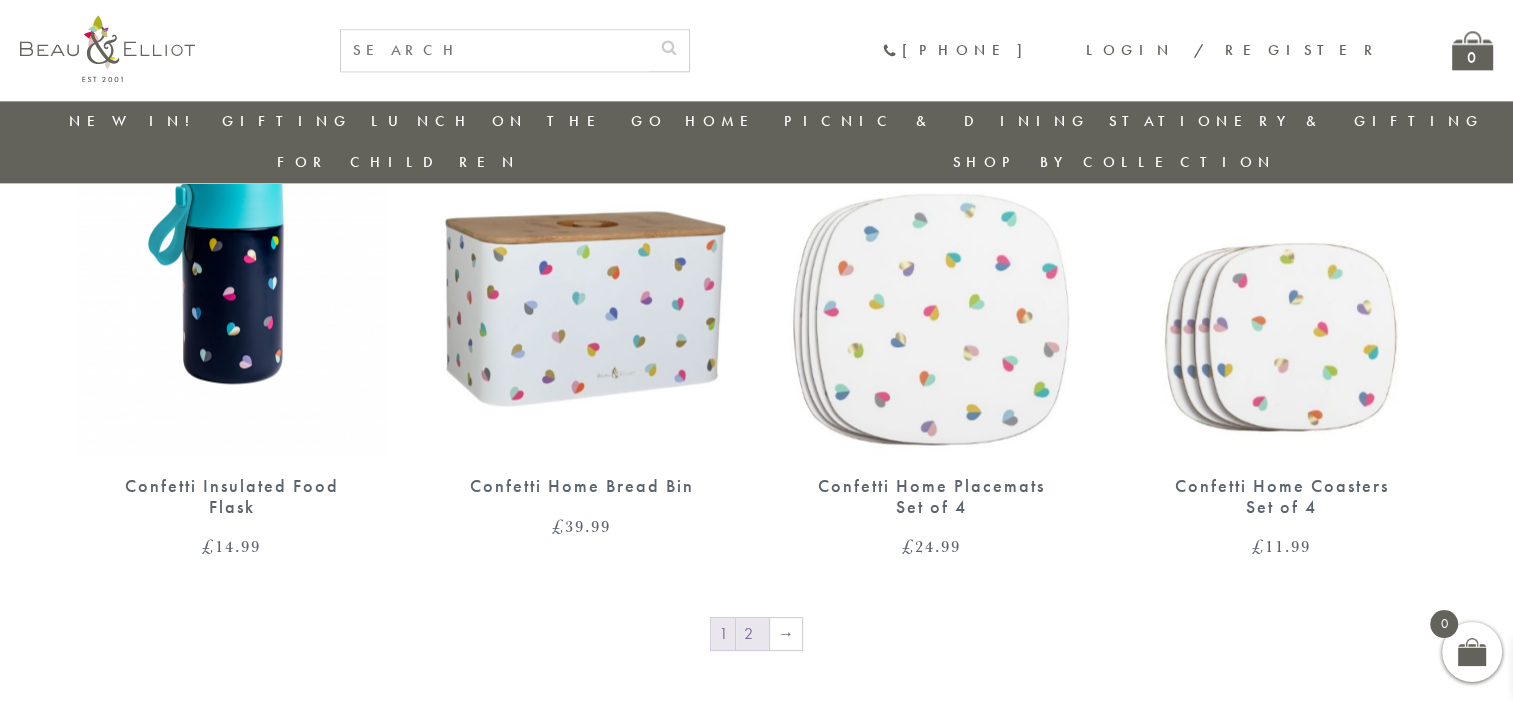 click on "2" at bounding box center (752, 634) 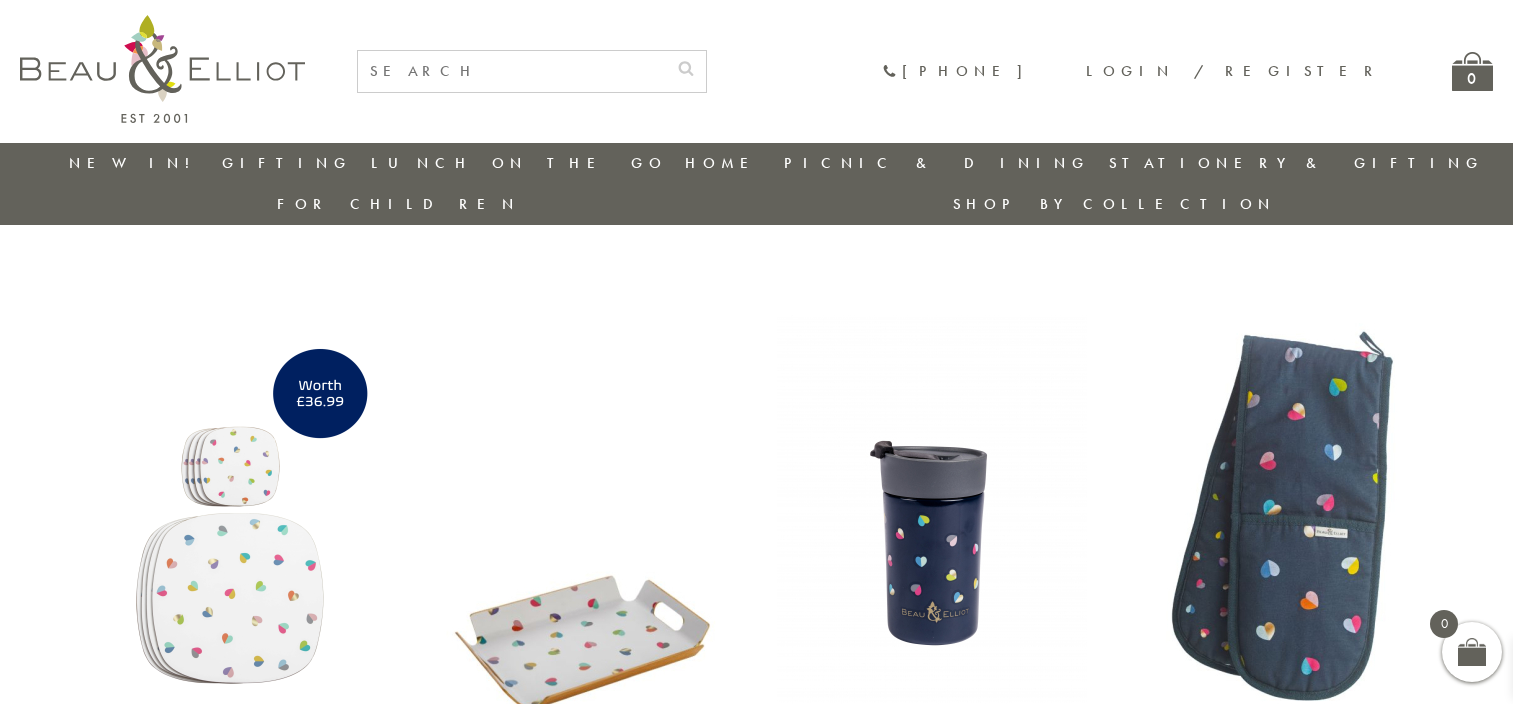 scroll, scrollTop: 0, scrollLeft: 0, axis: both 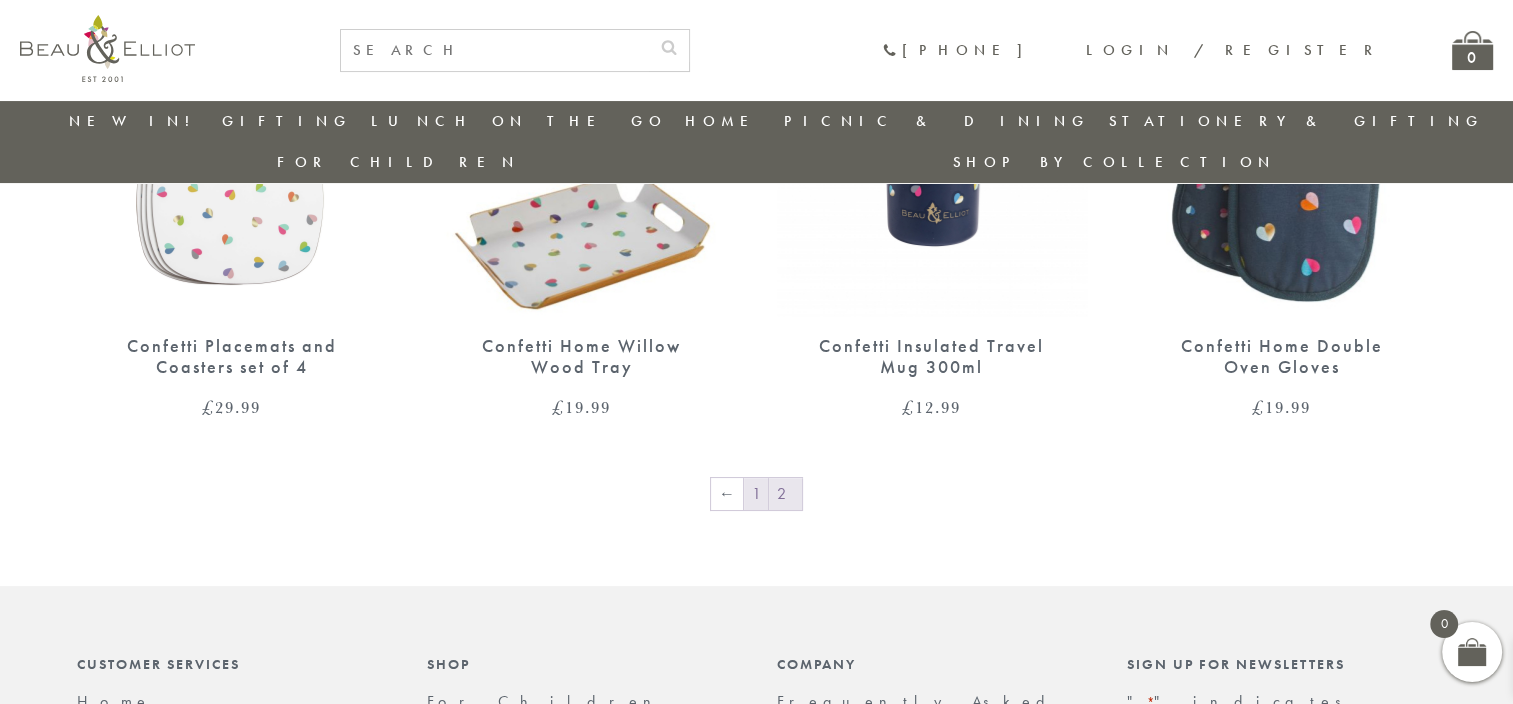 click on "1" at bounding box center [756, 494] 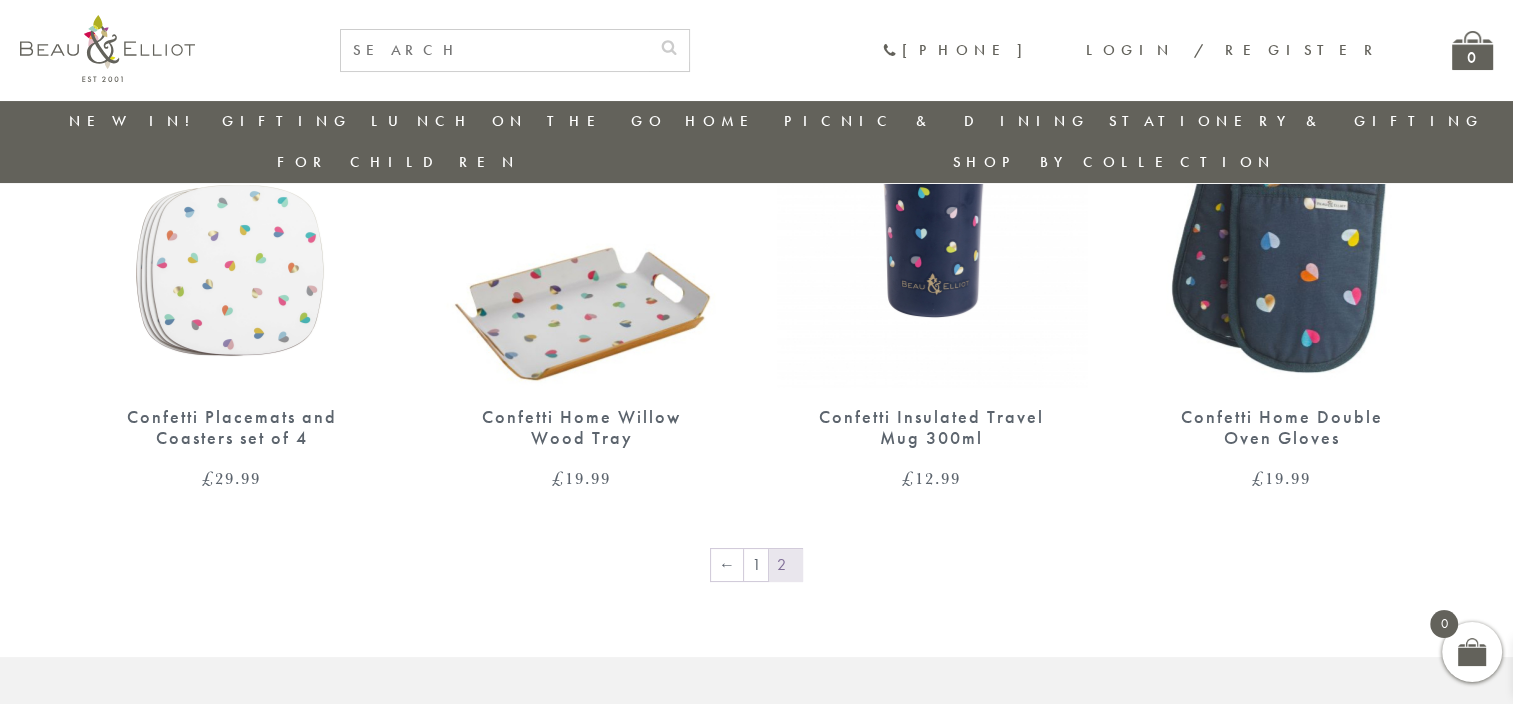 scroll, scrollTop: 0, scrollLeft: 0, axis: both 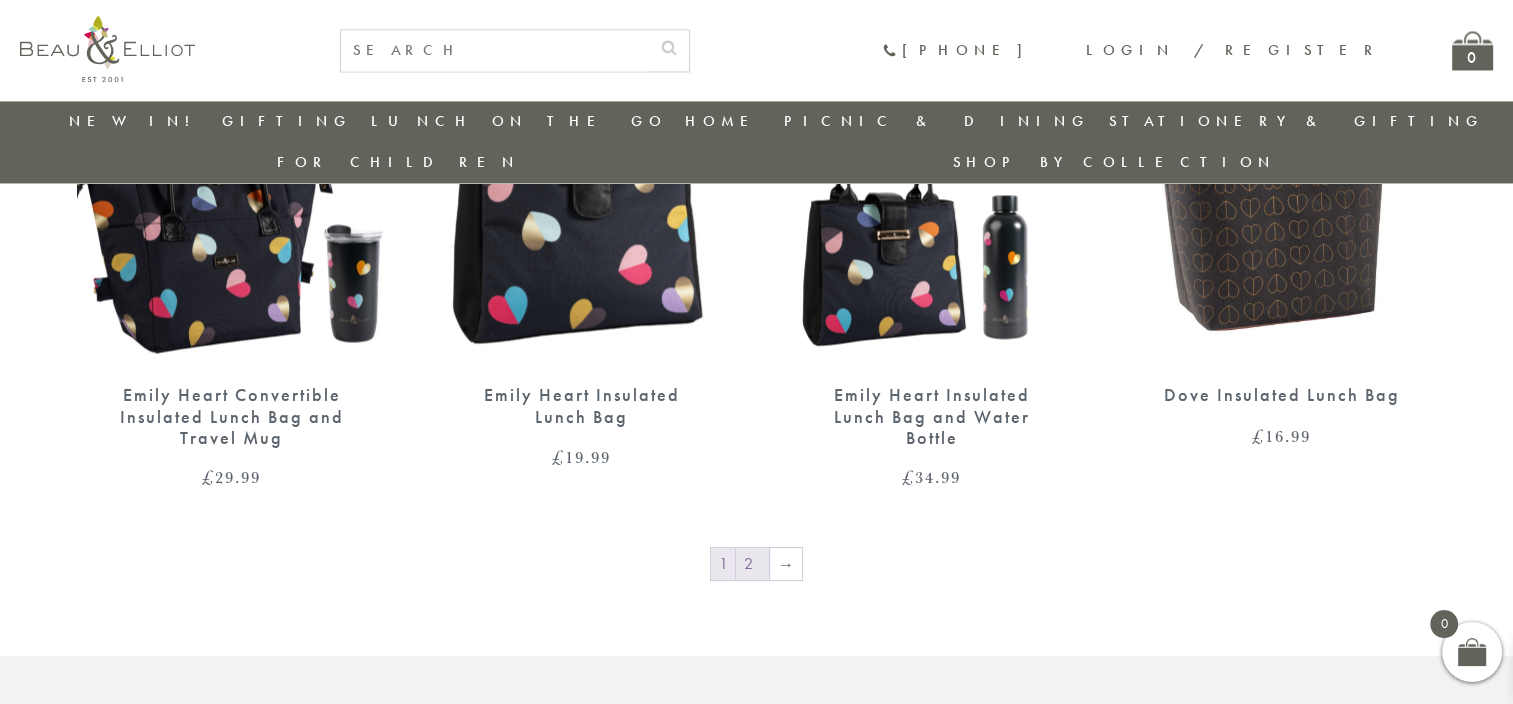 click on "2" at bounding box center (752, 564) 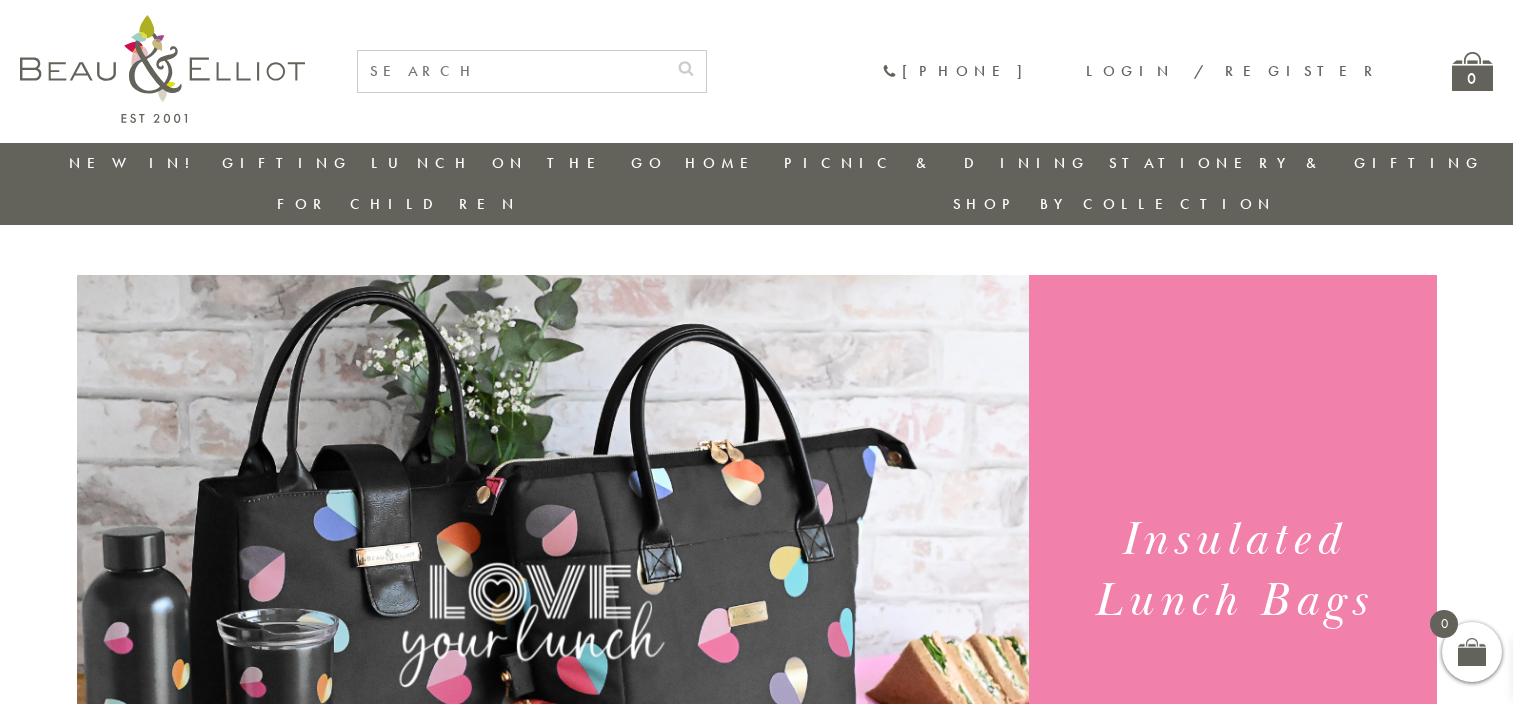 scroll, scrollTop: 0, scrollLeft: 0, axis: both 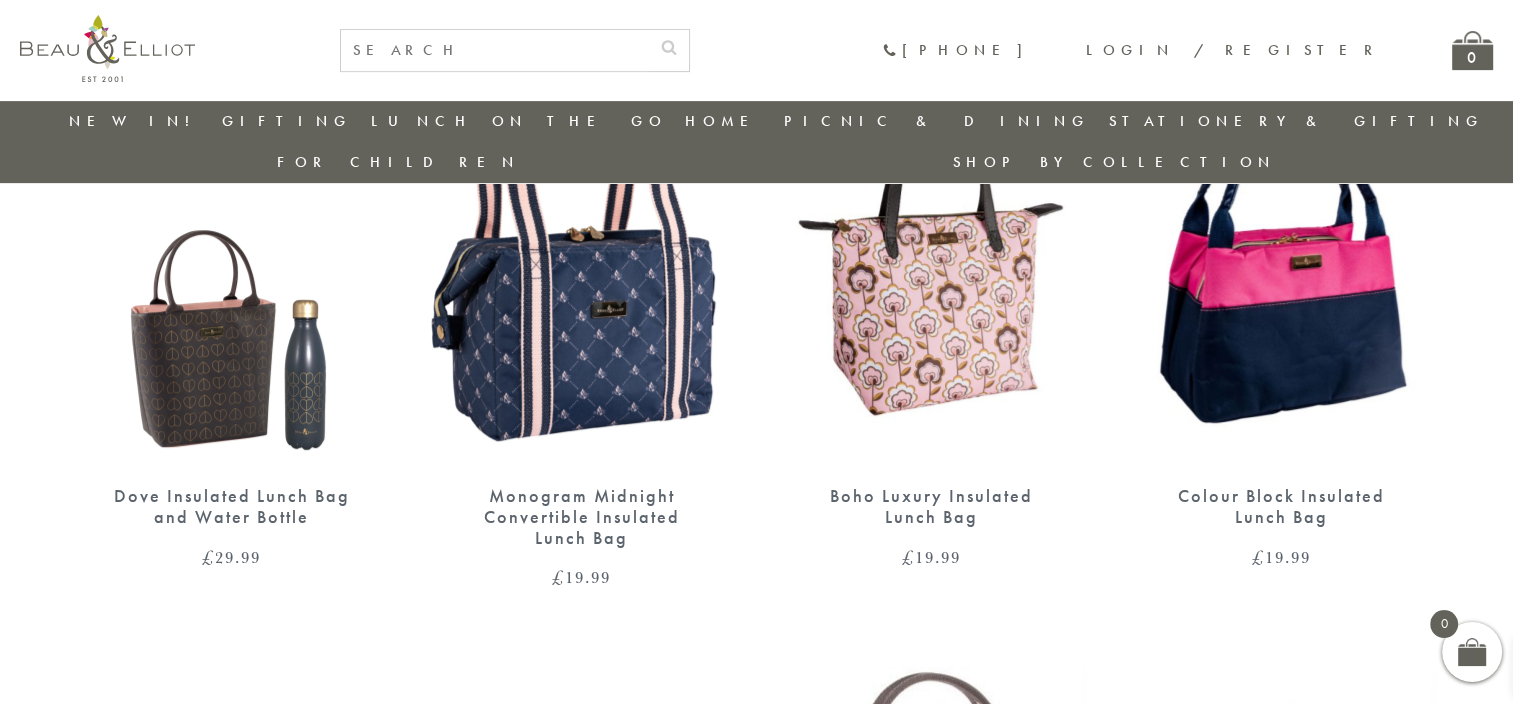 click on "Dove Insulated Lunch Bag and Water Bottle" at bounding box center [232, 506] 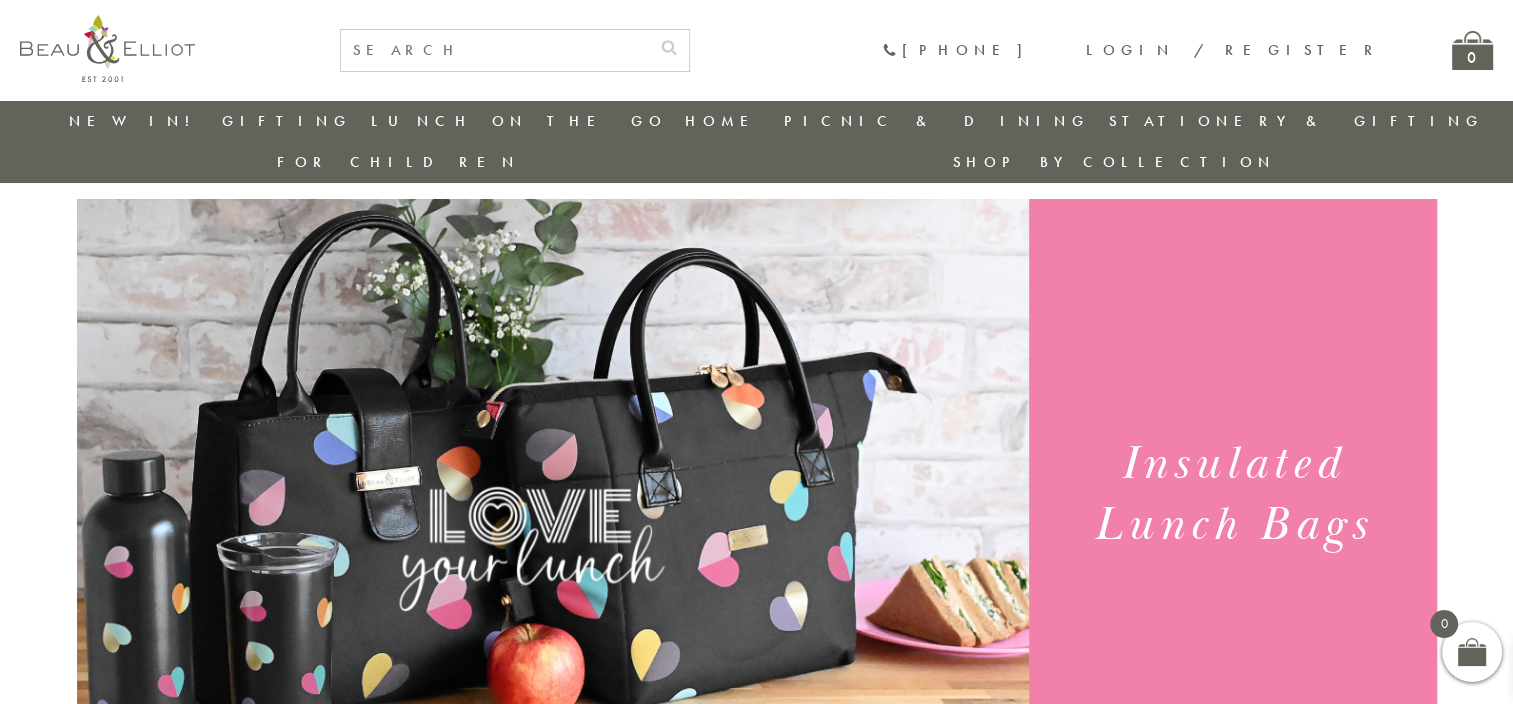 scroll, scrollTop: 0, scrollLeft: 0, axis: both 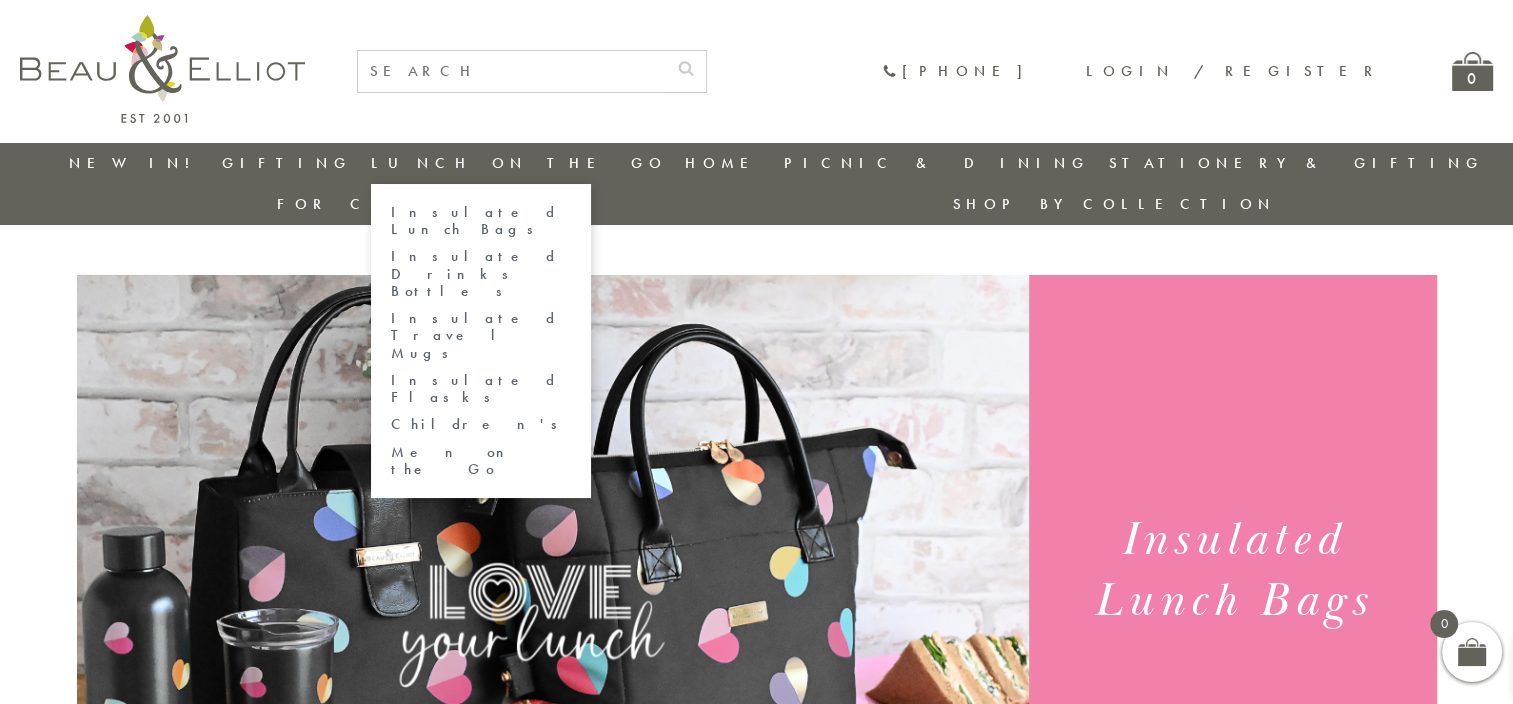click on "Insulated Drinks Bottles" at bounding box center [481, 274] 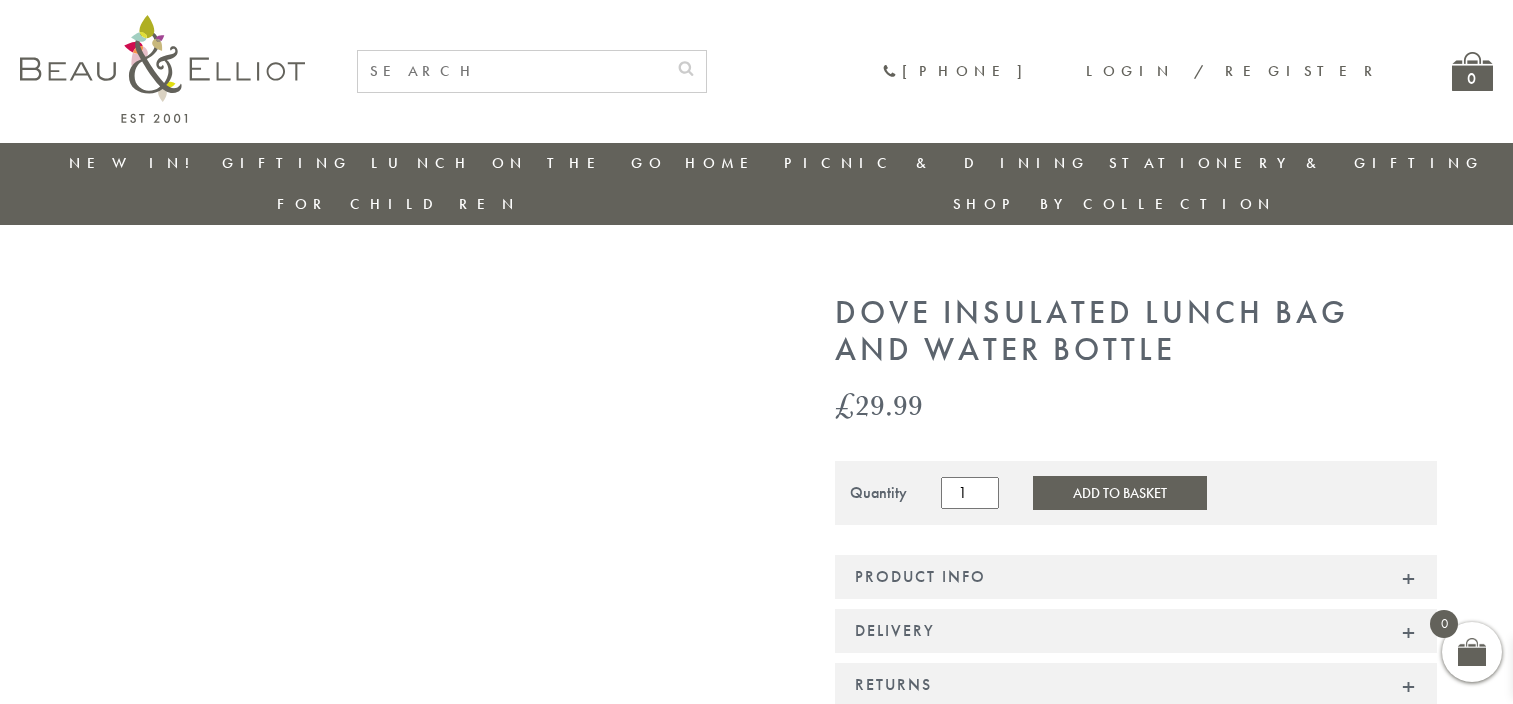 scroll, scrollTop: 0, scrollLeft: 0, axis: both 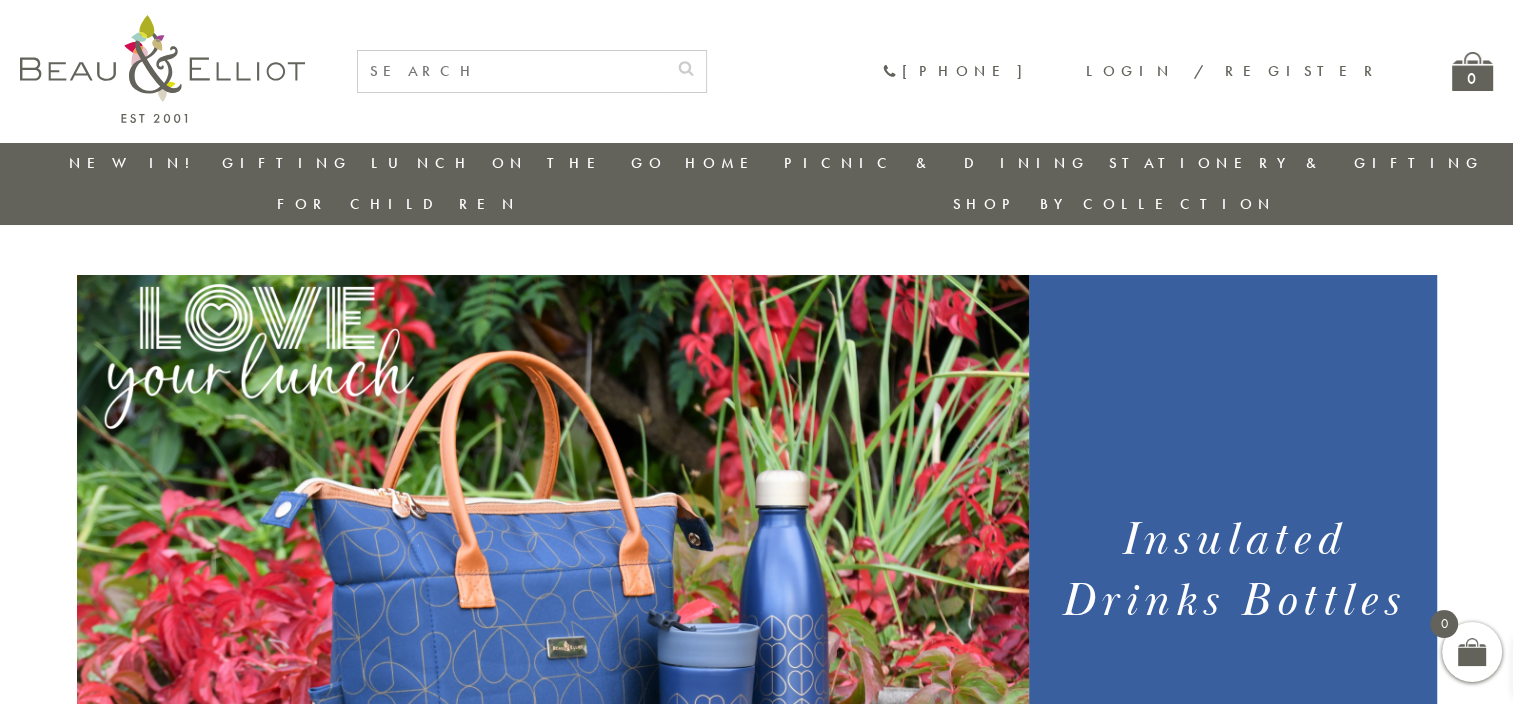 click at bounding box center (512, 71) 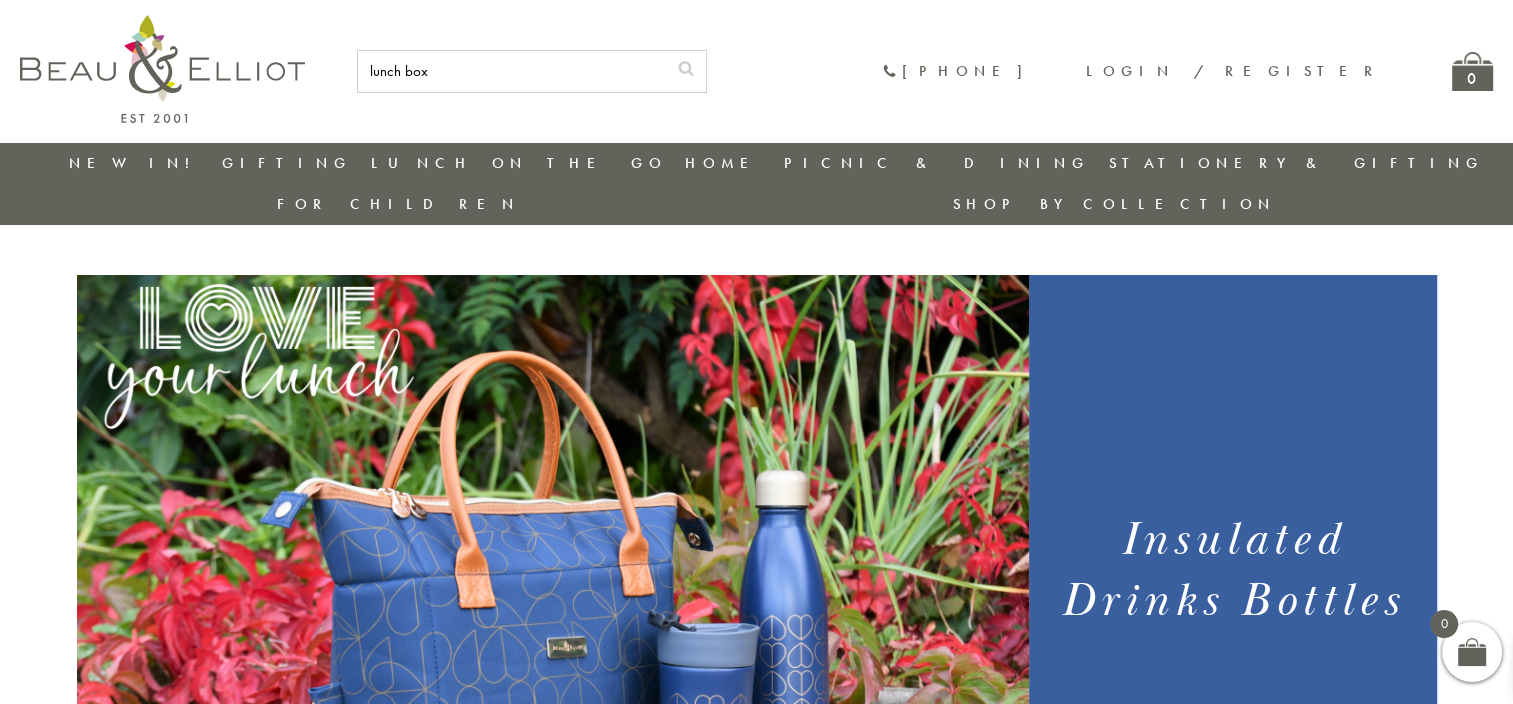 type on "lunch box" 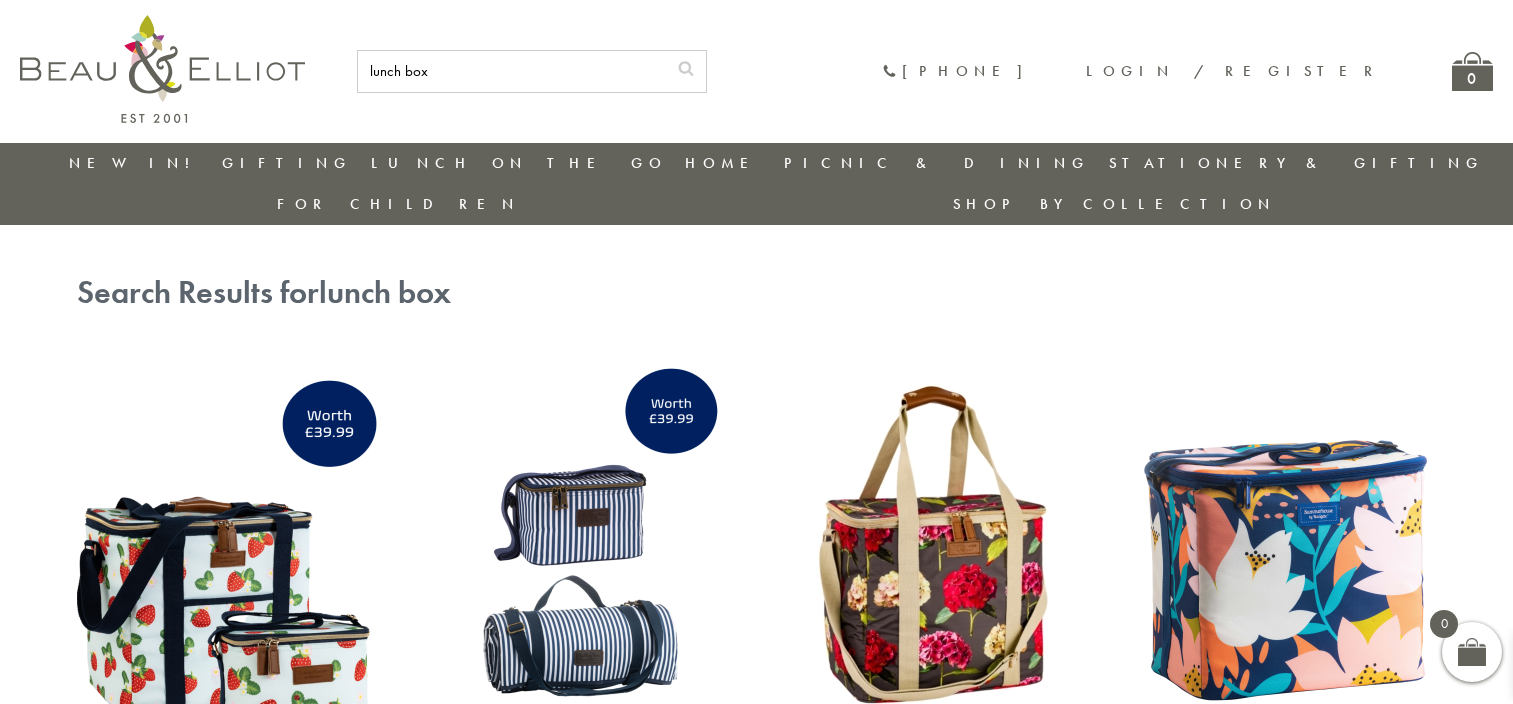 scroll, scrollTop: 0, scrollLeft: 0, axis: both 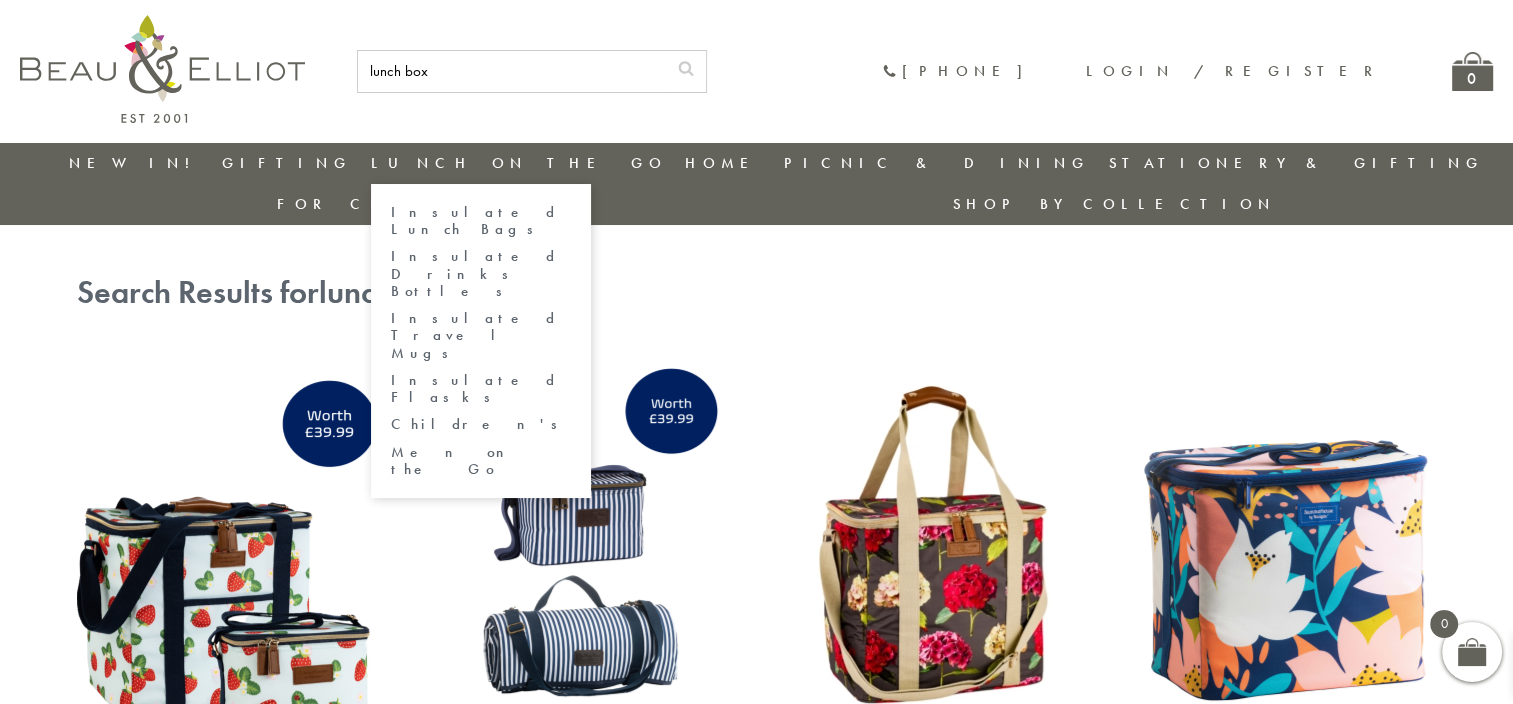 click on "Insulated Lunch Bags" at bounding box center [481, 221] 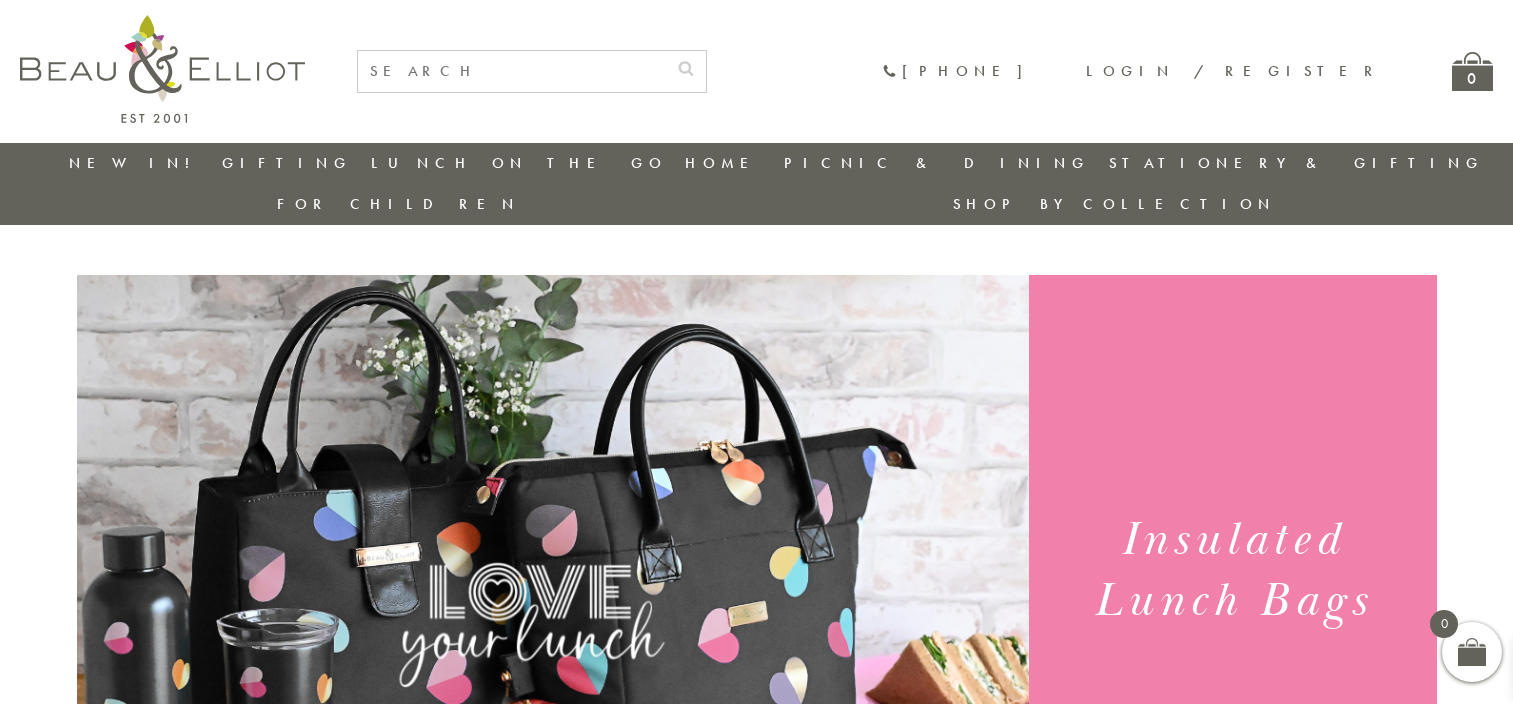 scroll, scrollTop: 0, scrollLeft: 0, axis: both 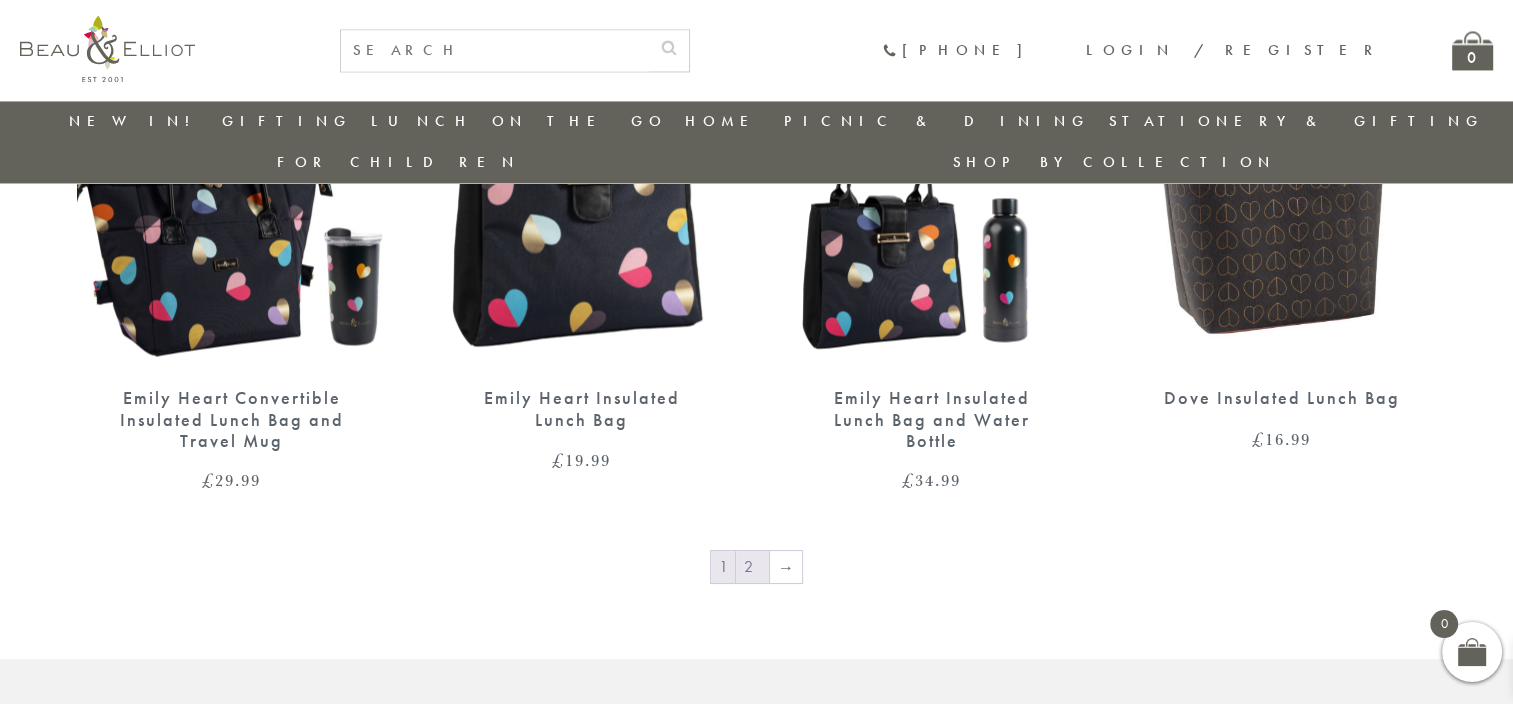 click on "2" at bounding box center [752, 567] 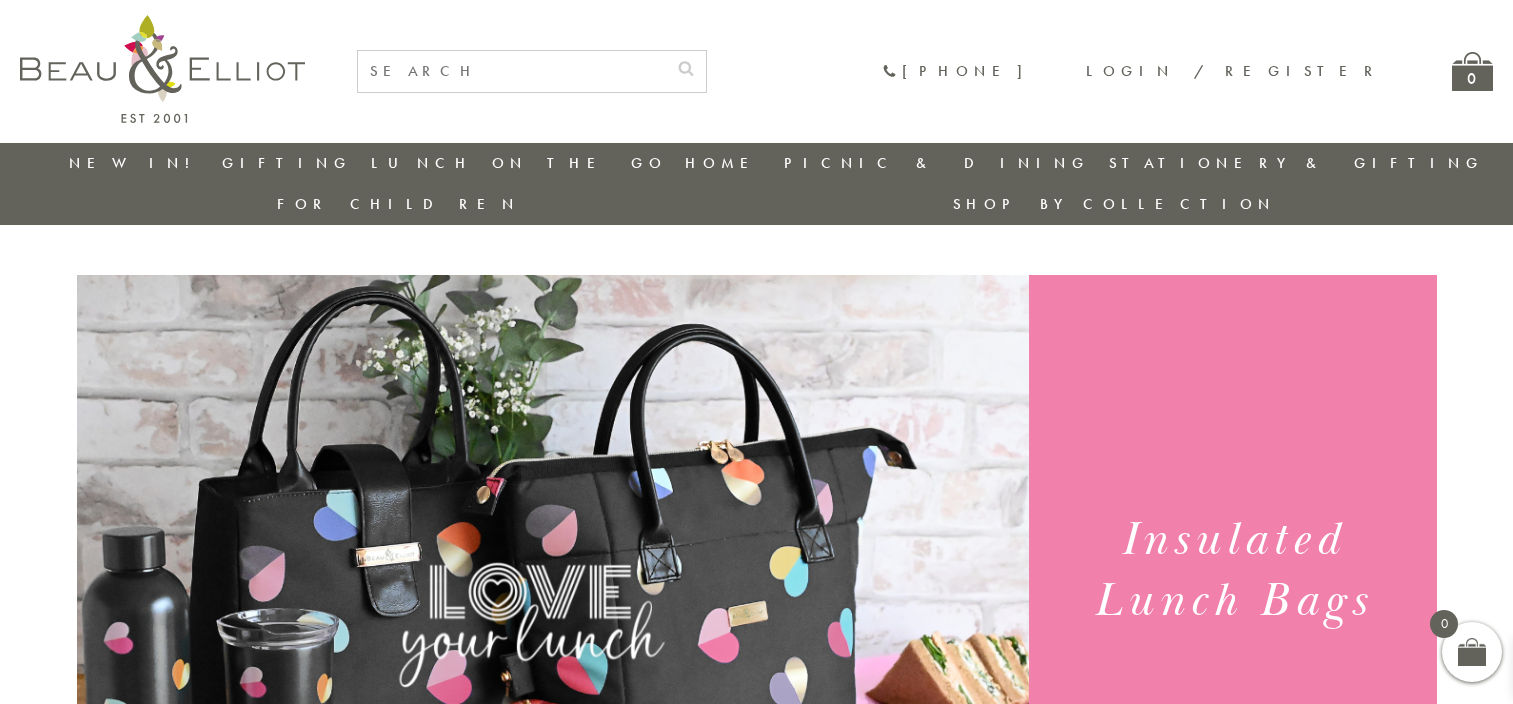 scroll, scrollTop: 0, scrollLeft: 0, axis: both 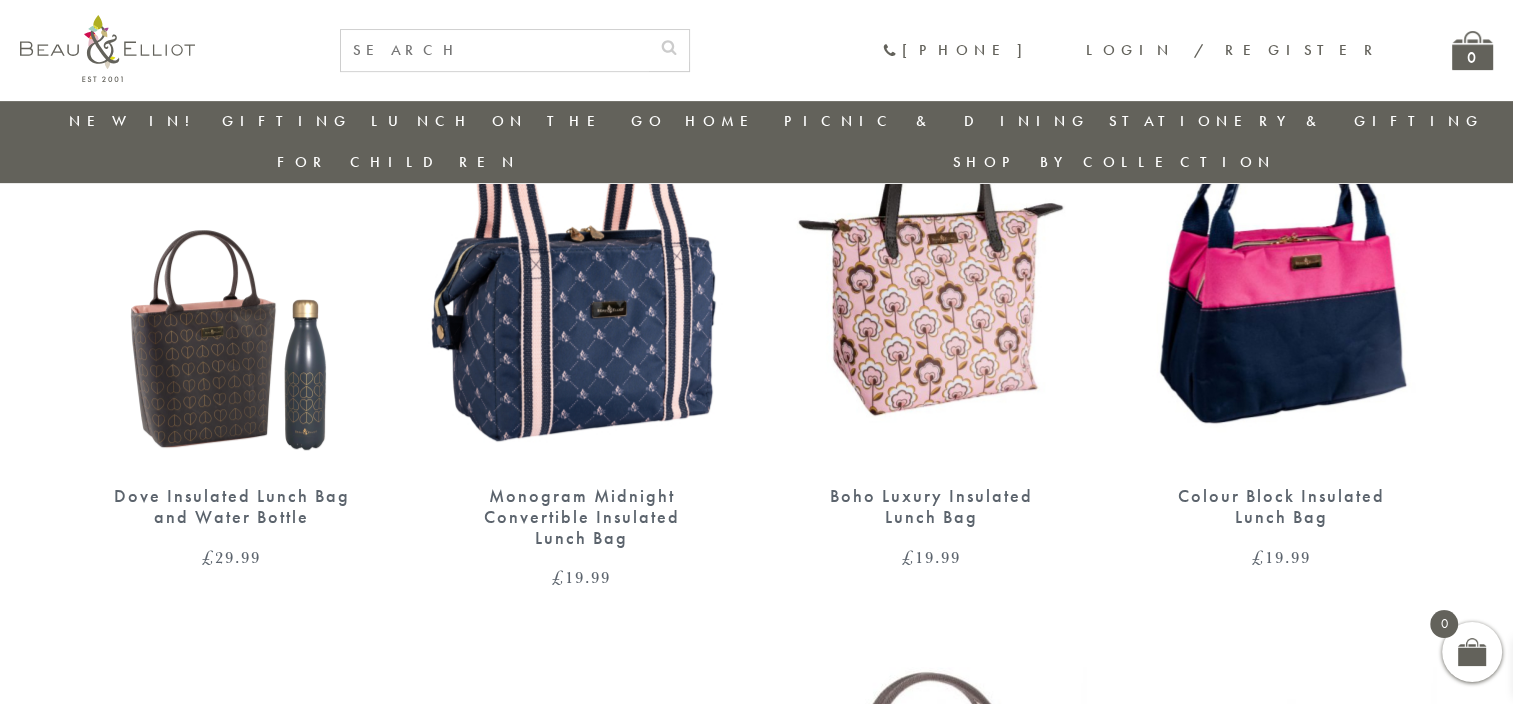 click on "Dove Insulated Lunch Bag and Water Bottle" at bounding box center (232, 506) 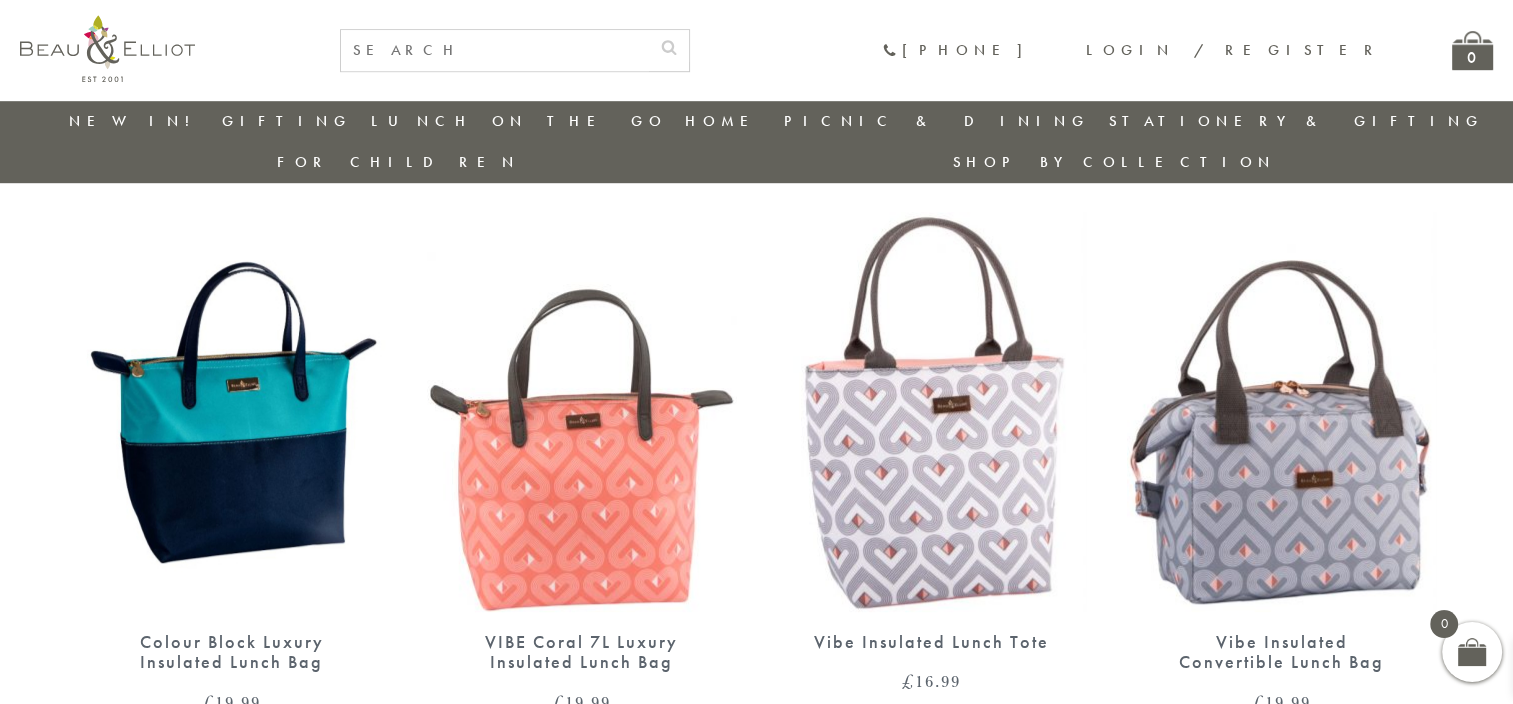 scroll, scrollTop: 1357, scrollLeft: 0, axis: vertical 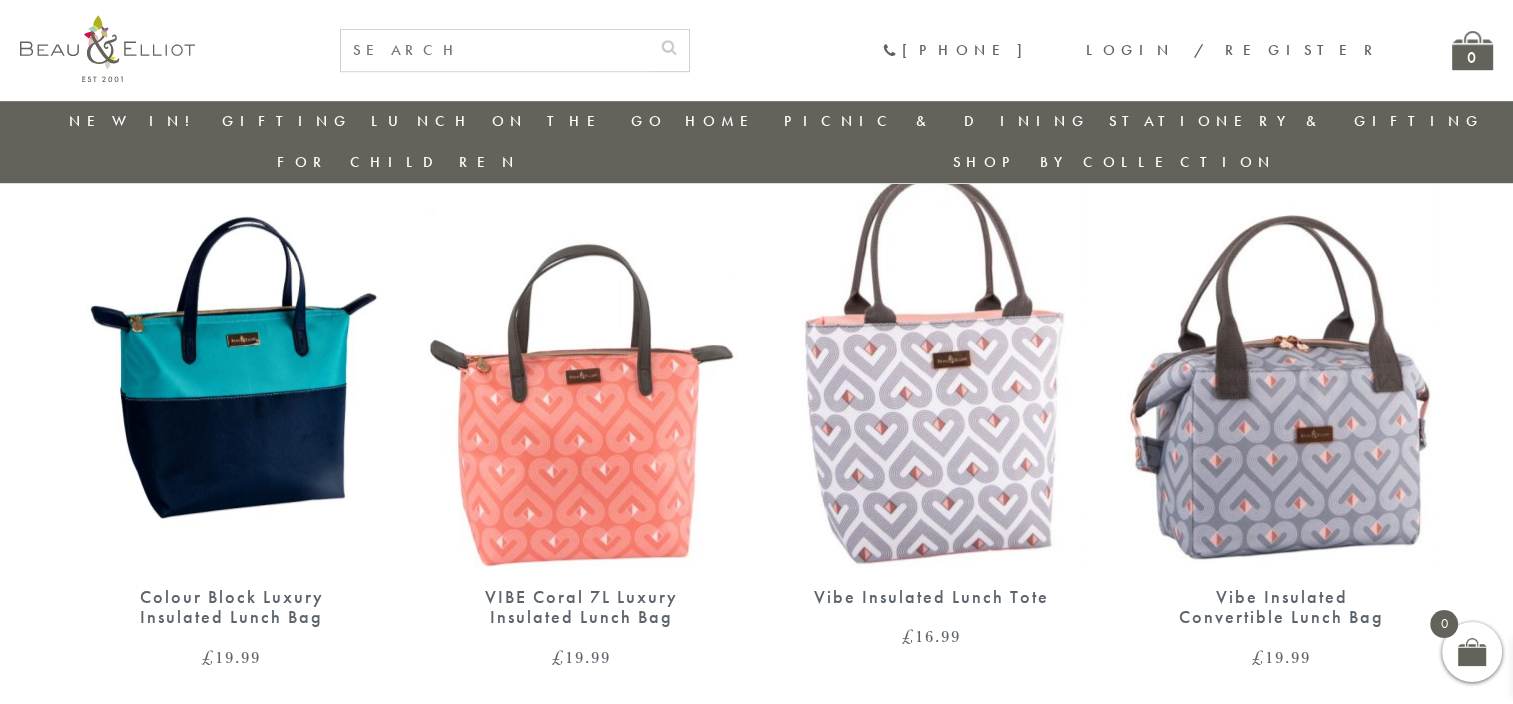click at bounding box center (932, 367) 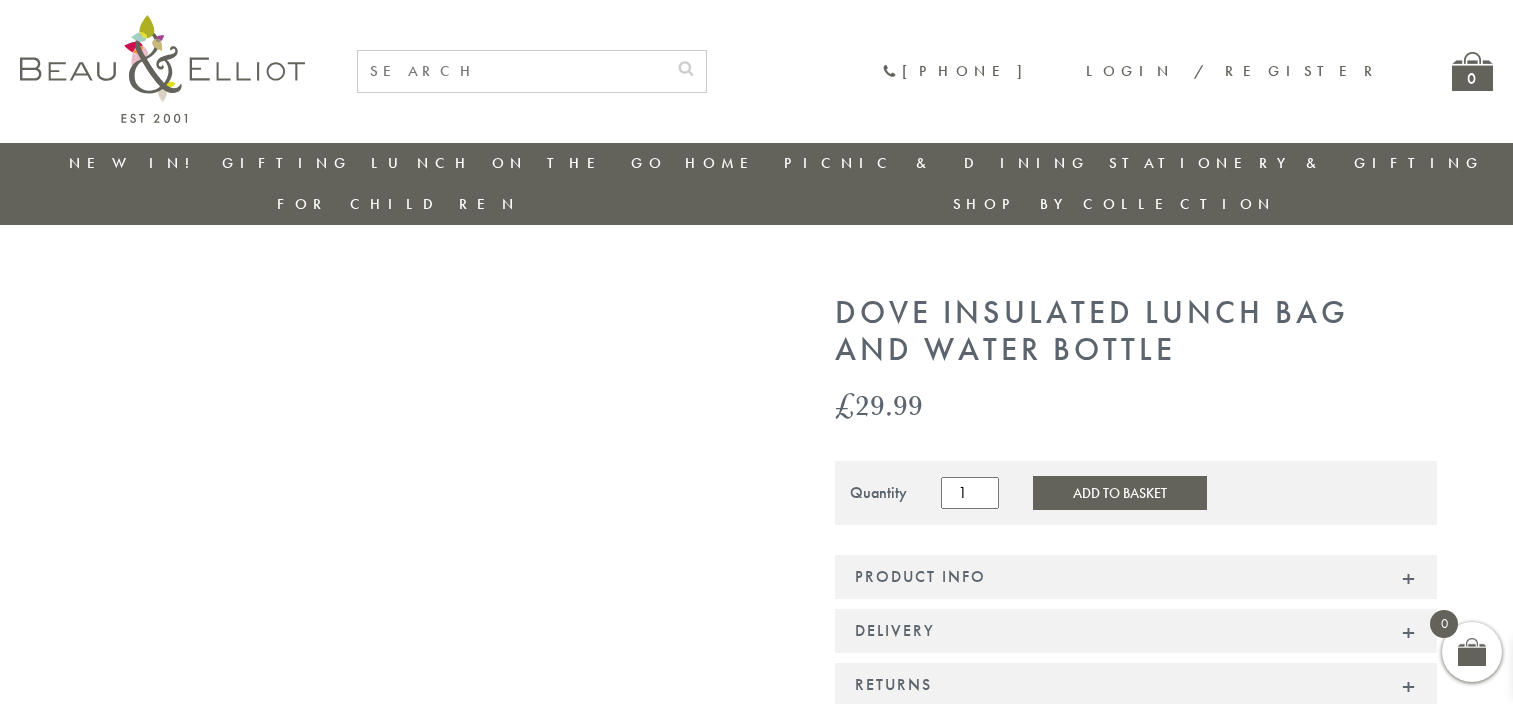 scroll, scrollTop: 0, scrollLeft: 0, axis: both 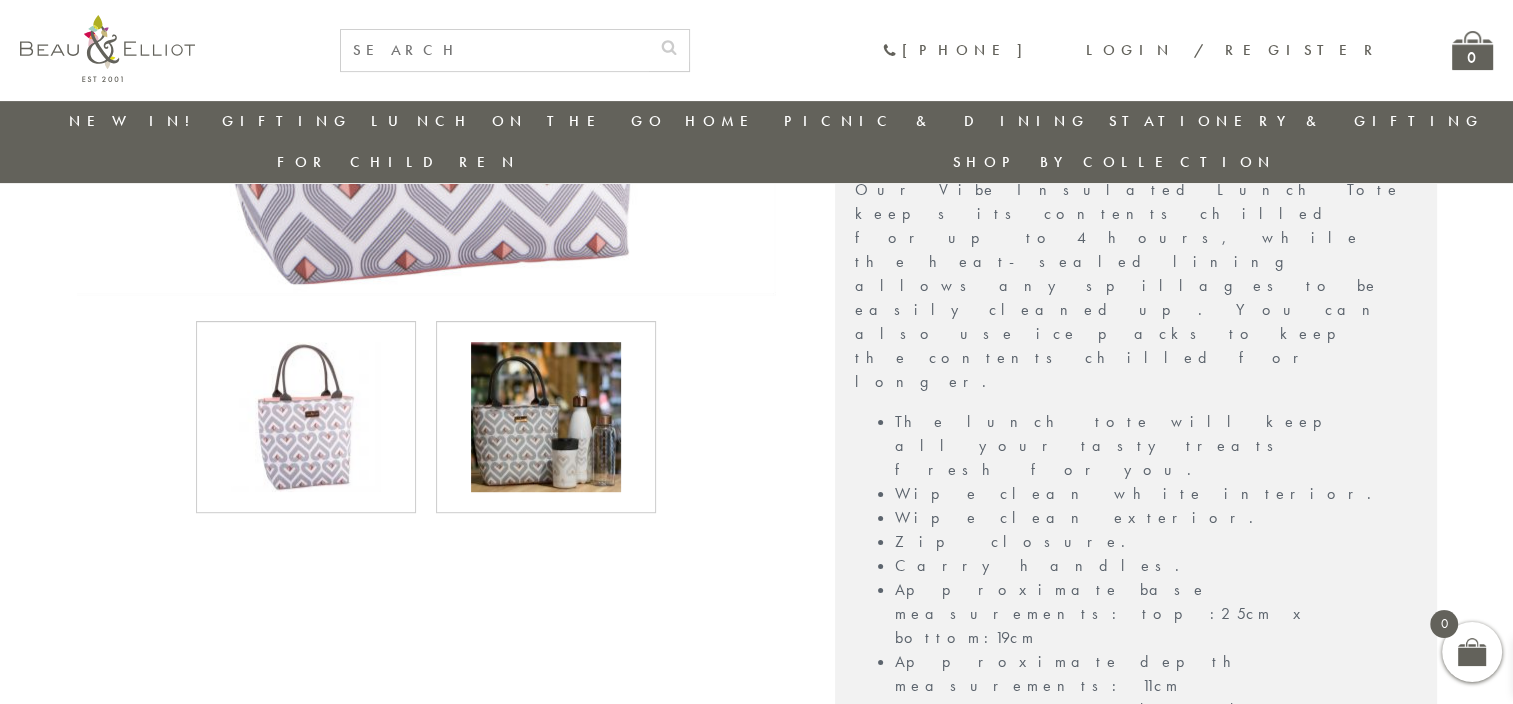 click at bounding box center (546, 417) 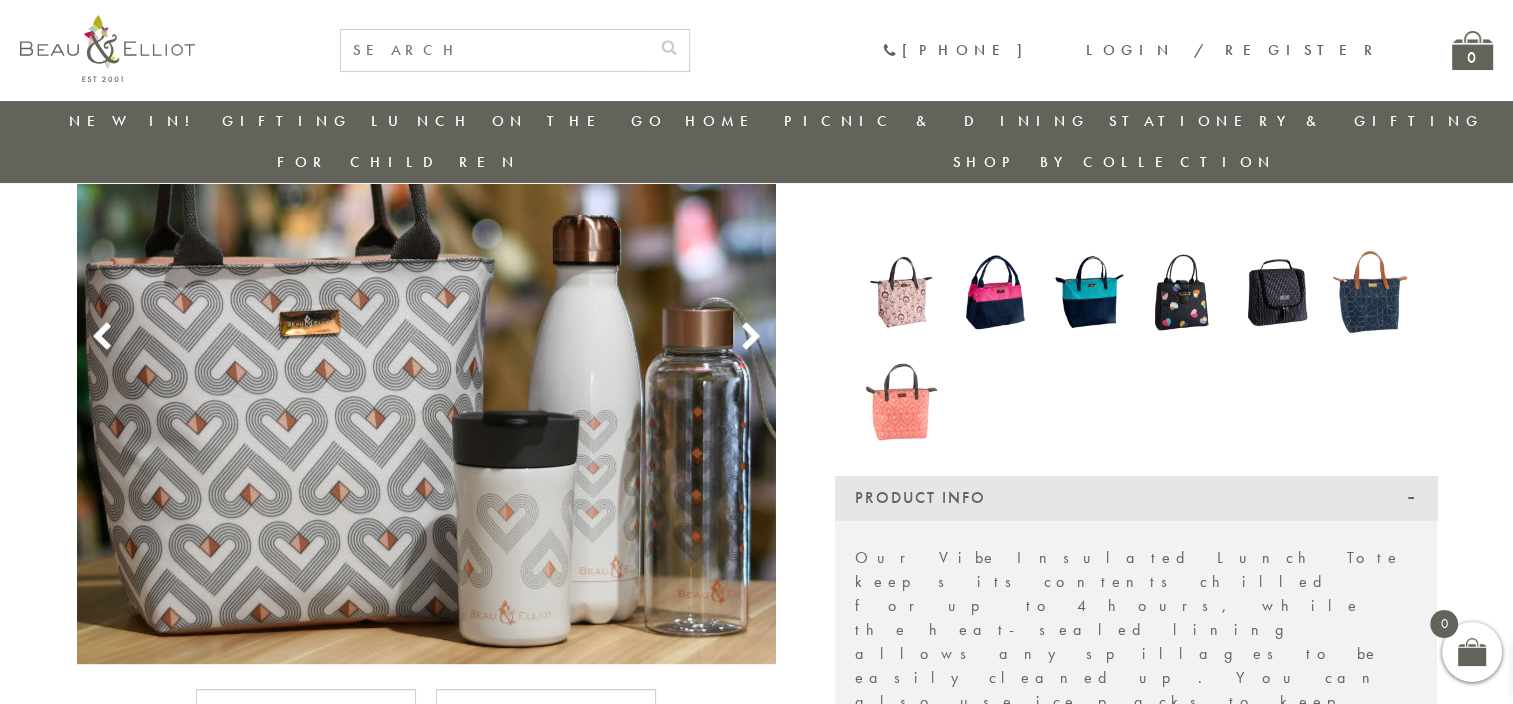 scroll, scrollTop: 257, scrollLeft: 0, axis: vertical 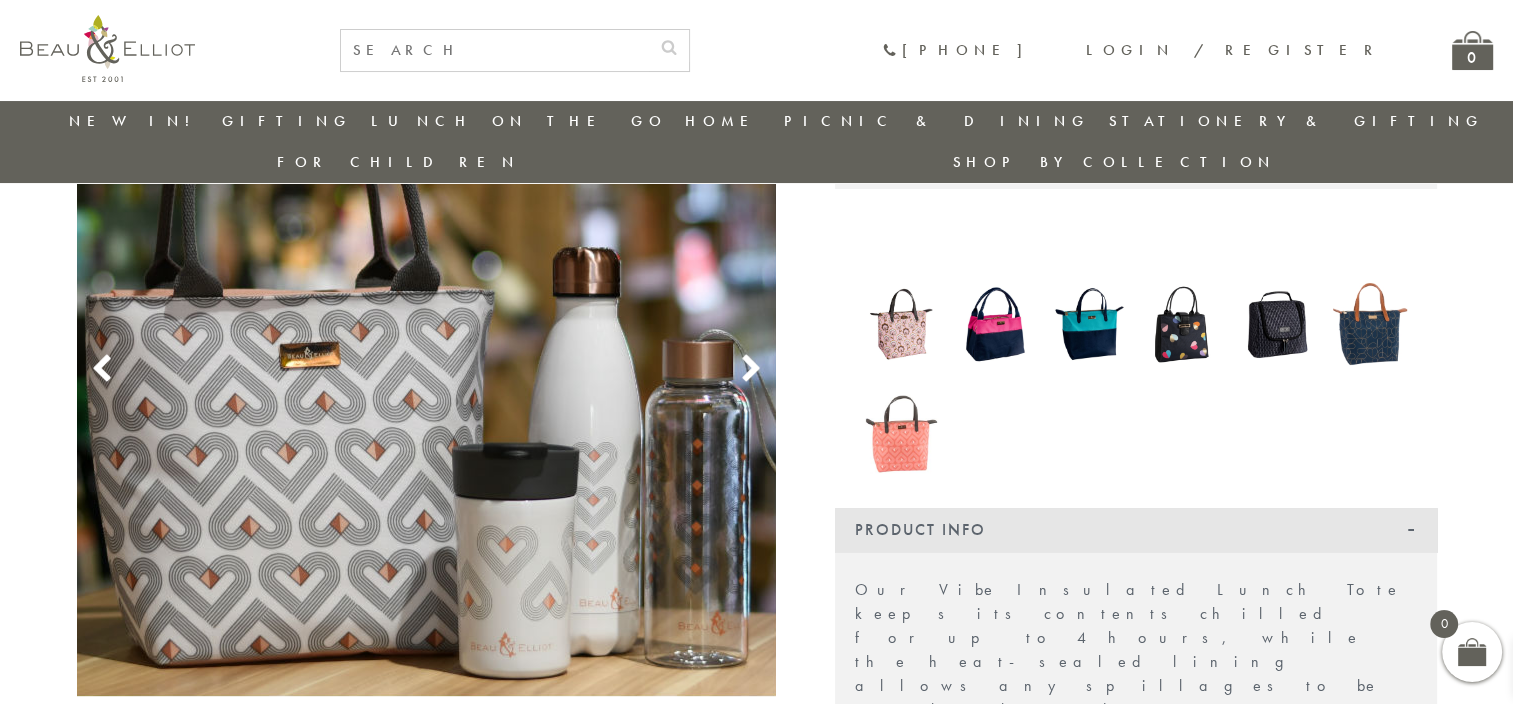 click at bounding box center (902, 425) 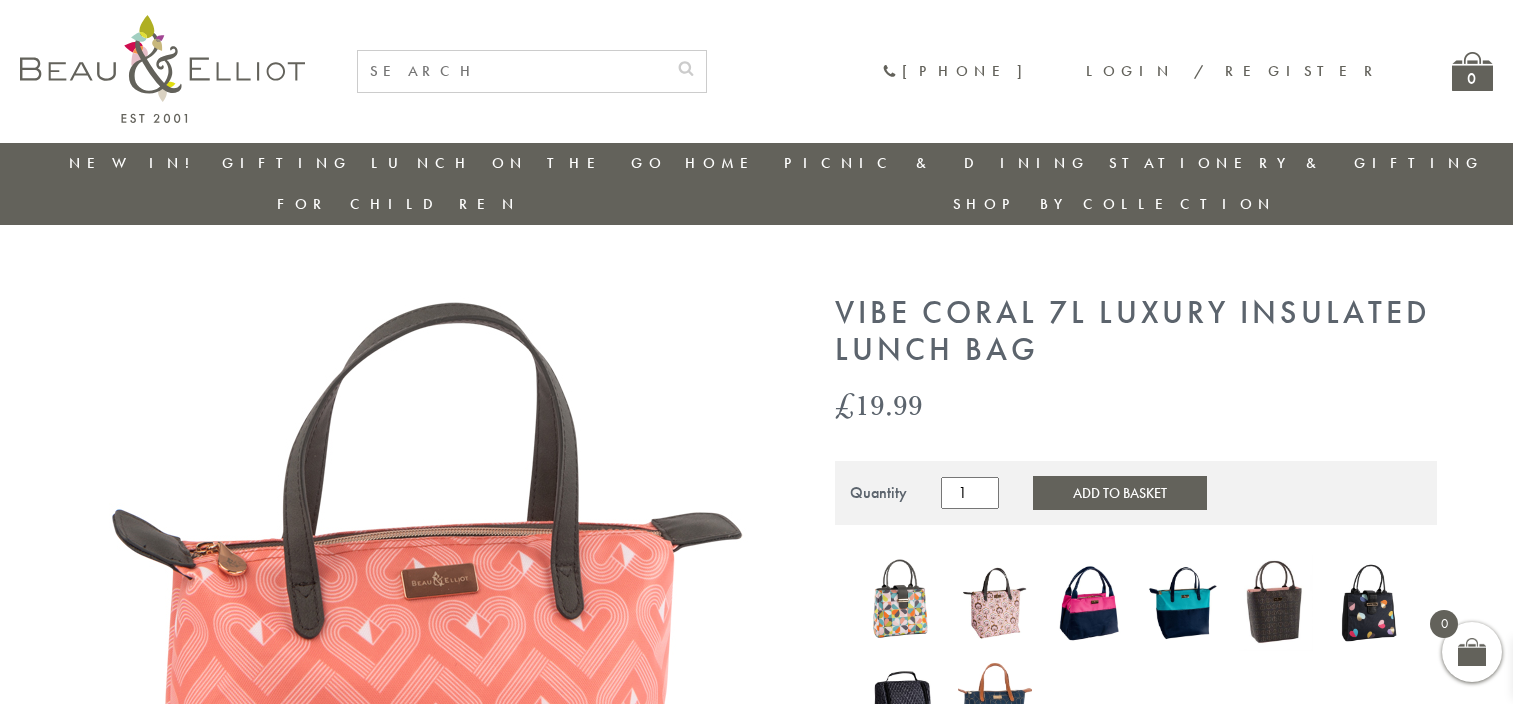 scroll, scrollTop: 0, scrollLeft: 0, axis: both 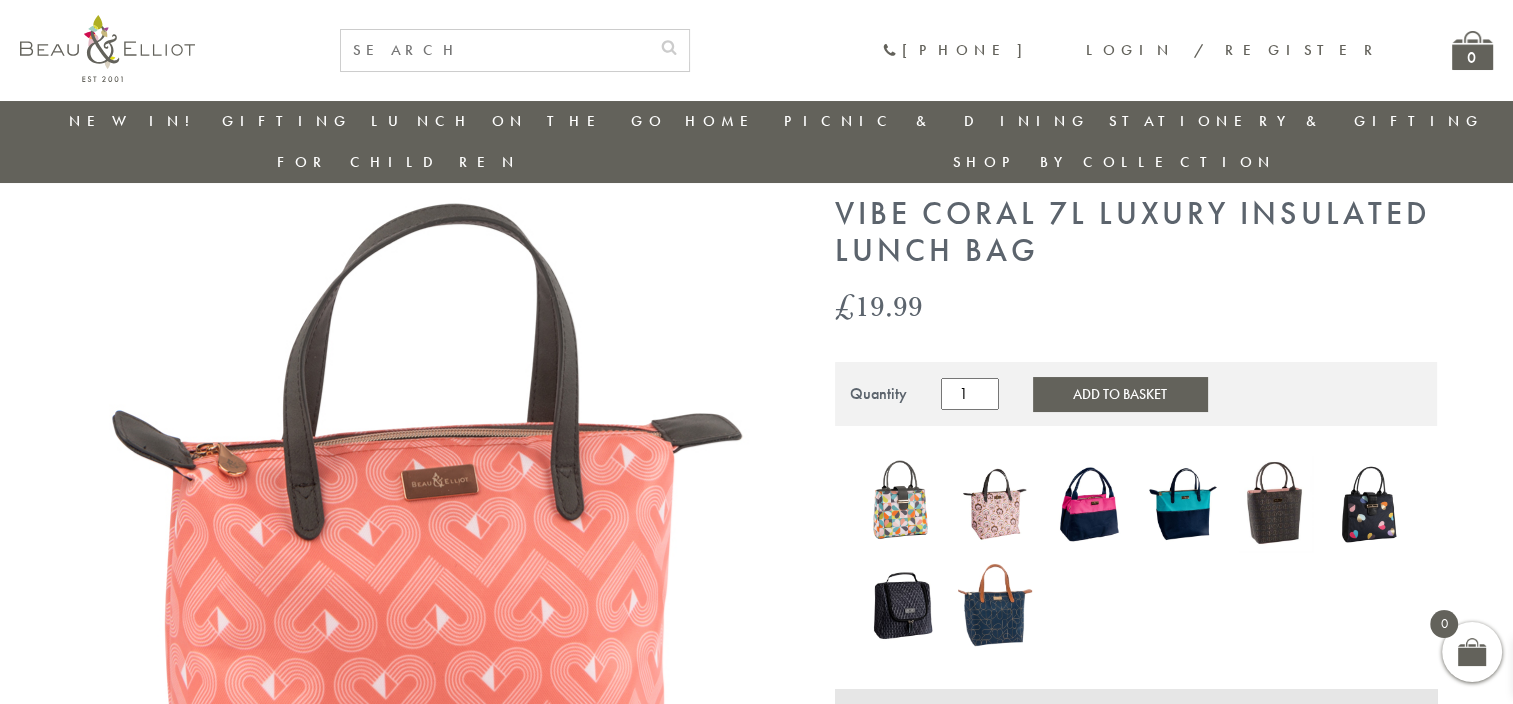 click at bounding box center [1183, 504] 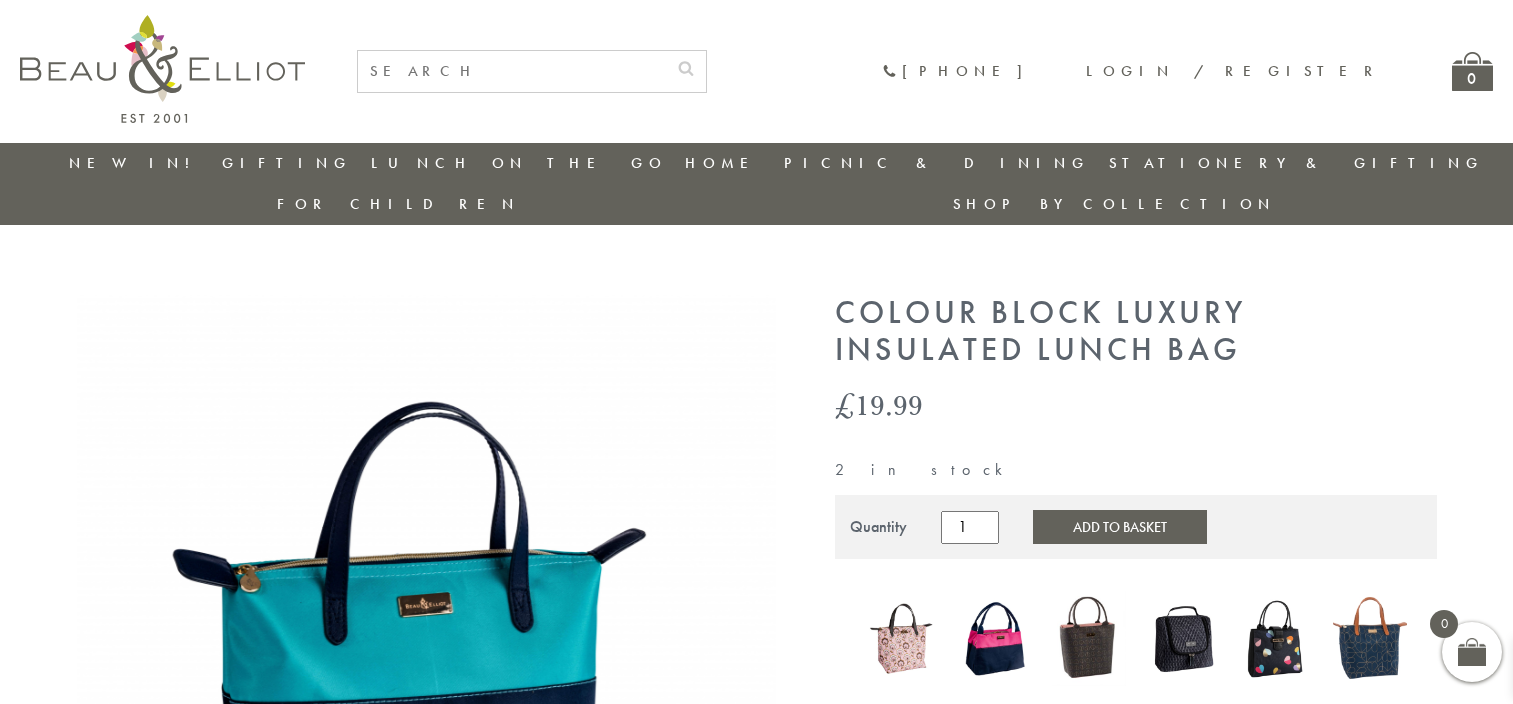 scroll, scrollTop: 0, scrollLeft: 0, axis: both 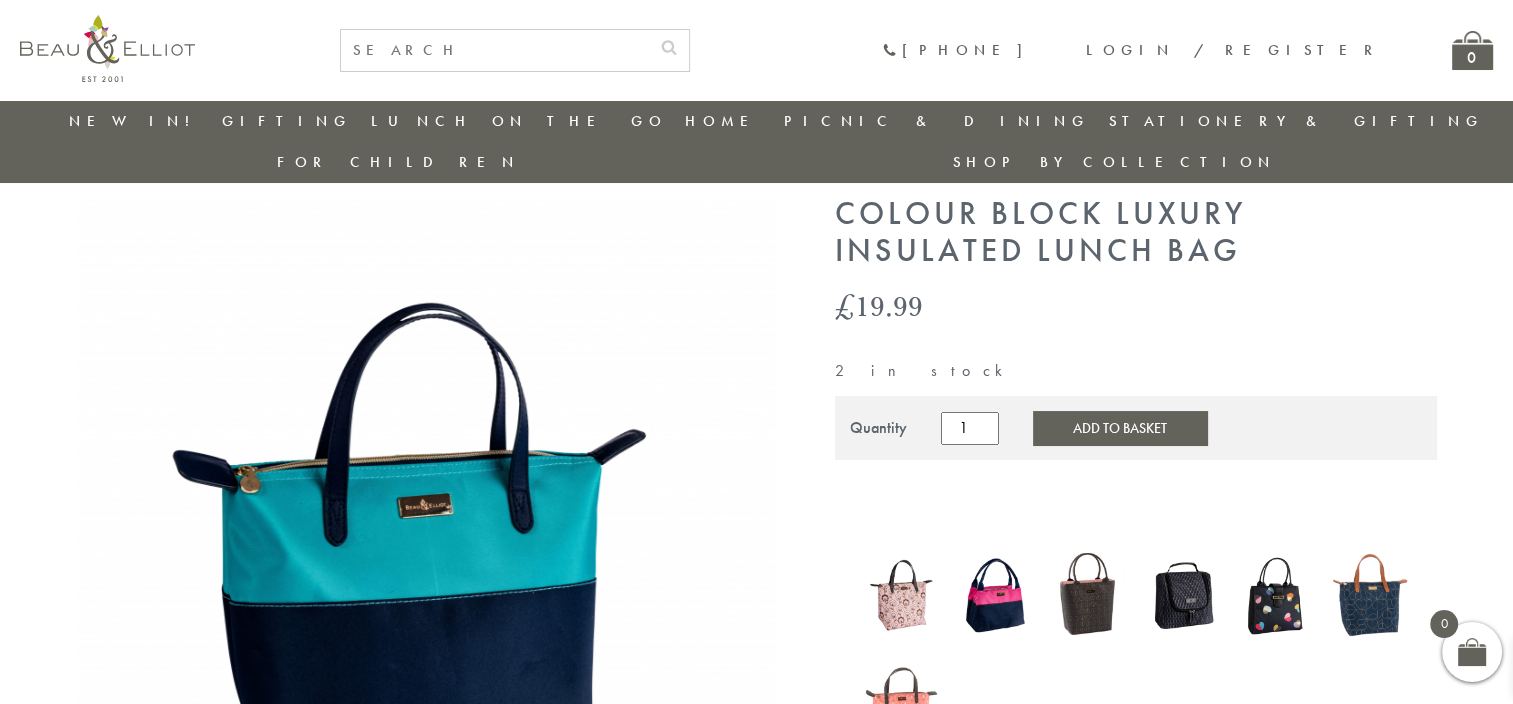 click at bounding box center (1089, 595) 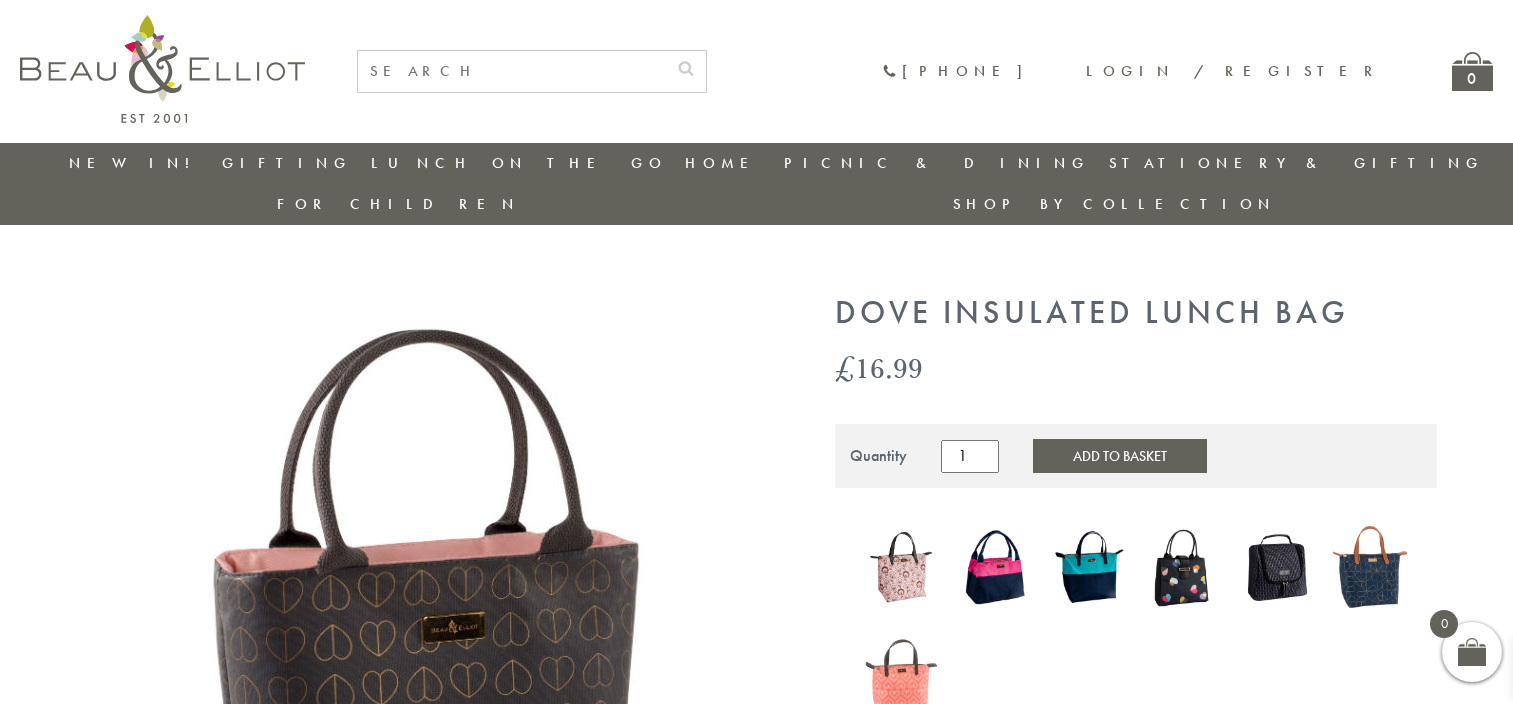 scroll, scrollTop: 0, scrollLeft: 0, axis: both 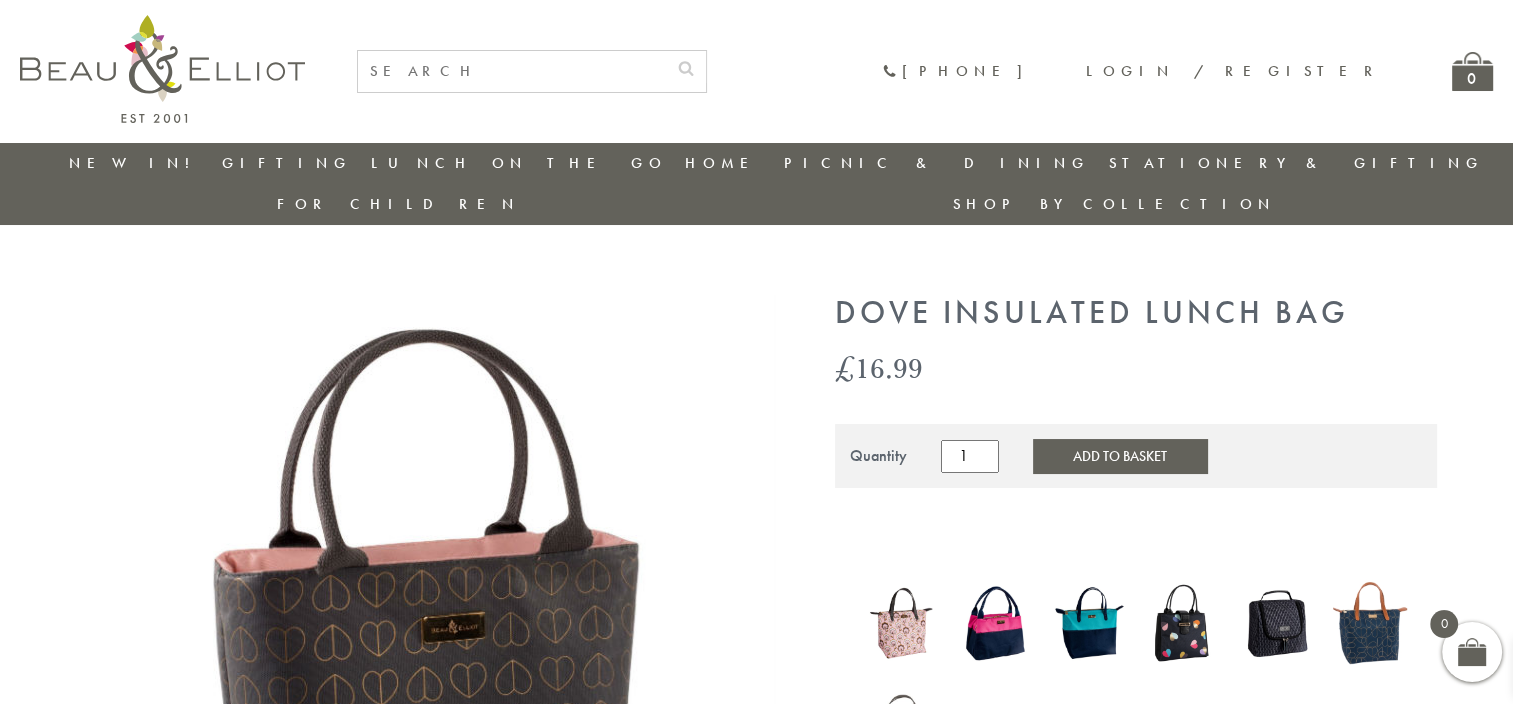 click on "Add to Basket" at bounding box center (1120, 456) 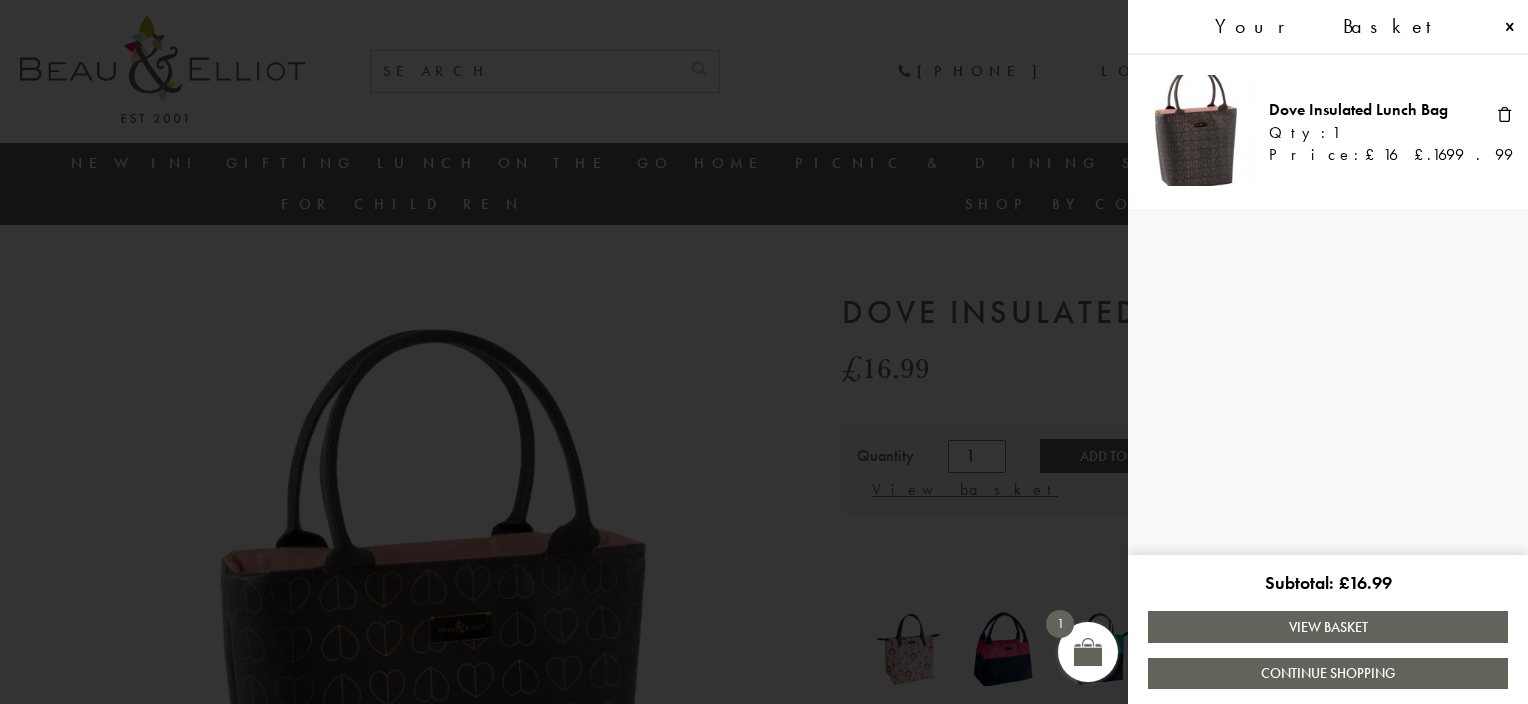 drag, startPoint x: 588, startPoint y: 304, endPoint x: 613, endPoint y: 195, distance: 111.83023 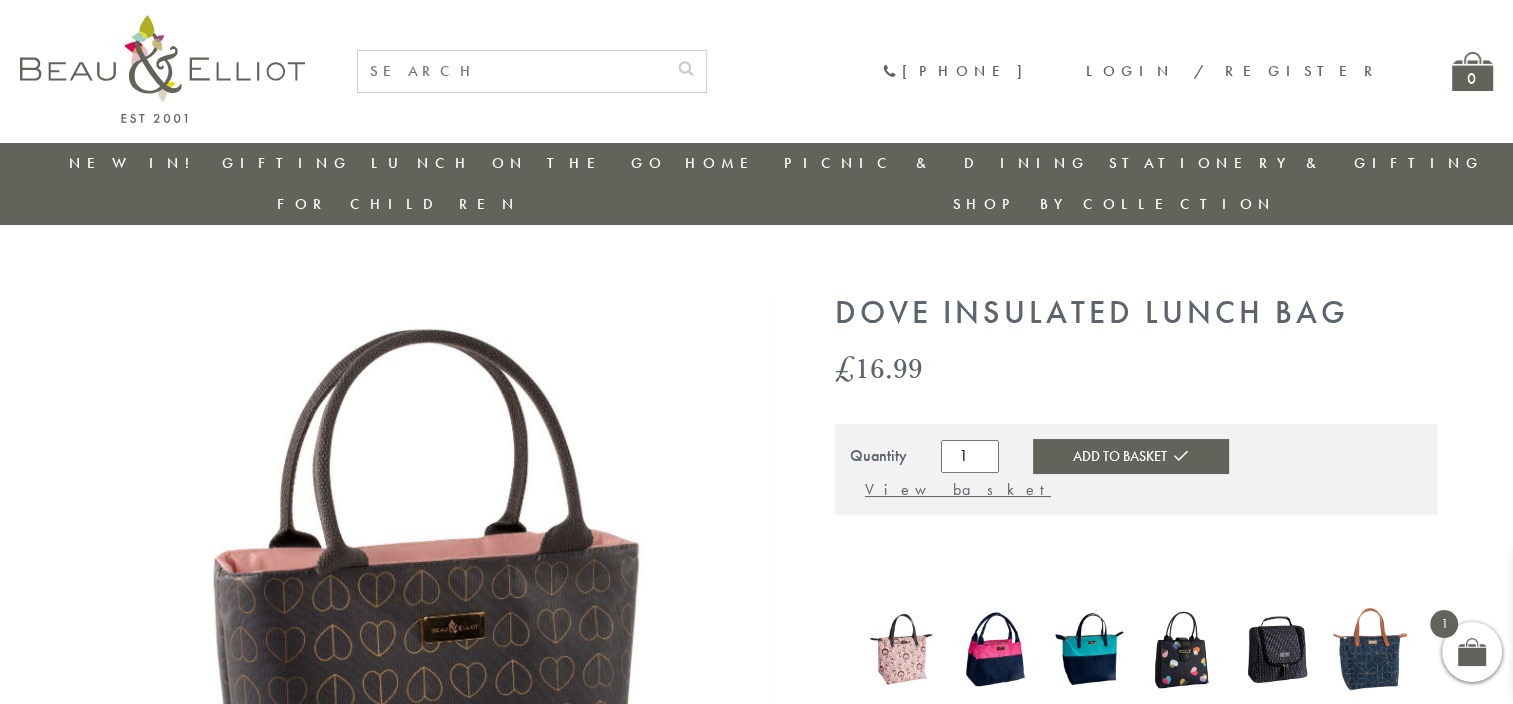 click at bounding box center [512, 71] 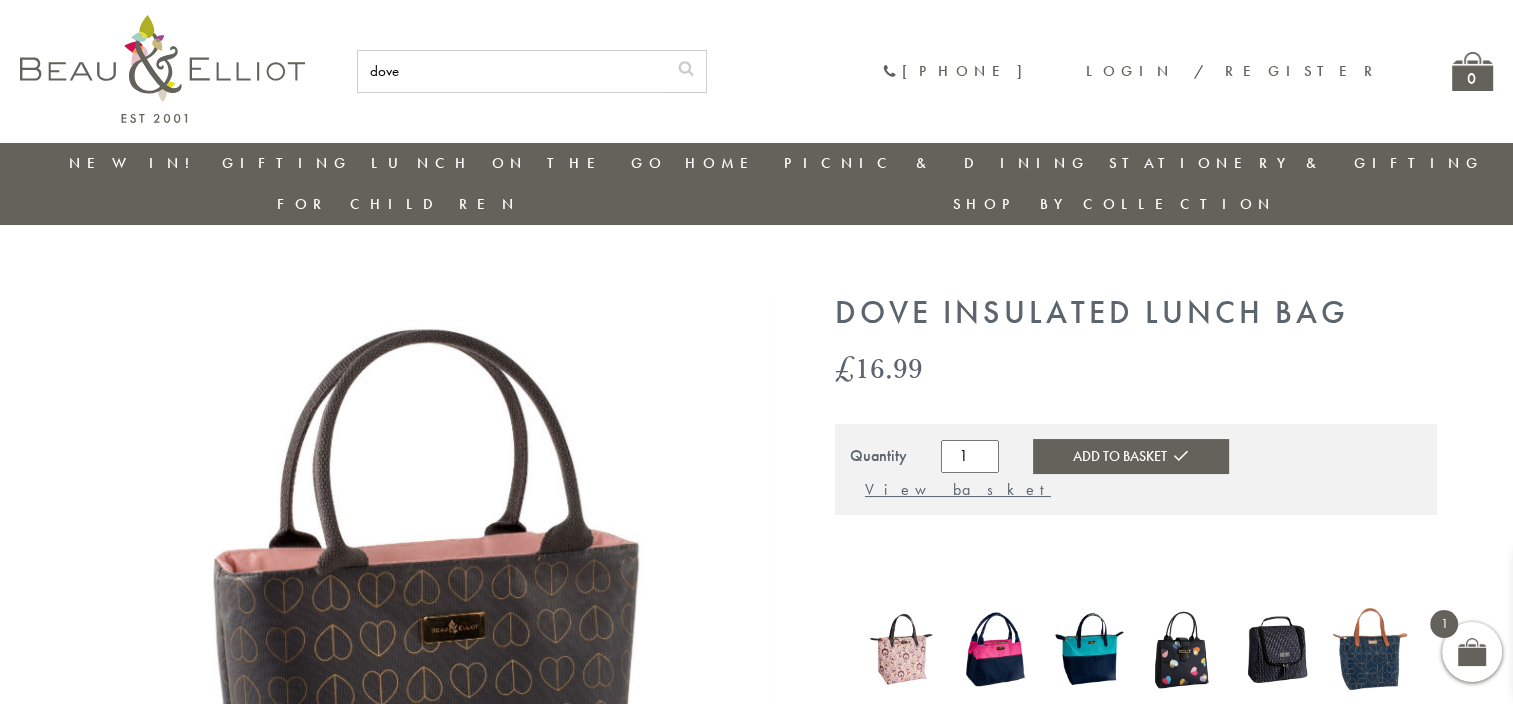 type on "dove" 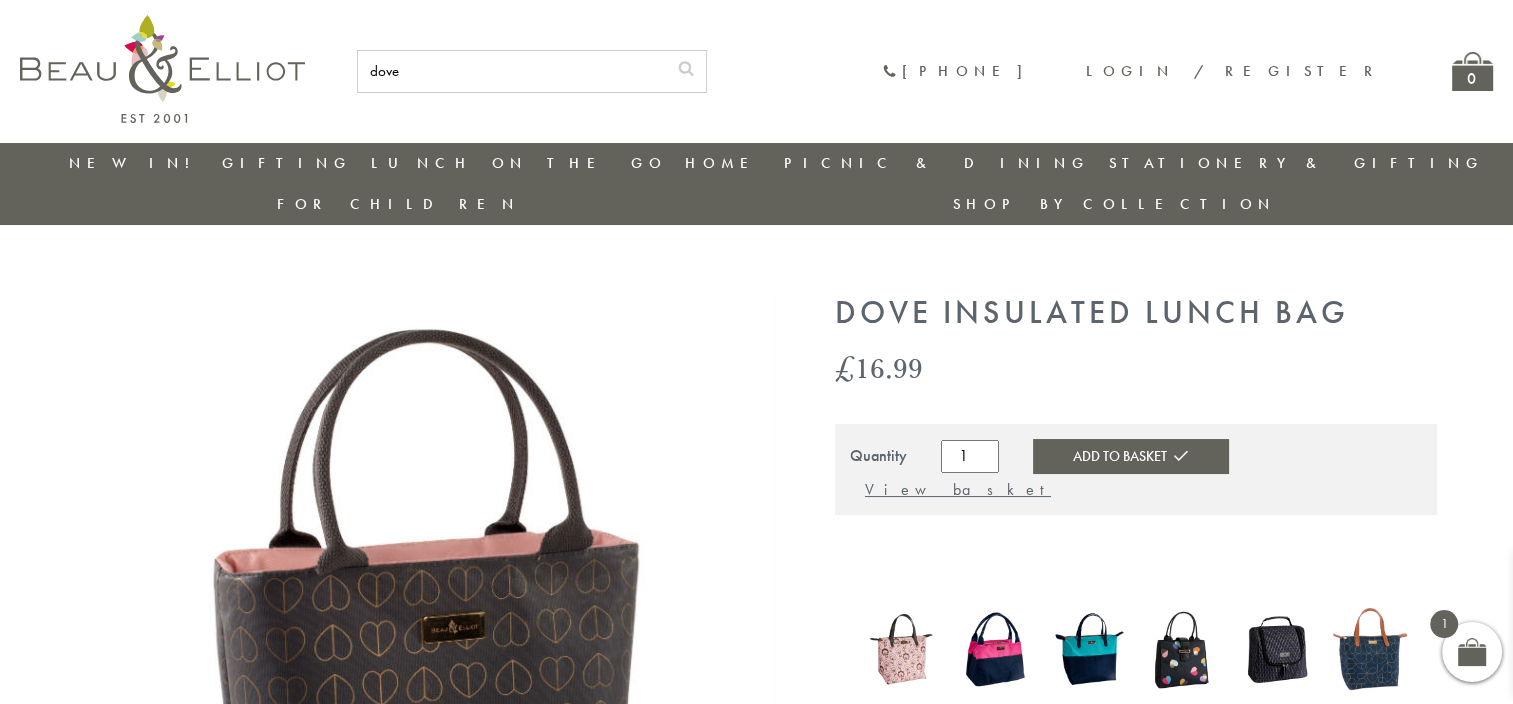 click at bounding box center (686, 67) 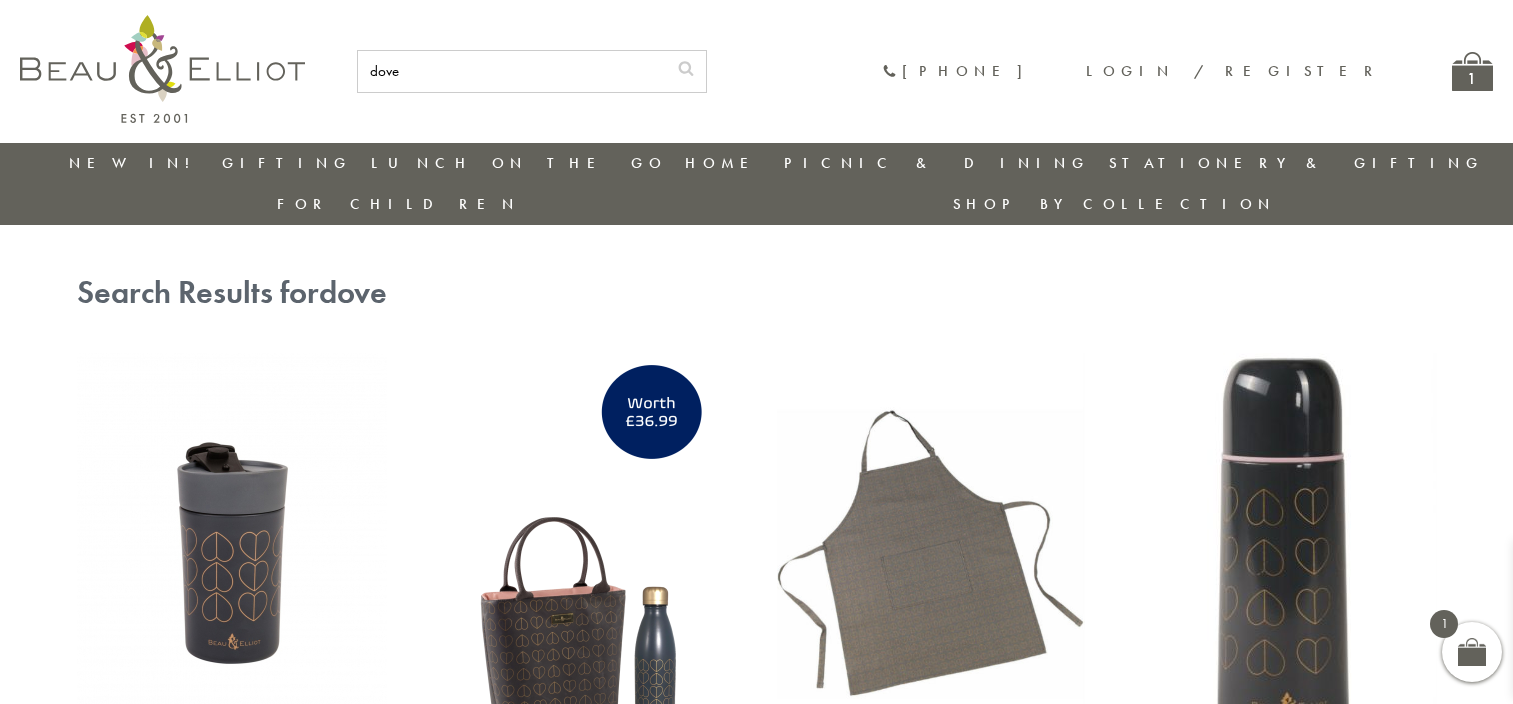 scroll, scrollTop: 0, scrollLeft: 0, axis: both 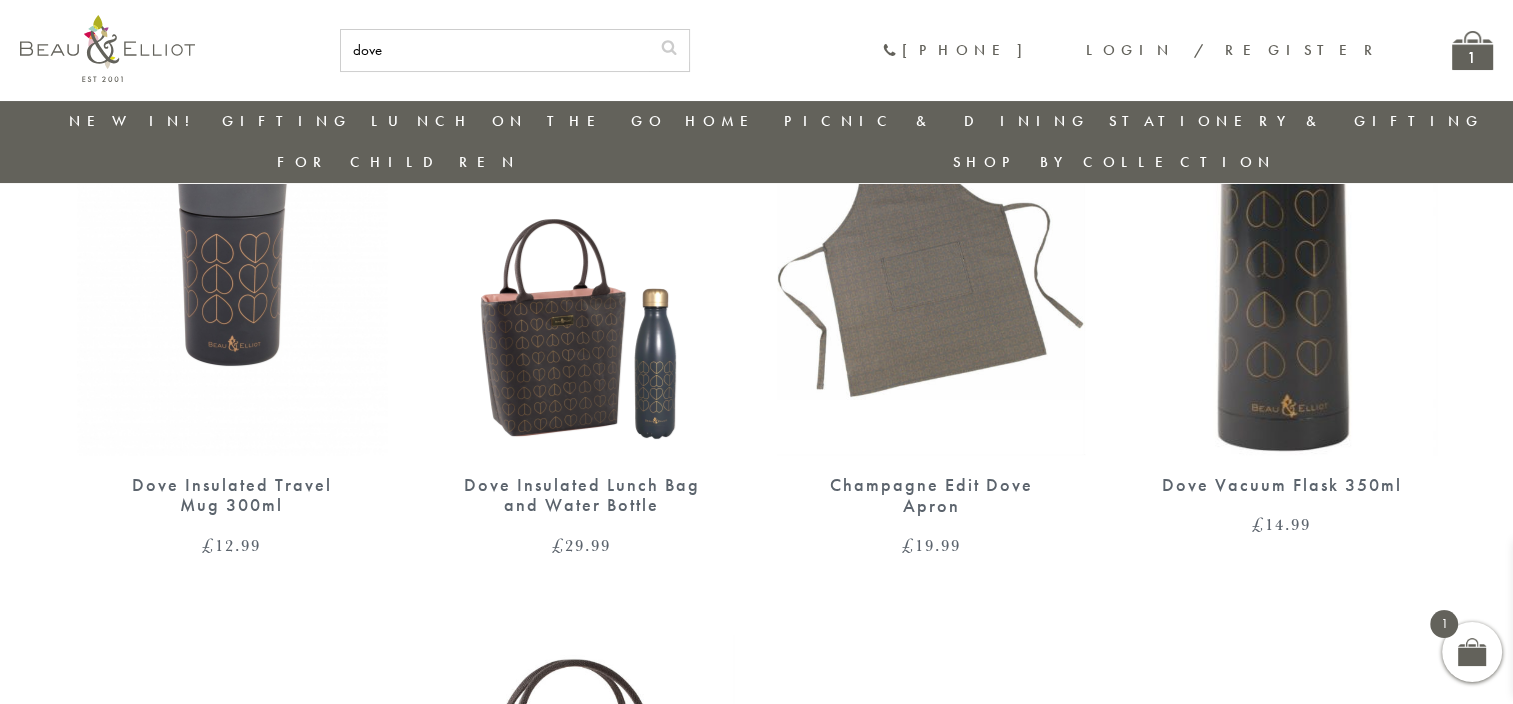 click on "Dove Insulated Lunch Bag and Water Bottle" at bounding box center (582, 495) 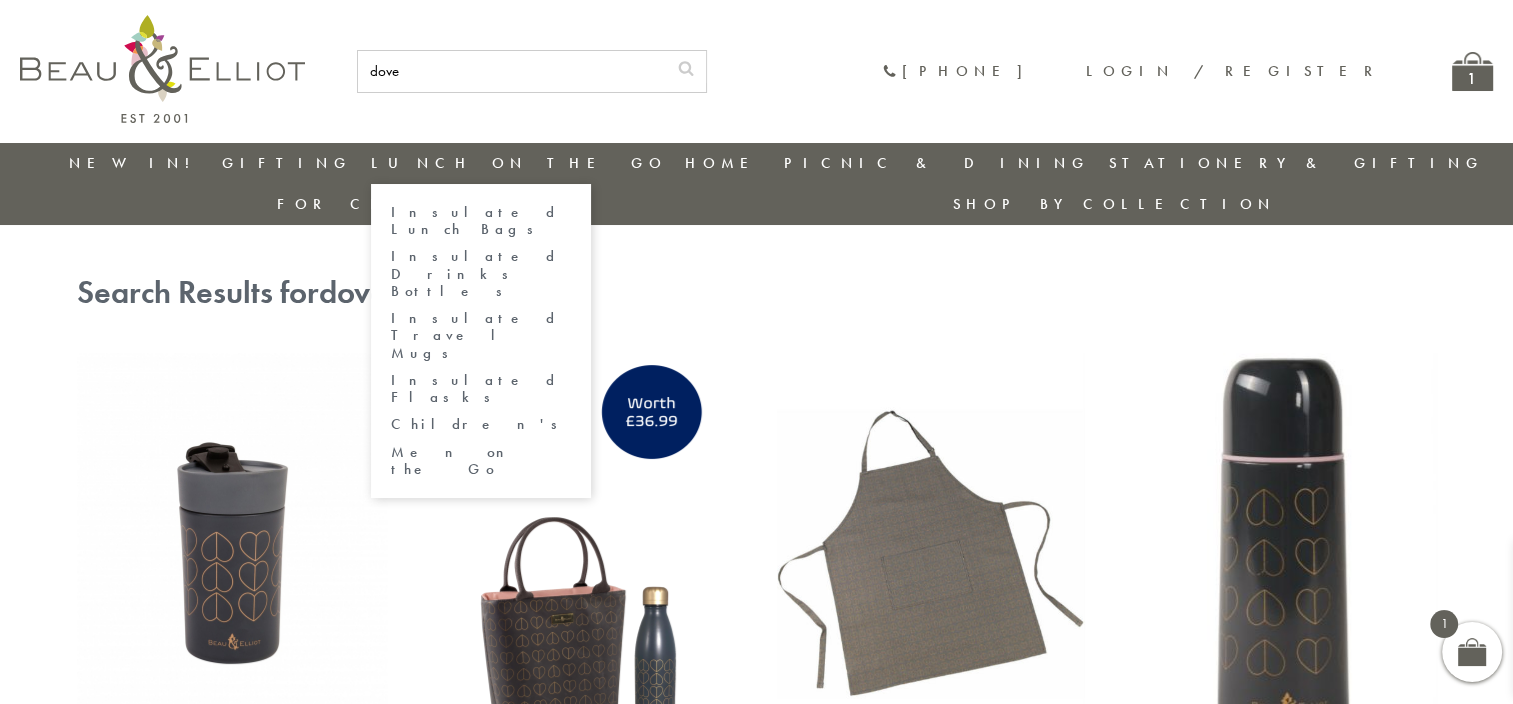 click on "Insulated Lunch Bags" at bounding box center (481, 221) 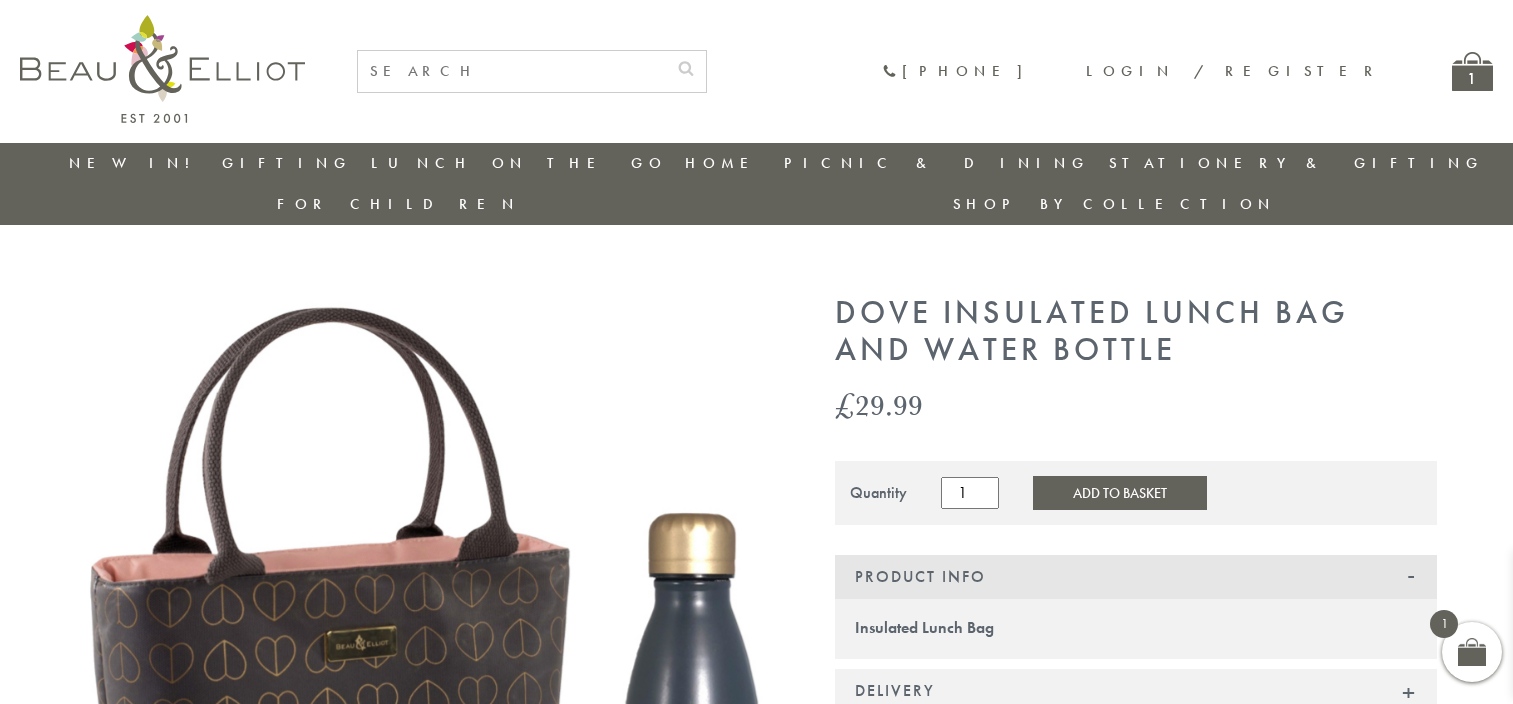 scroll, scrollTop: 0, scrollLeft: 0, axis: both 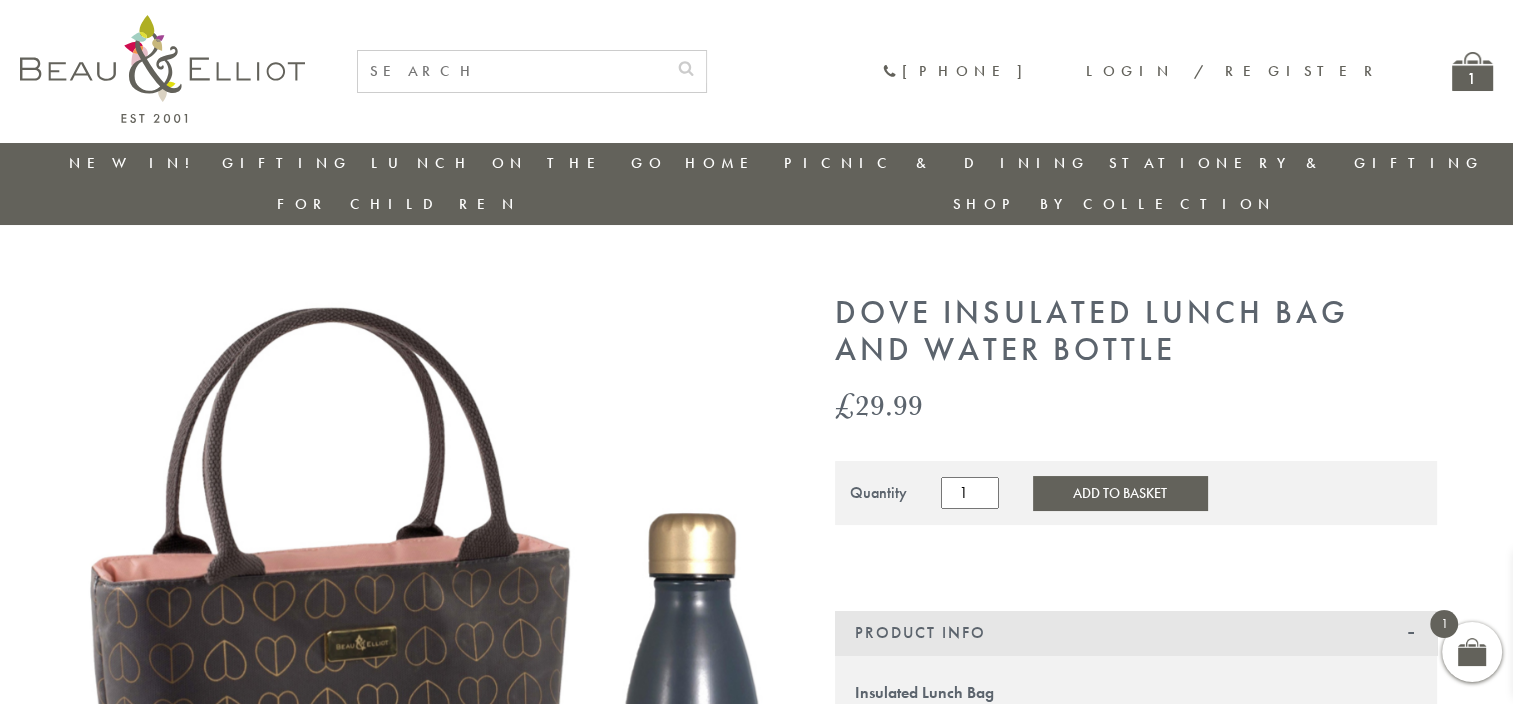click on "Add to Basket" at bounding box center (1120, 493) 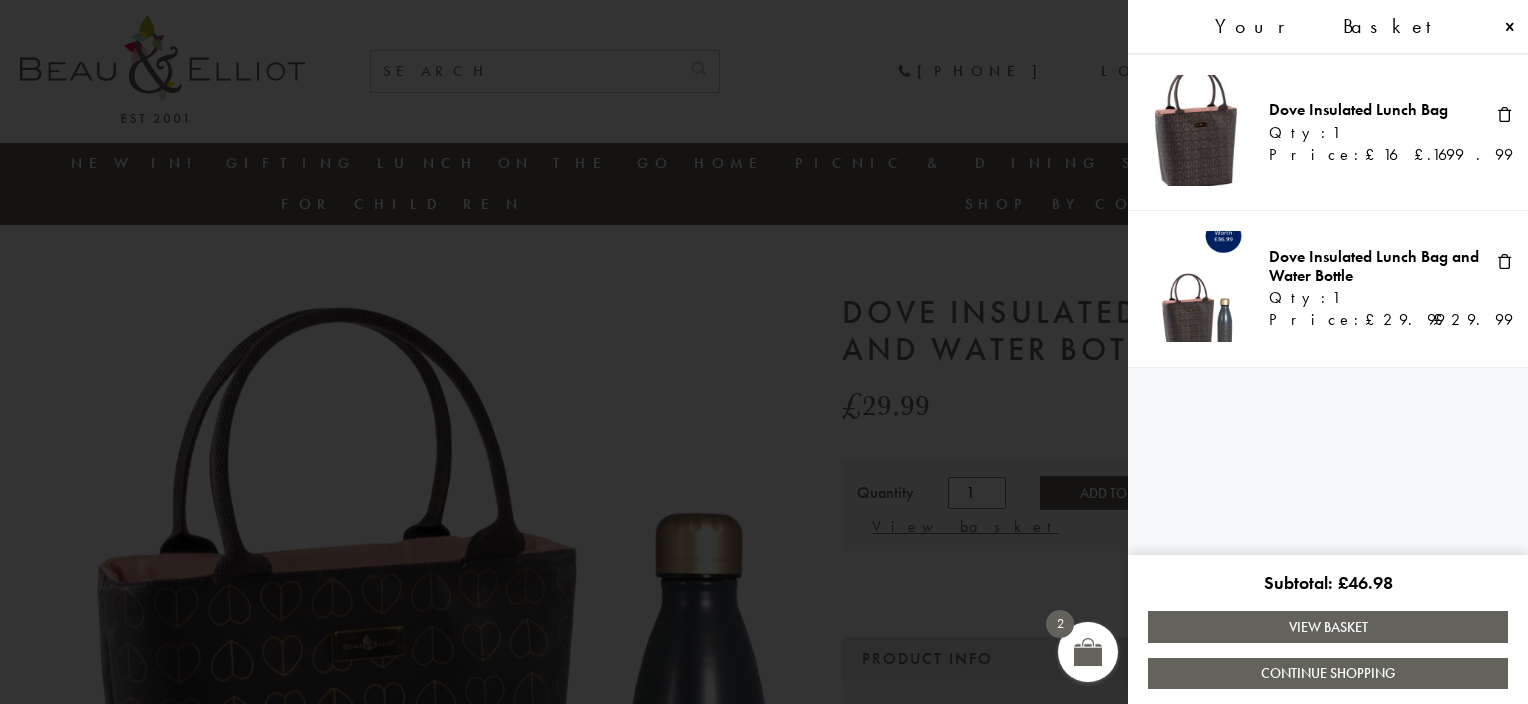 click at bounding box center [1505, 114] 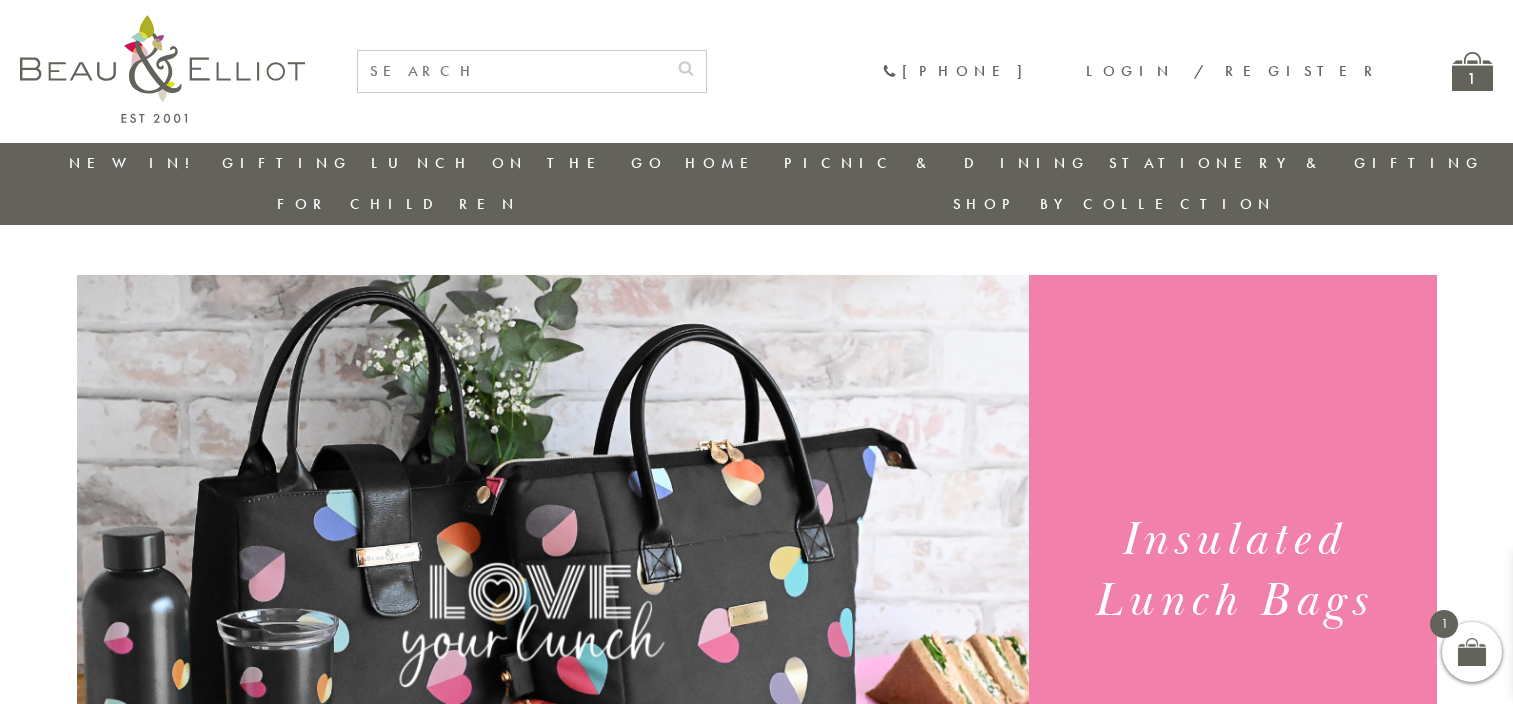 scroll, scrollTop: 0, scrollLeft: 0, axis: both 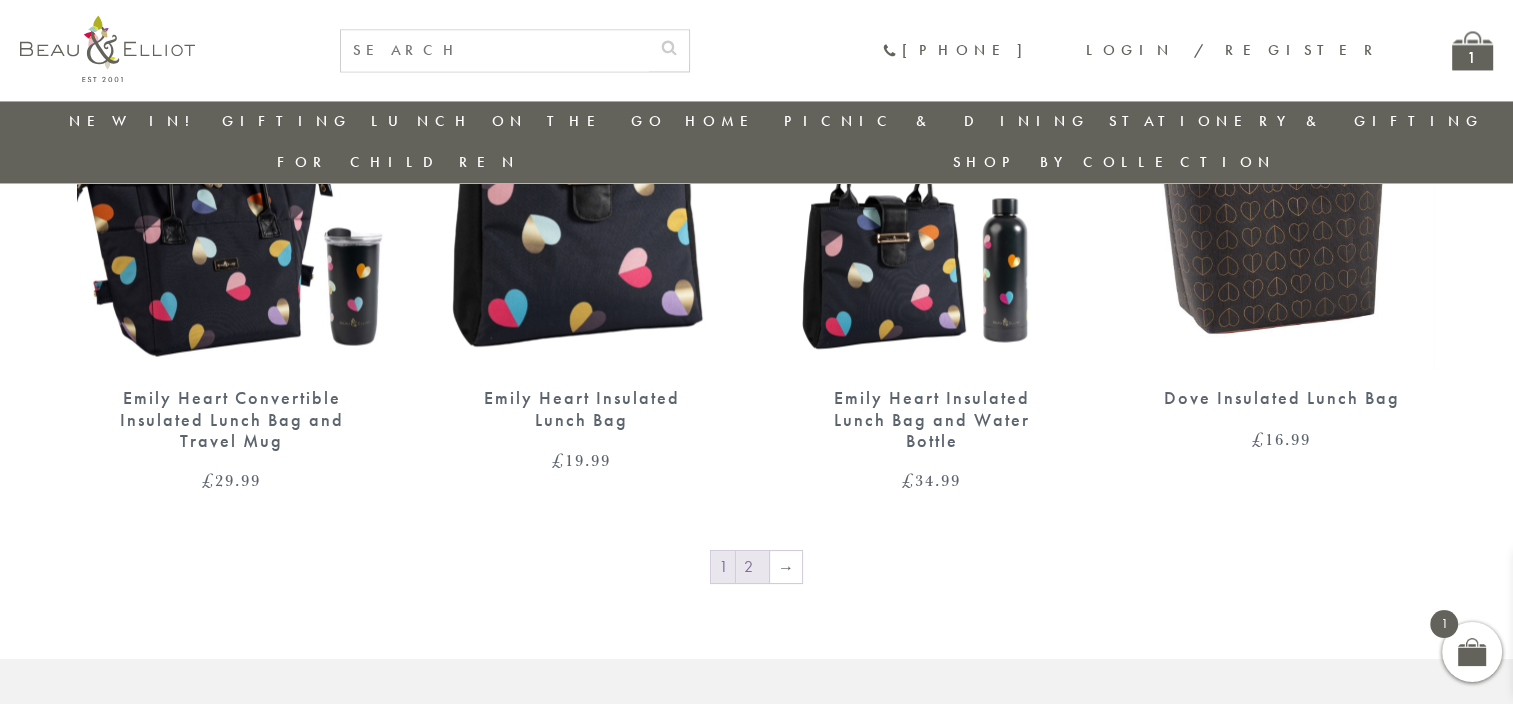 click on "2" at bounding box center (752, 567) 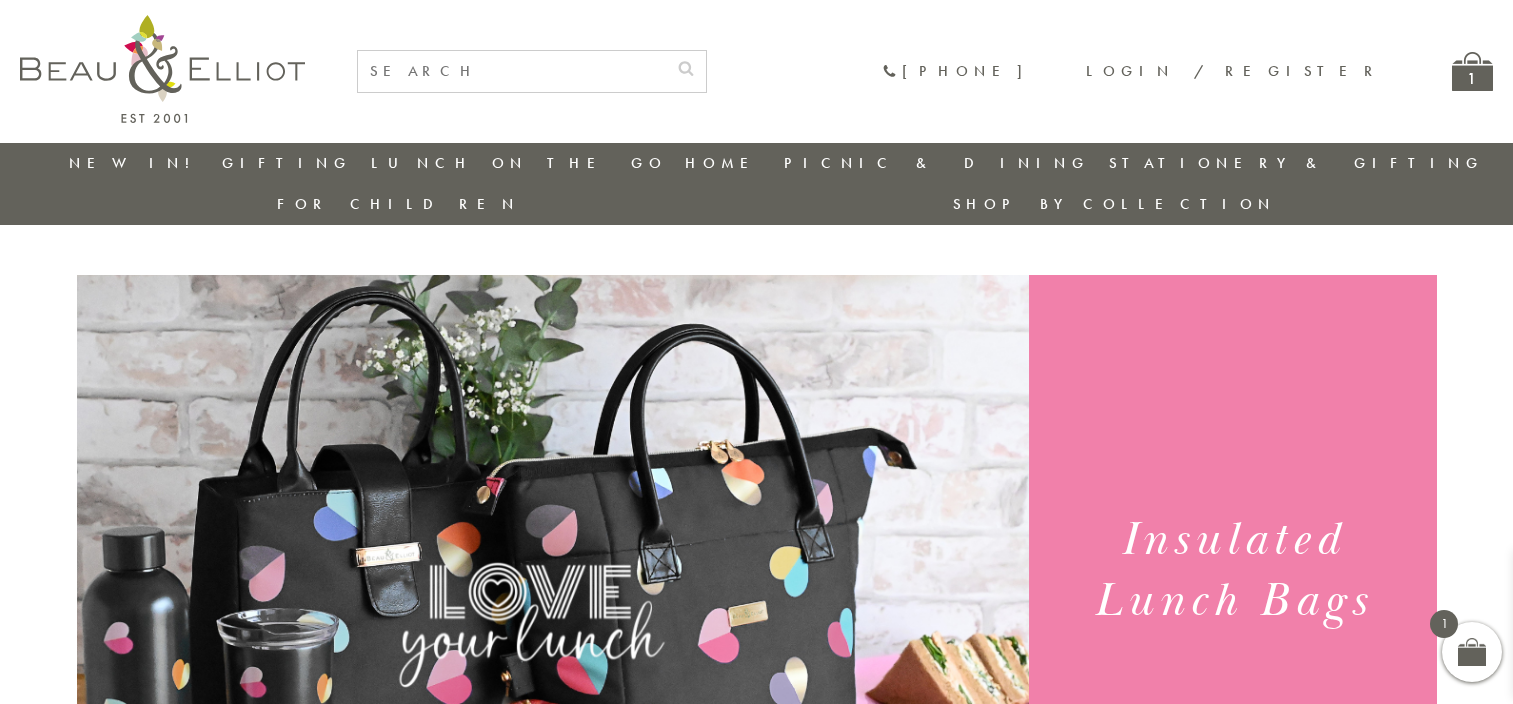 scroll, scrollTop: 0, scrollLeft: 0, axis: both 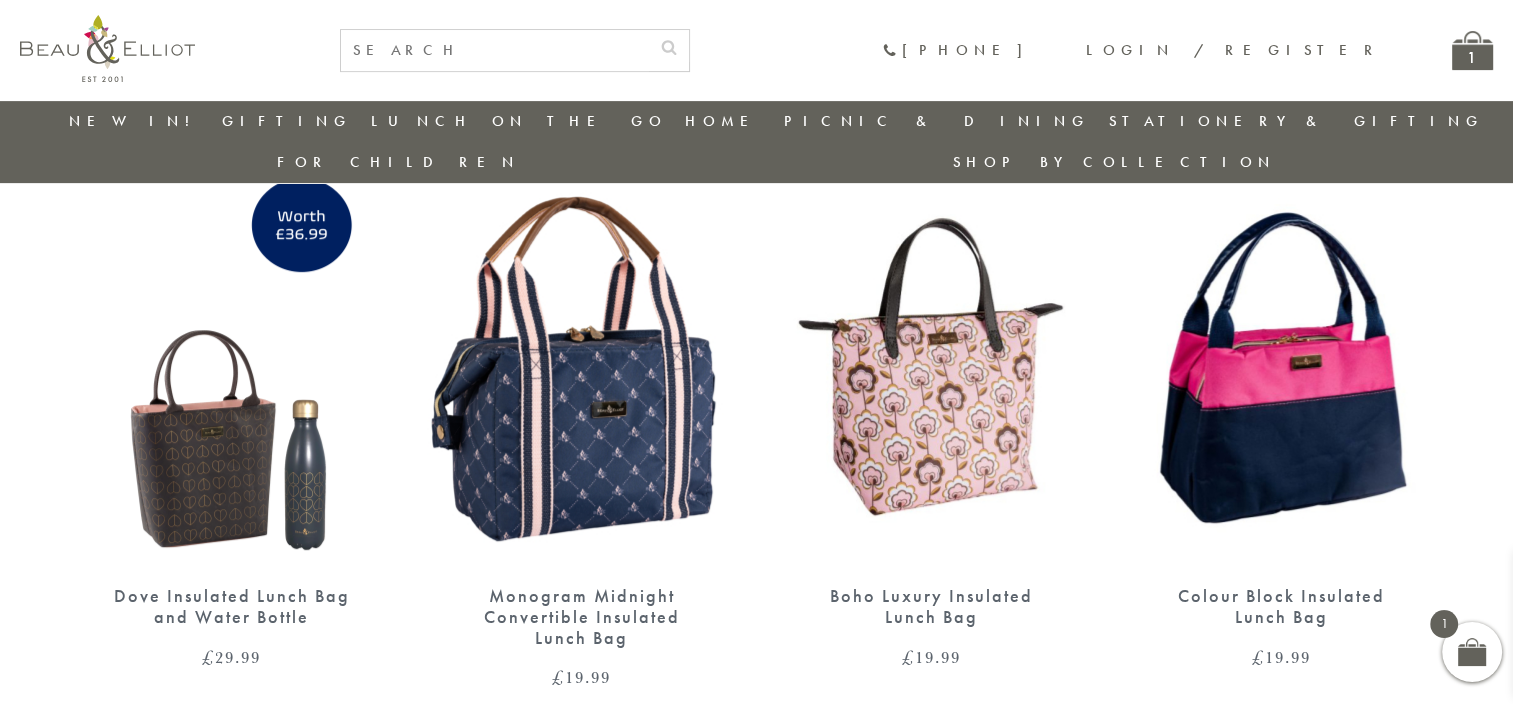 click on "Monogram Midnight Convertible Insulated Lunch Bag" at bounding box center (582, 617) 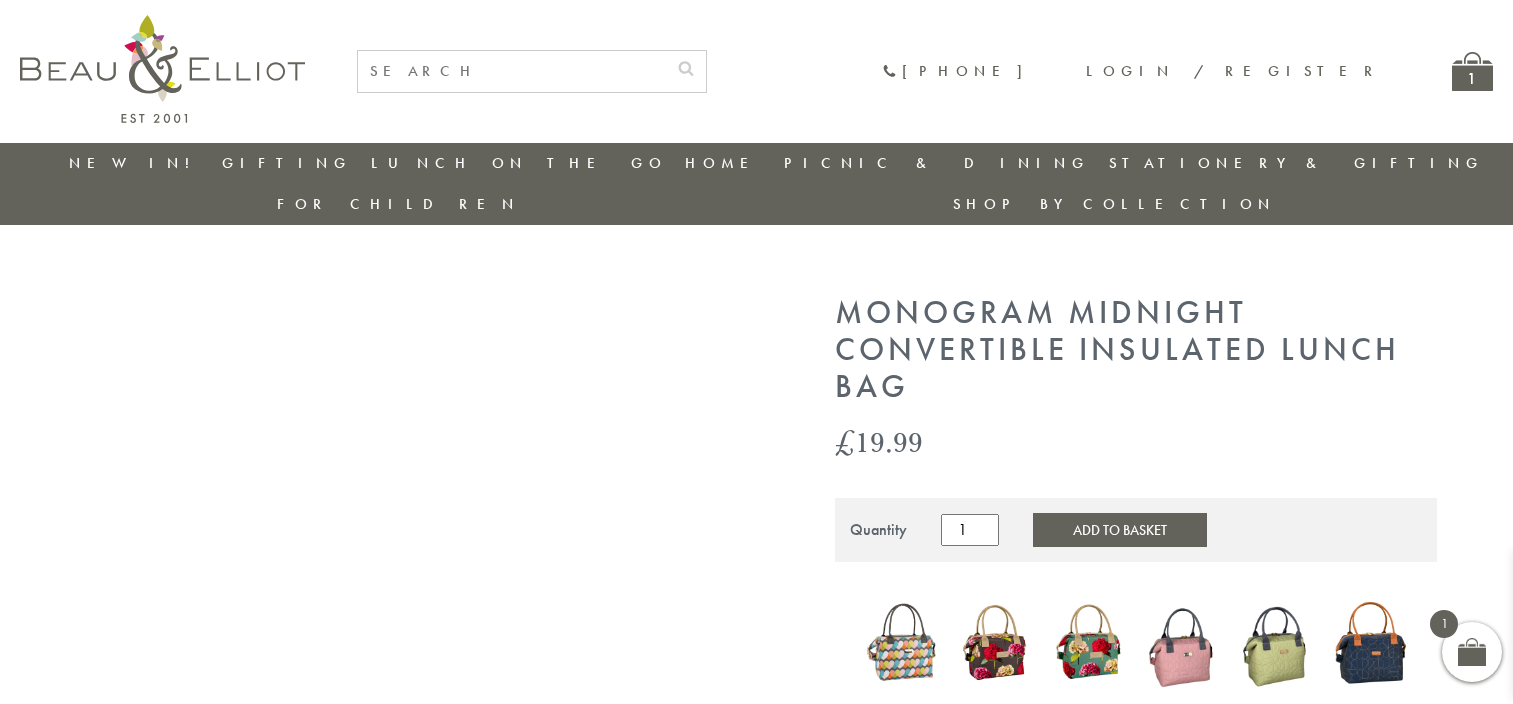scroll, scrollTop: 0, scrollLeft: 0, axis: both 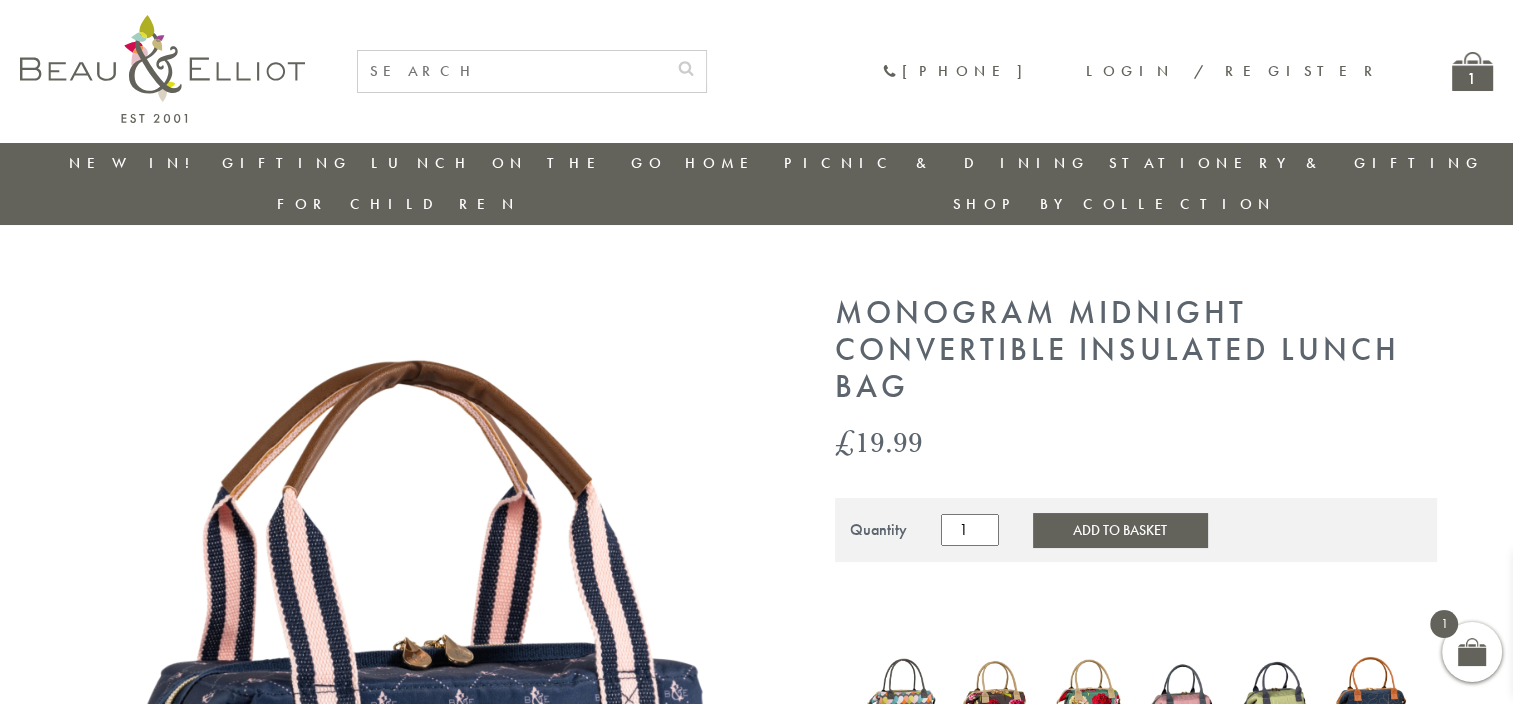 click on "1" at bounding box center (1472, 71) 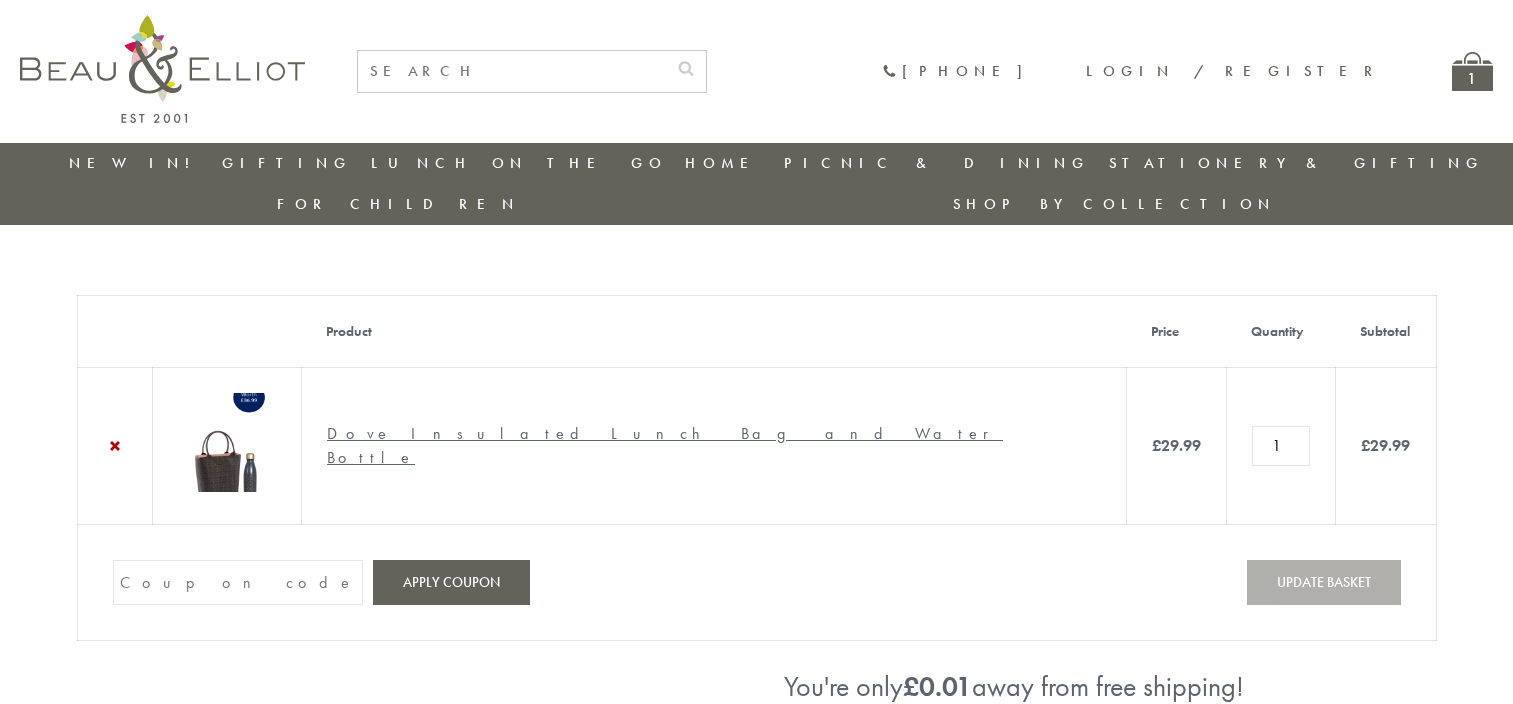 scroll, scrollTop: 0, scrollLeft: 0, axis: both 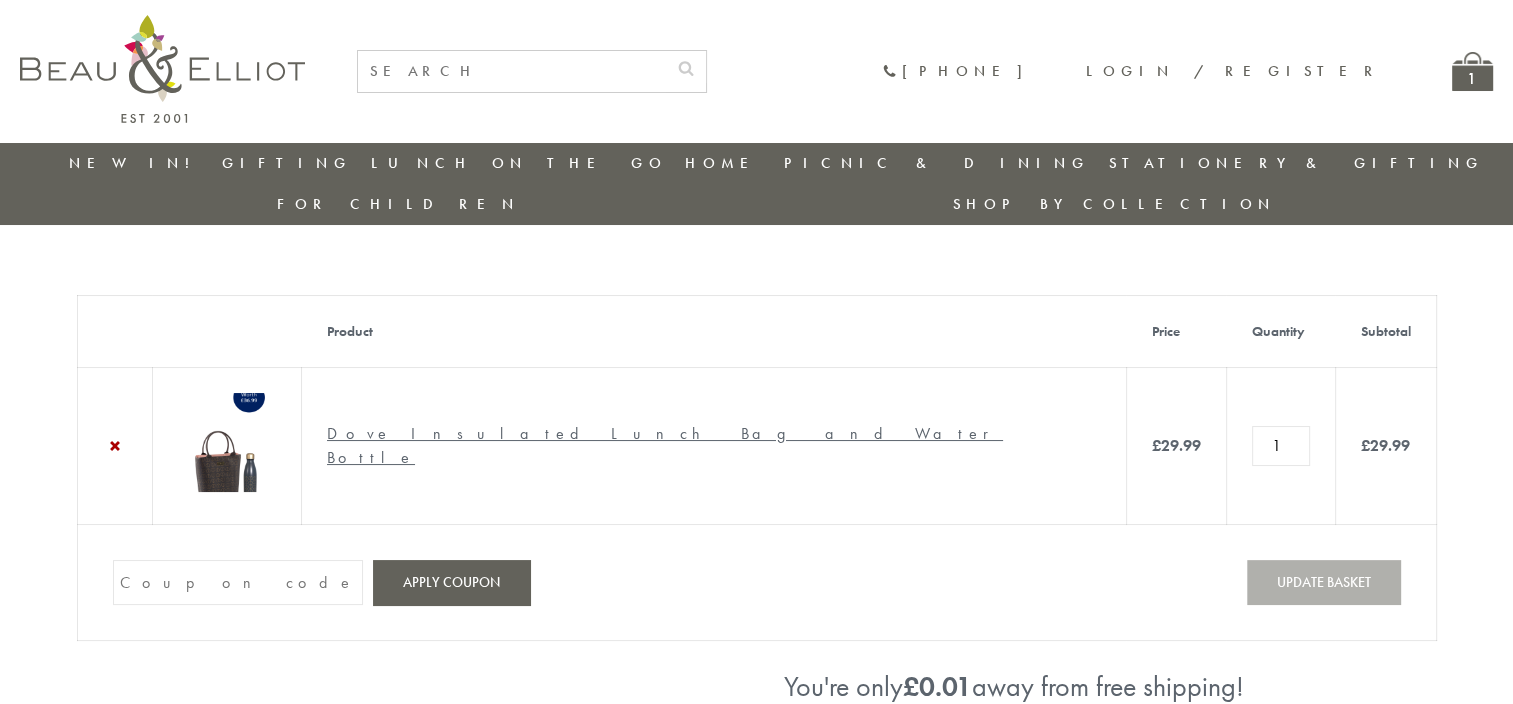 click on "Dove Insulated Lunch Bag and Water Bottle" at bounding box center (665, 445) 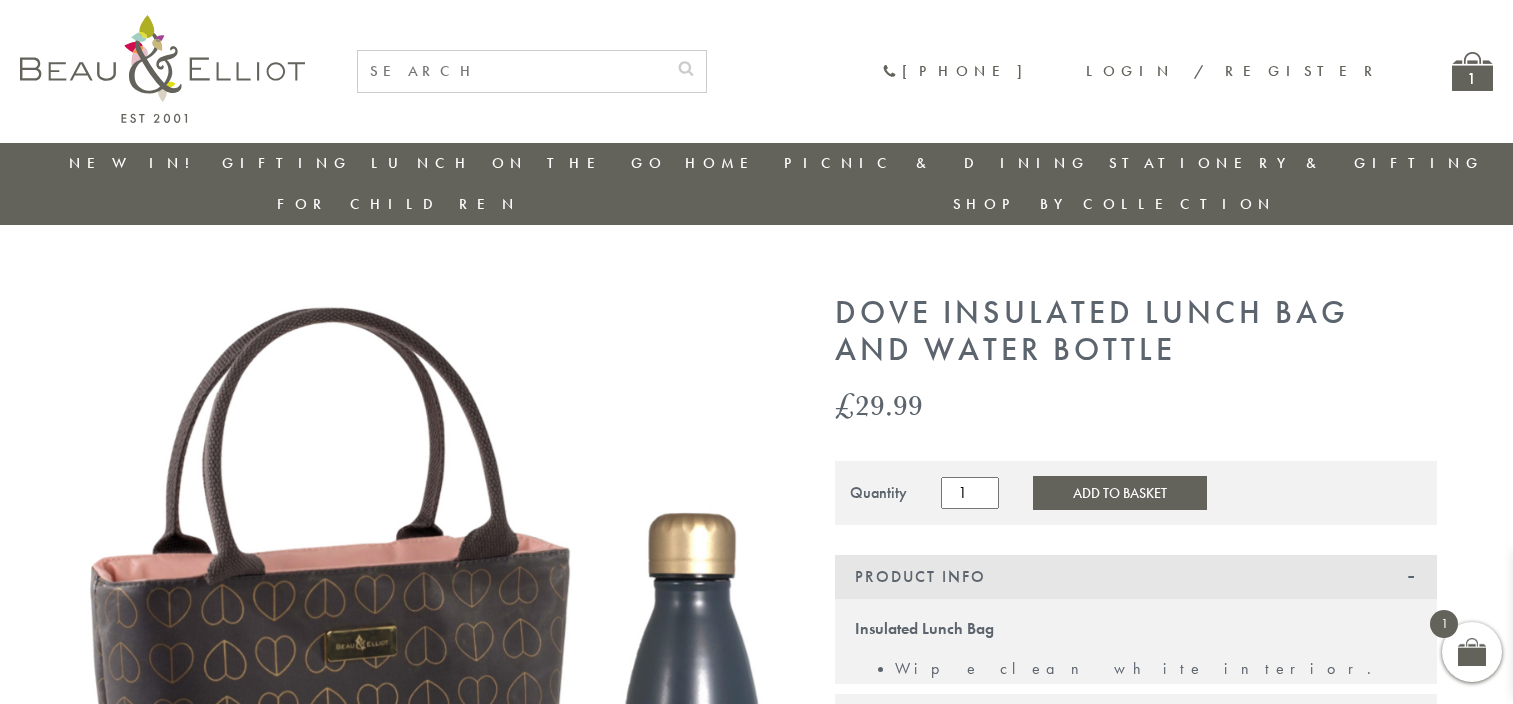 scroll, scrollTop: 0, scrollLeft: 0, axis: both 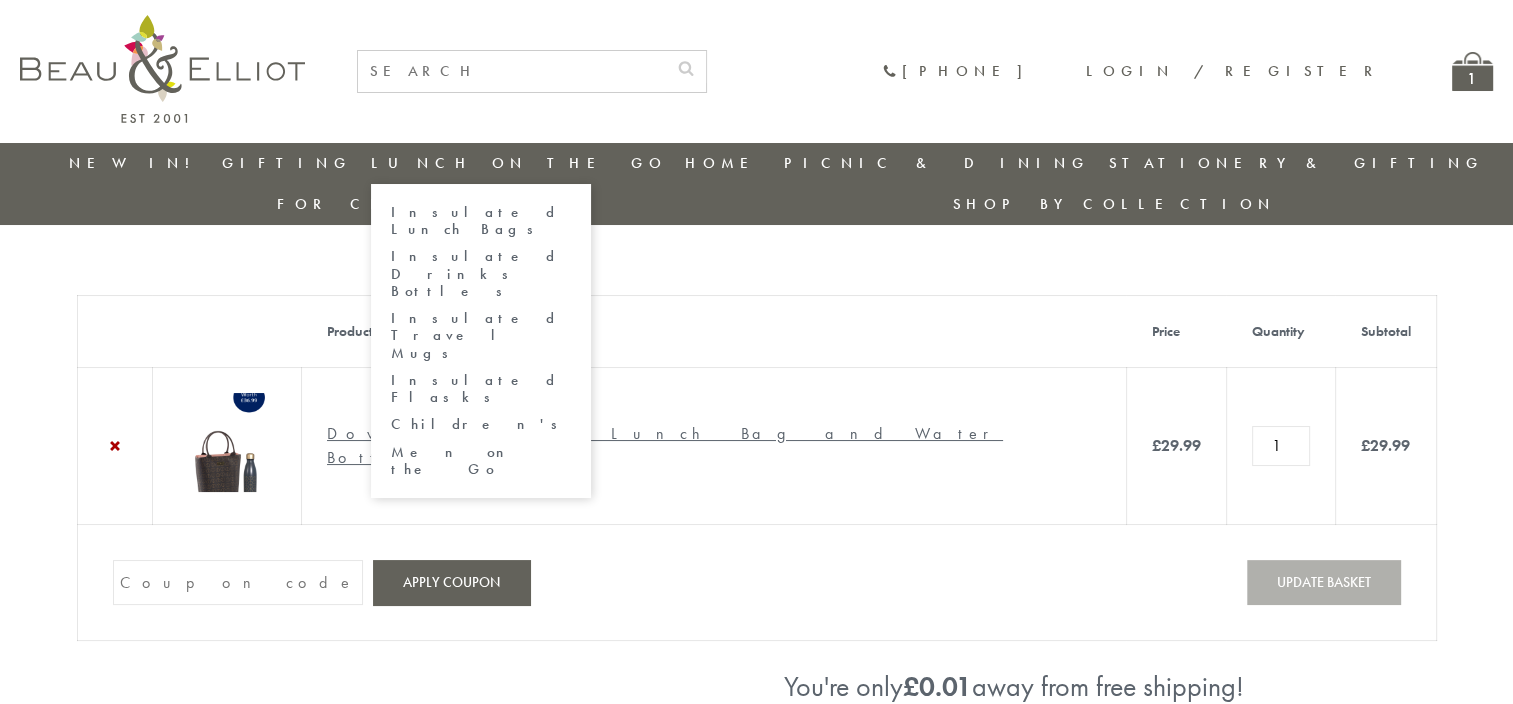 click on "Lunch On The Go" at bounding box center (519, 163) 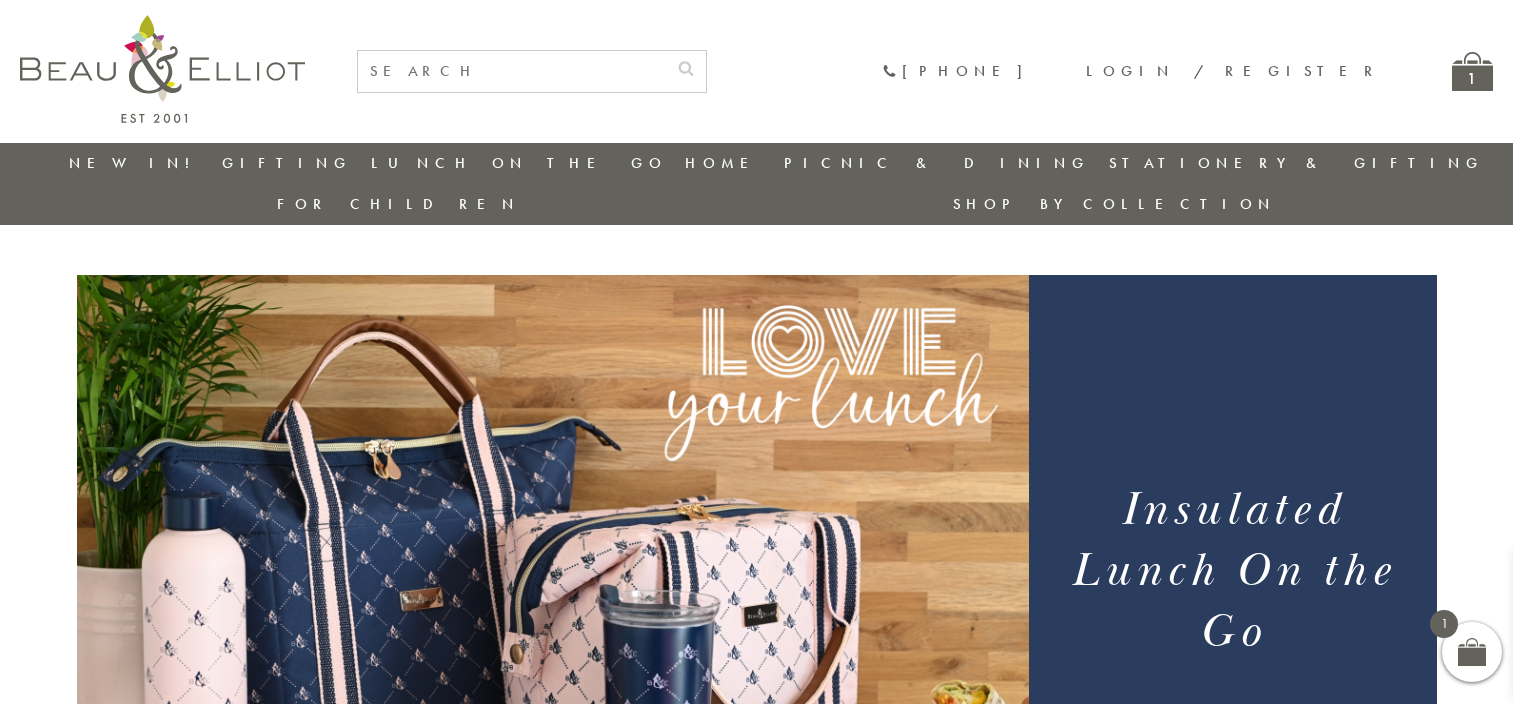 scroll, scrollTop: 0, scrollLeft: 0, axis: both 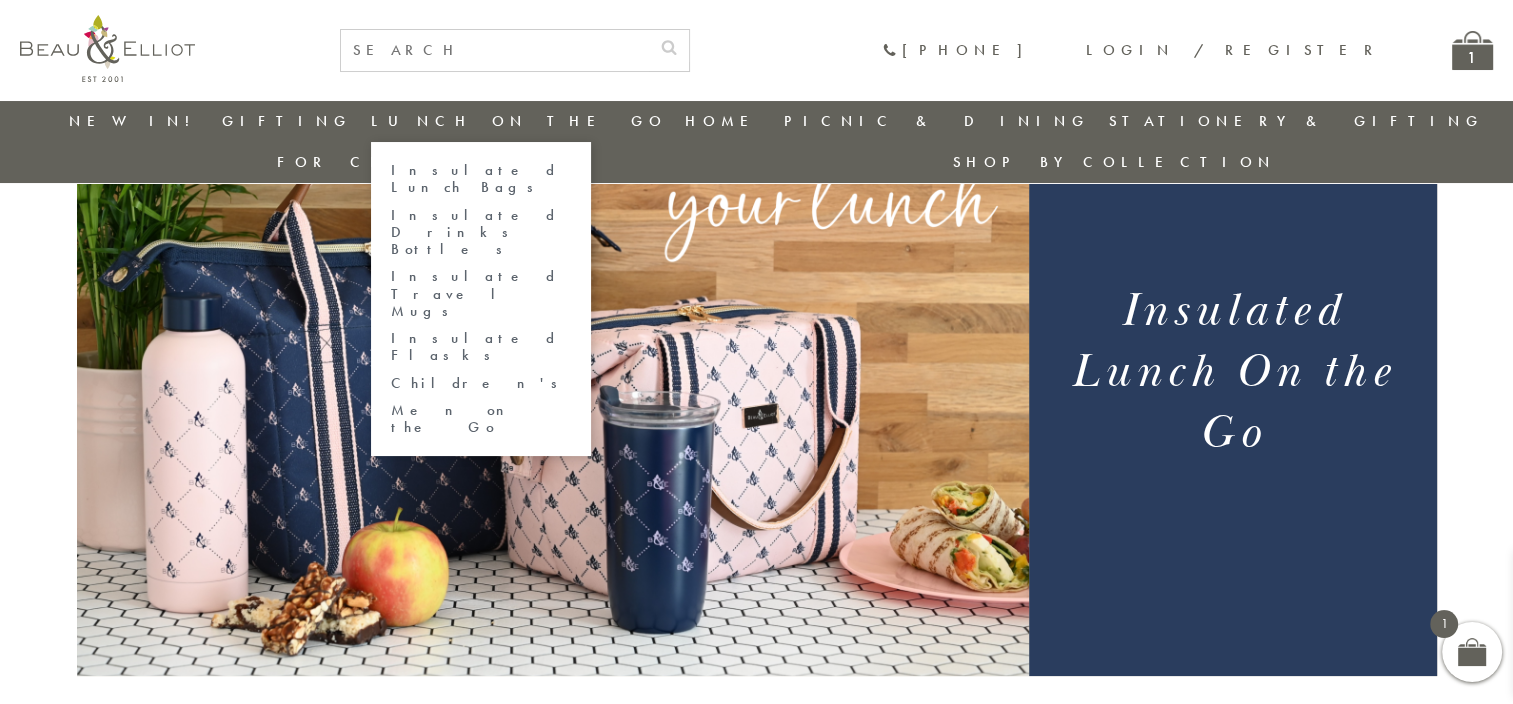 click on "Insulated Lunch Bags" at bounding box center [481, 179] 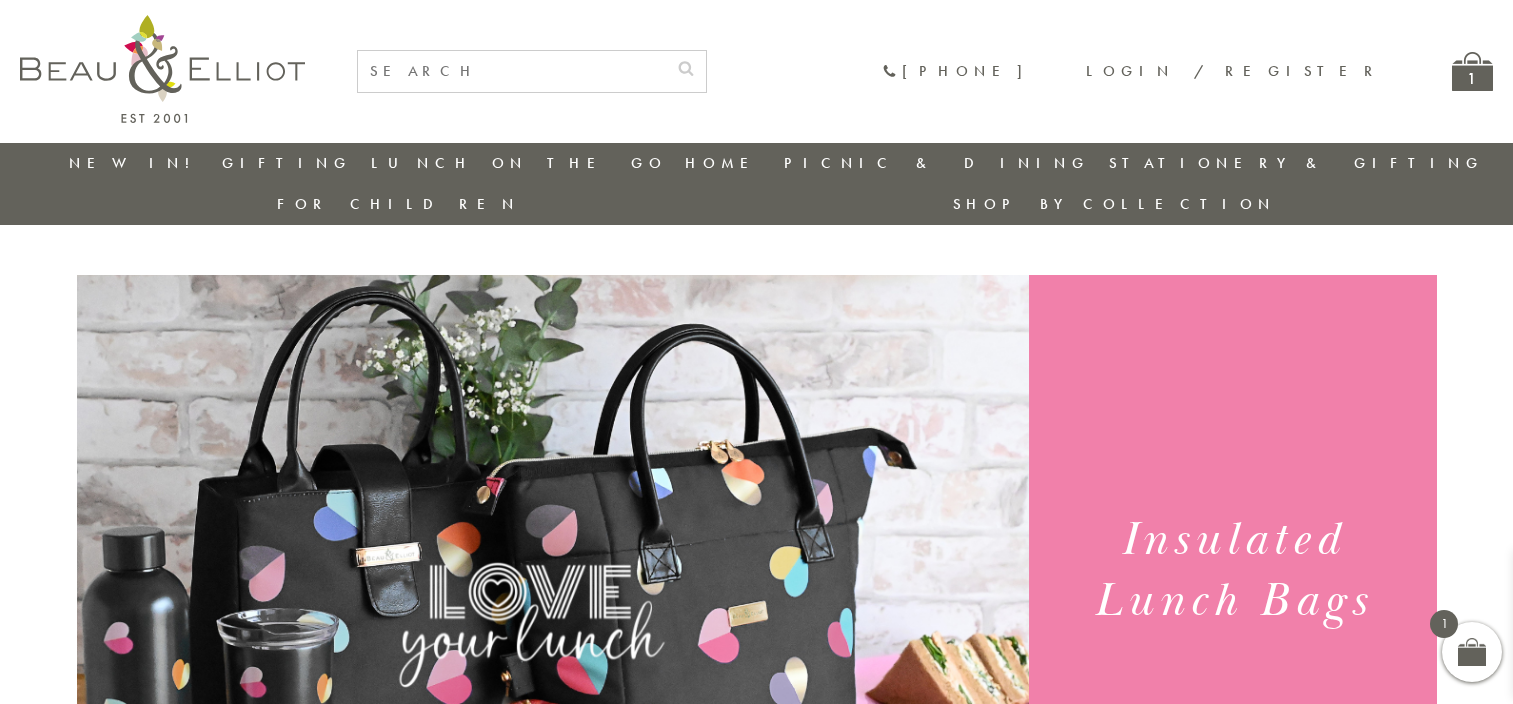 scroll, scrollTop: 0, scrollLeft: 0, axis: both 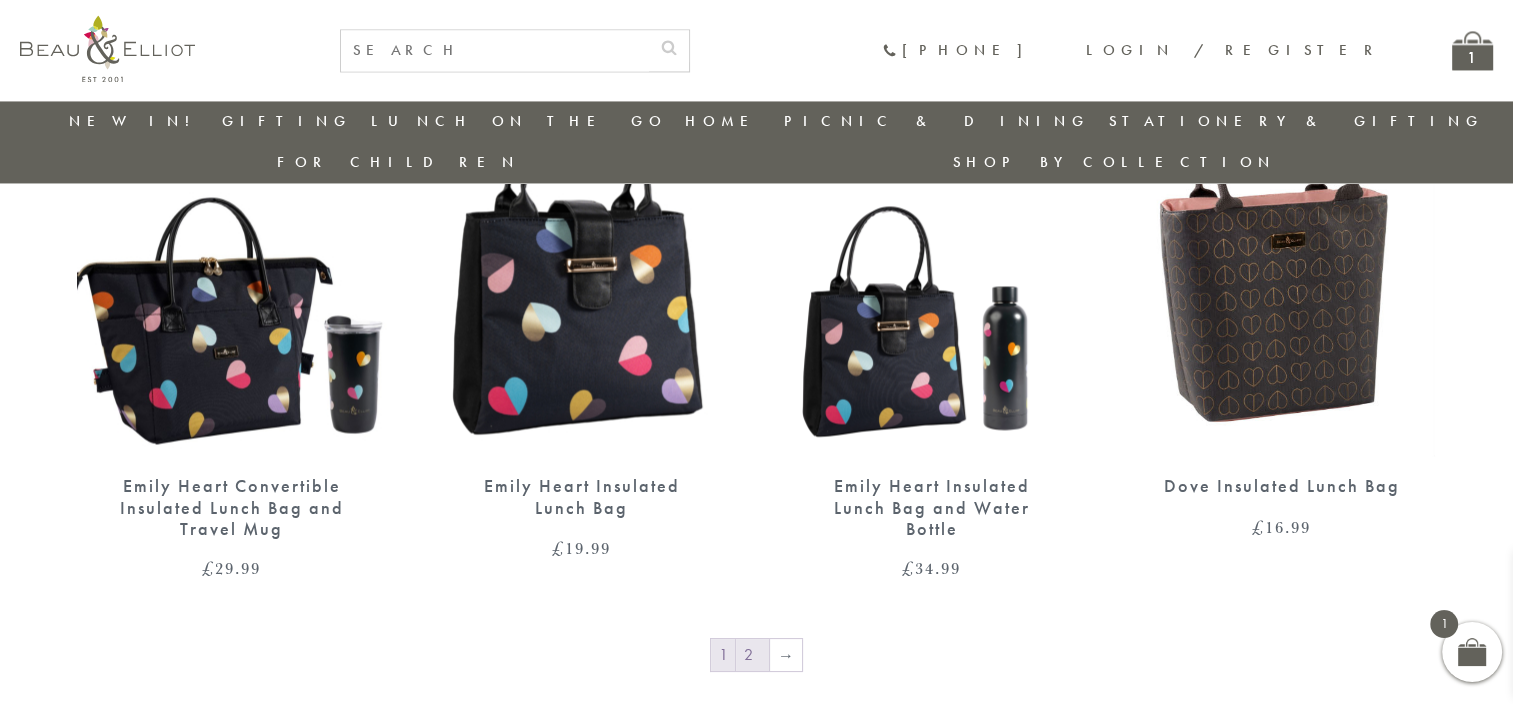 click on "2" at bounding box center [752, 655] 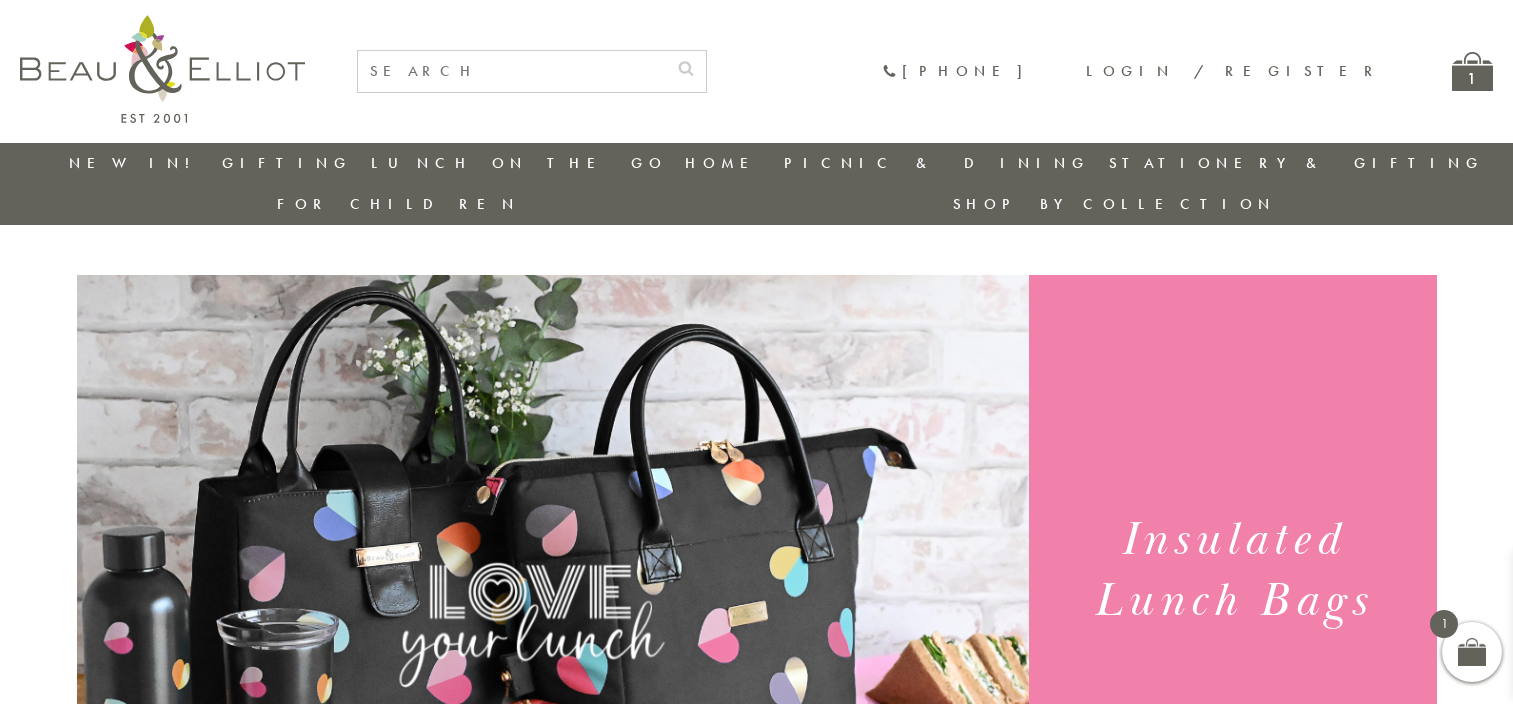 scroll, scrollTop: 0, scrollLeft: 0, axis: both 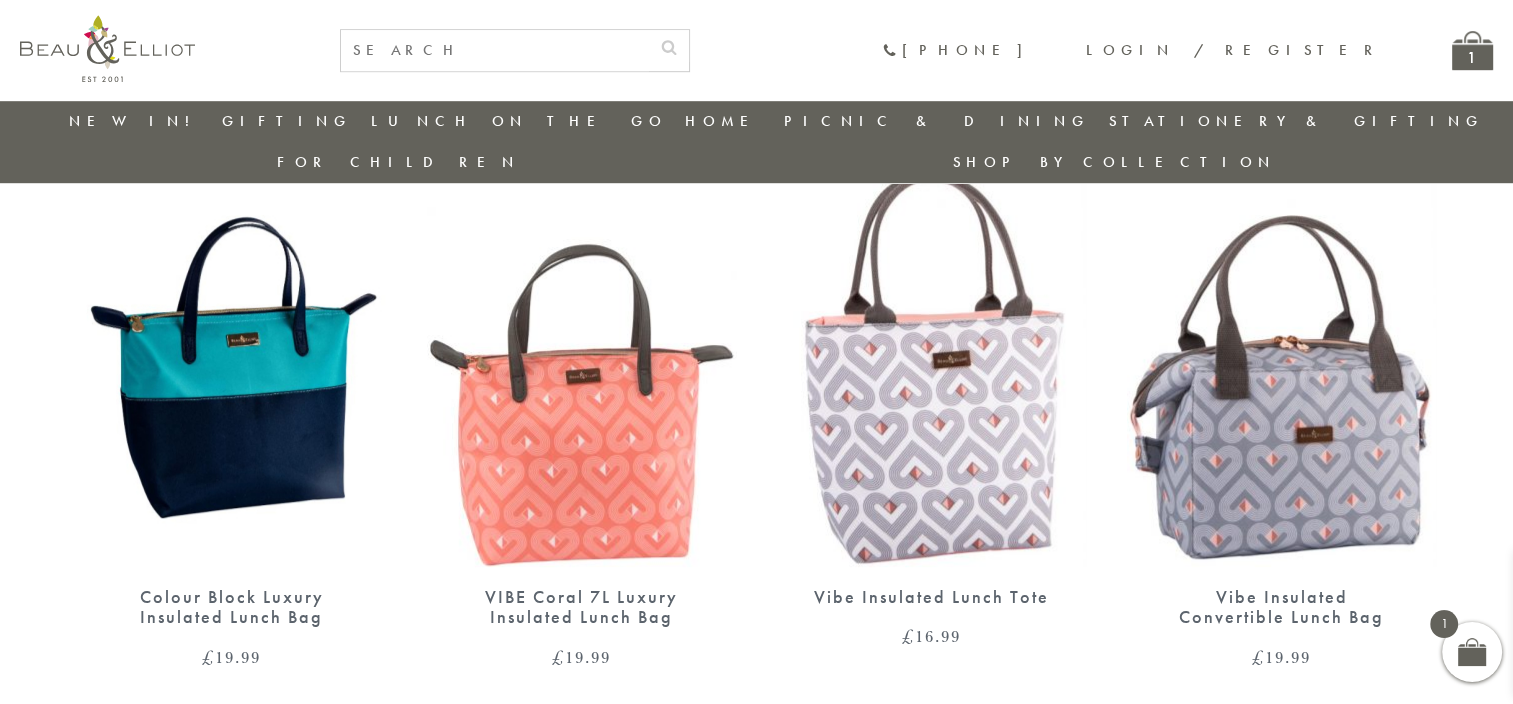 click on "Vibe Insulated Lunch Tote" at bounding box center [932, 597] 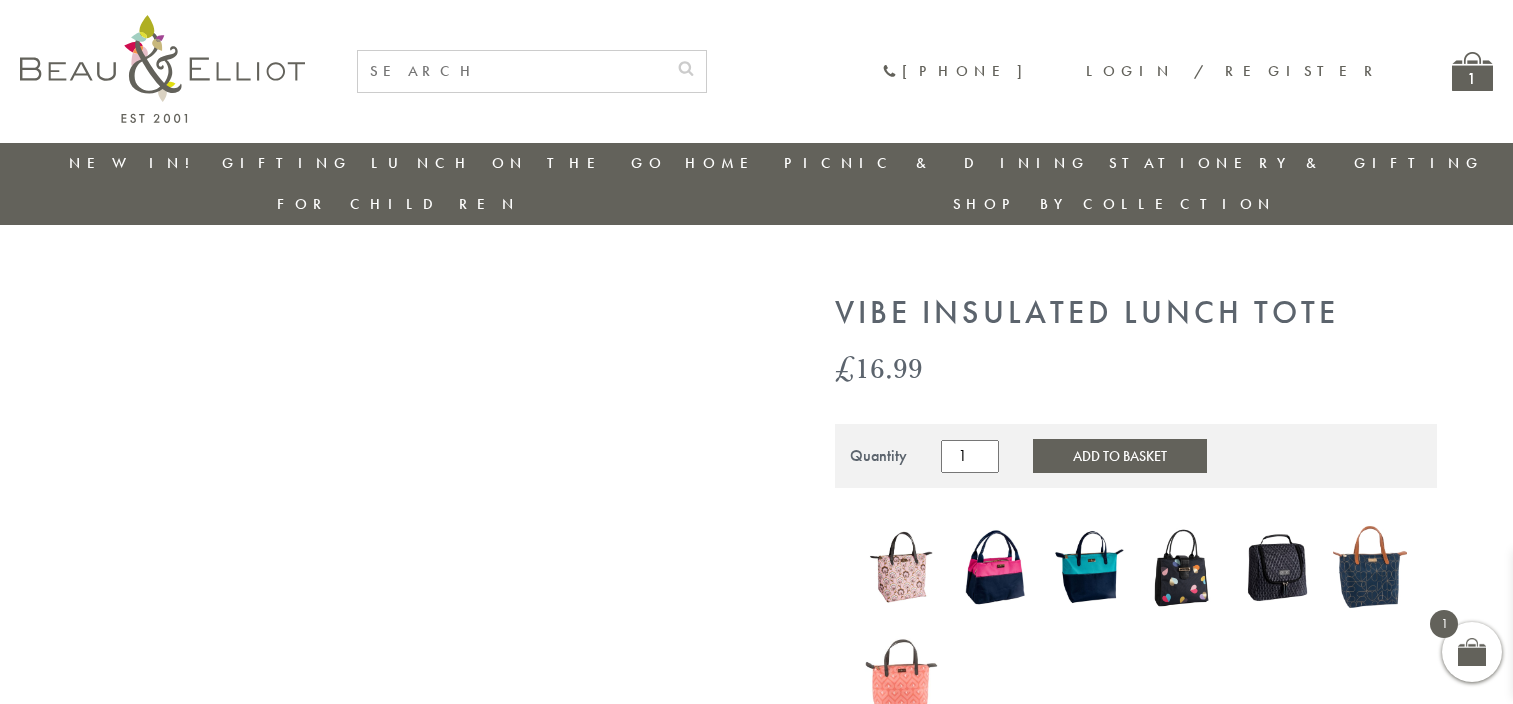 scroll, scrollTop: 0, scrollLeft: 0, axis: both 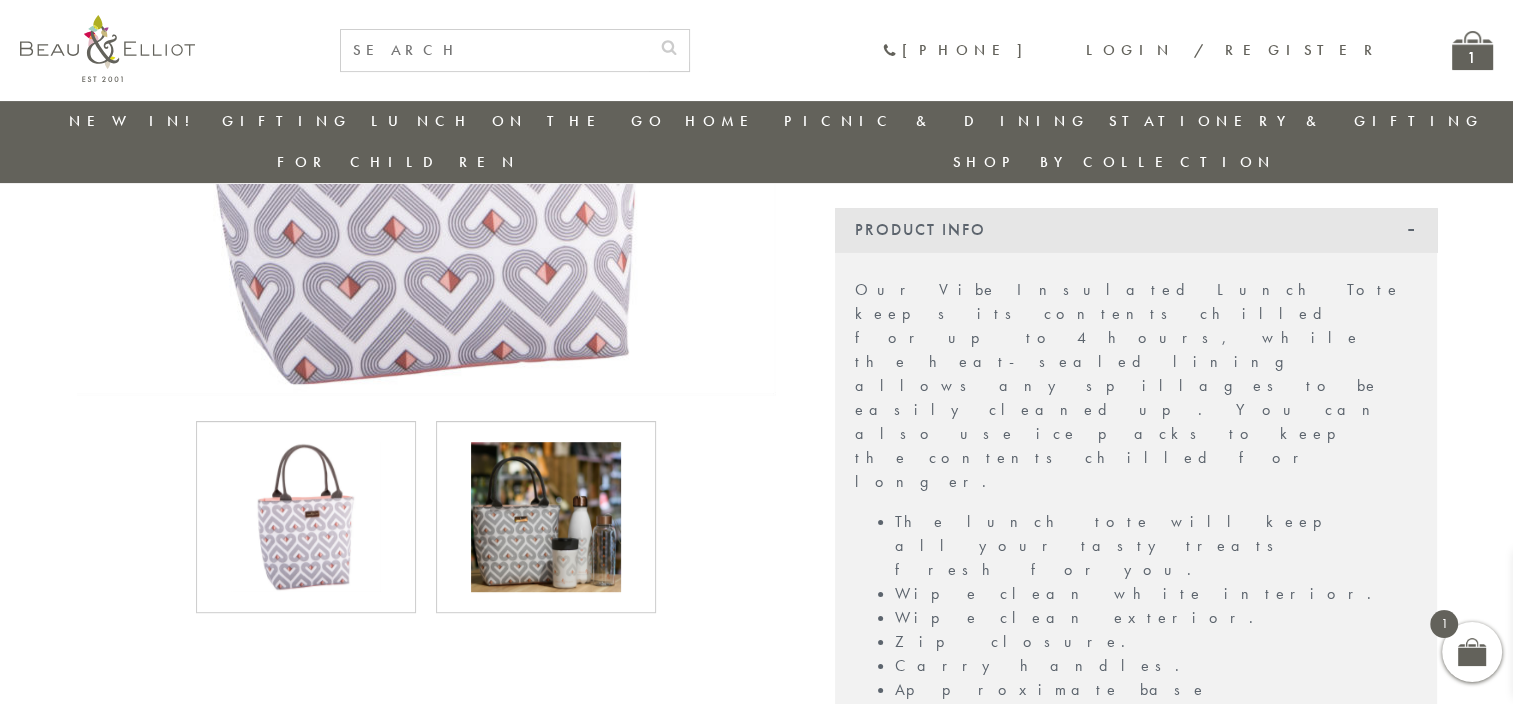 click at bounding box center (546, 517) 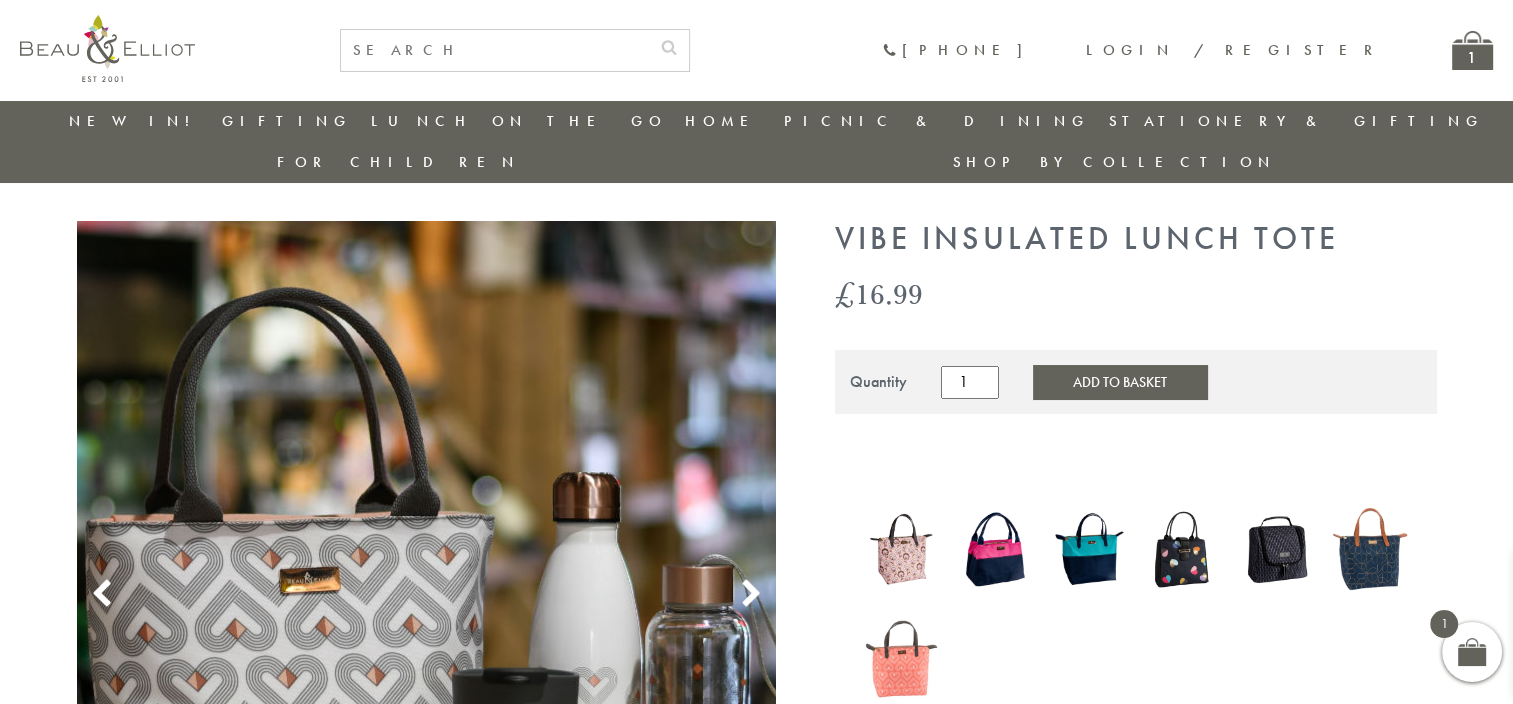 scroll, scrollTop: 0, scrollLeft: 0, axis: both 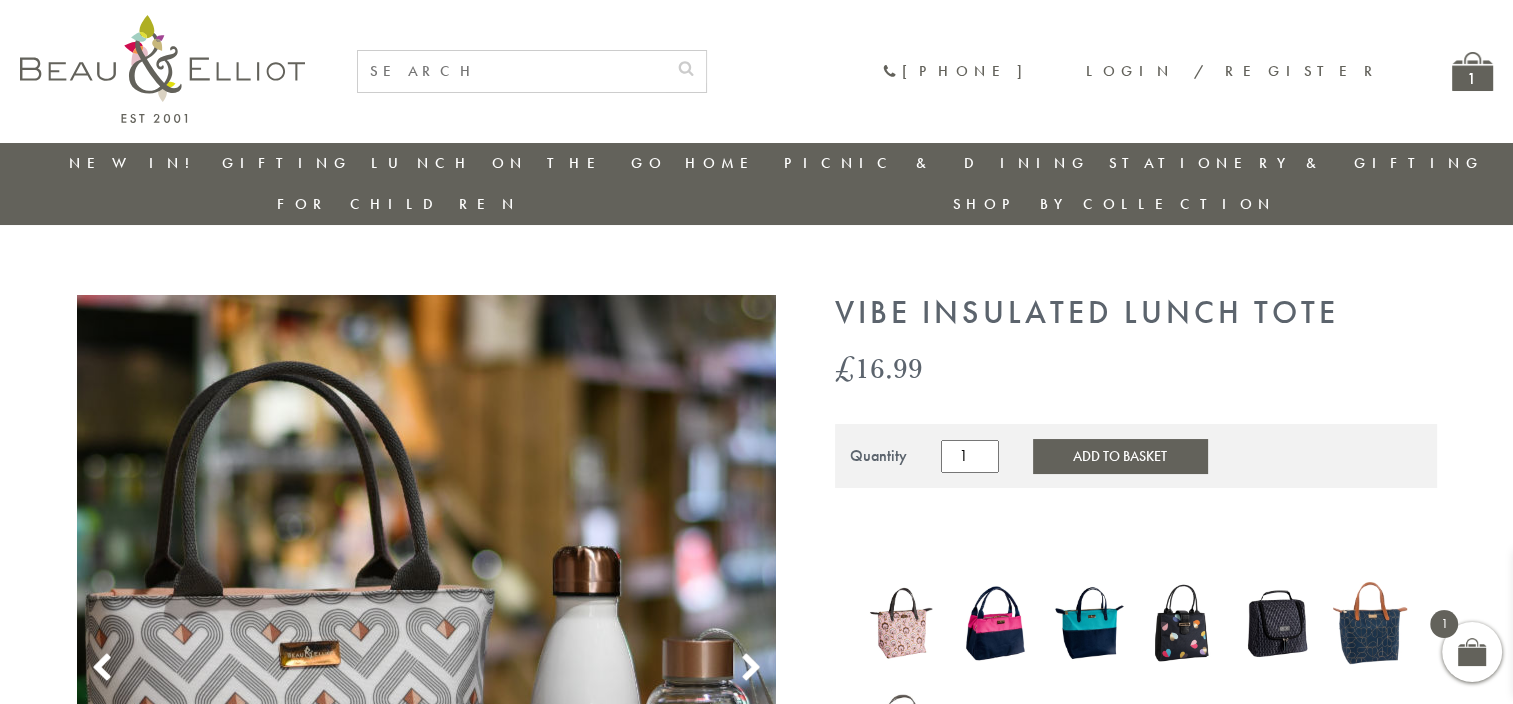 click at bounding box center [512, 71] 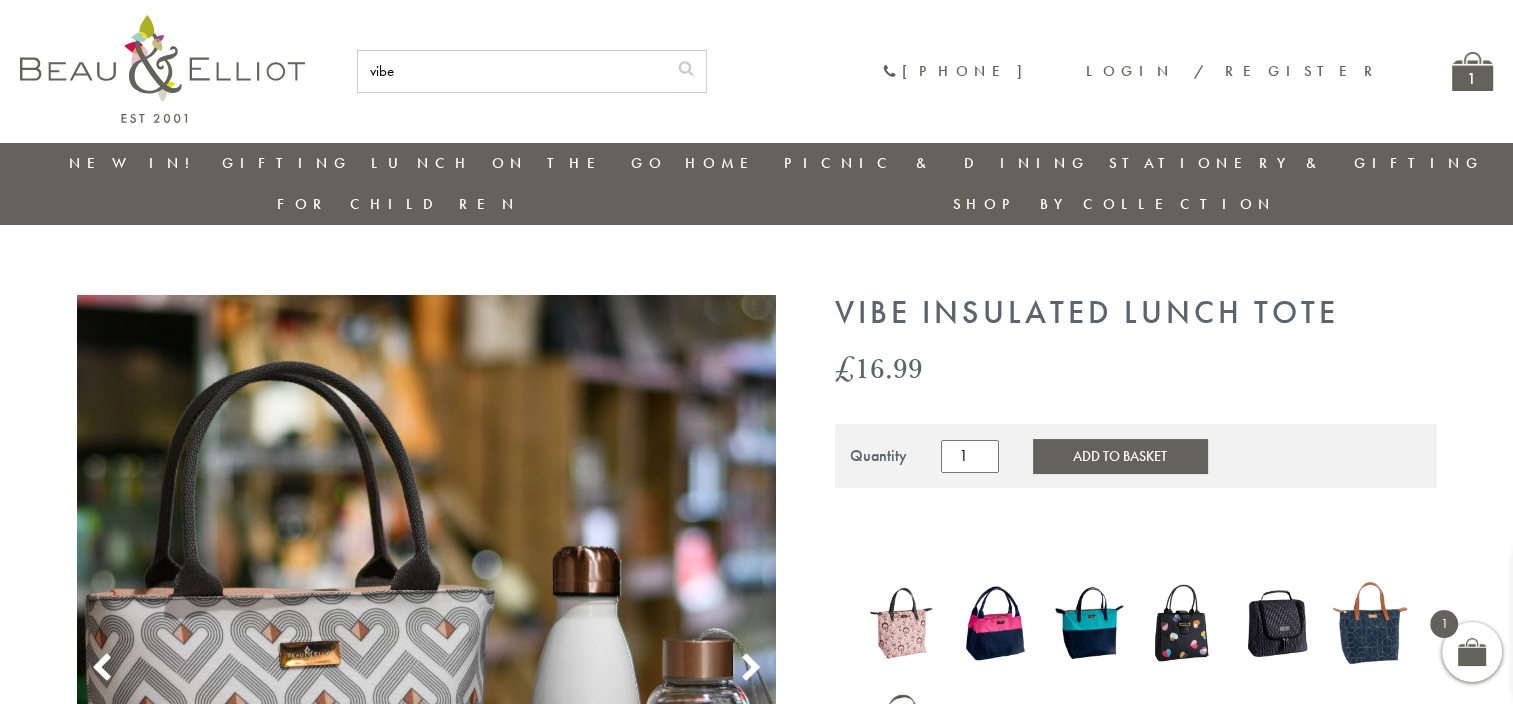 type on "vibe" 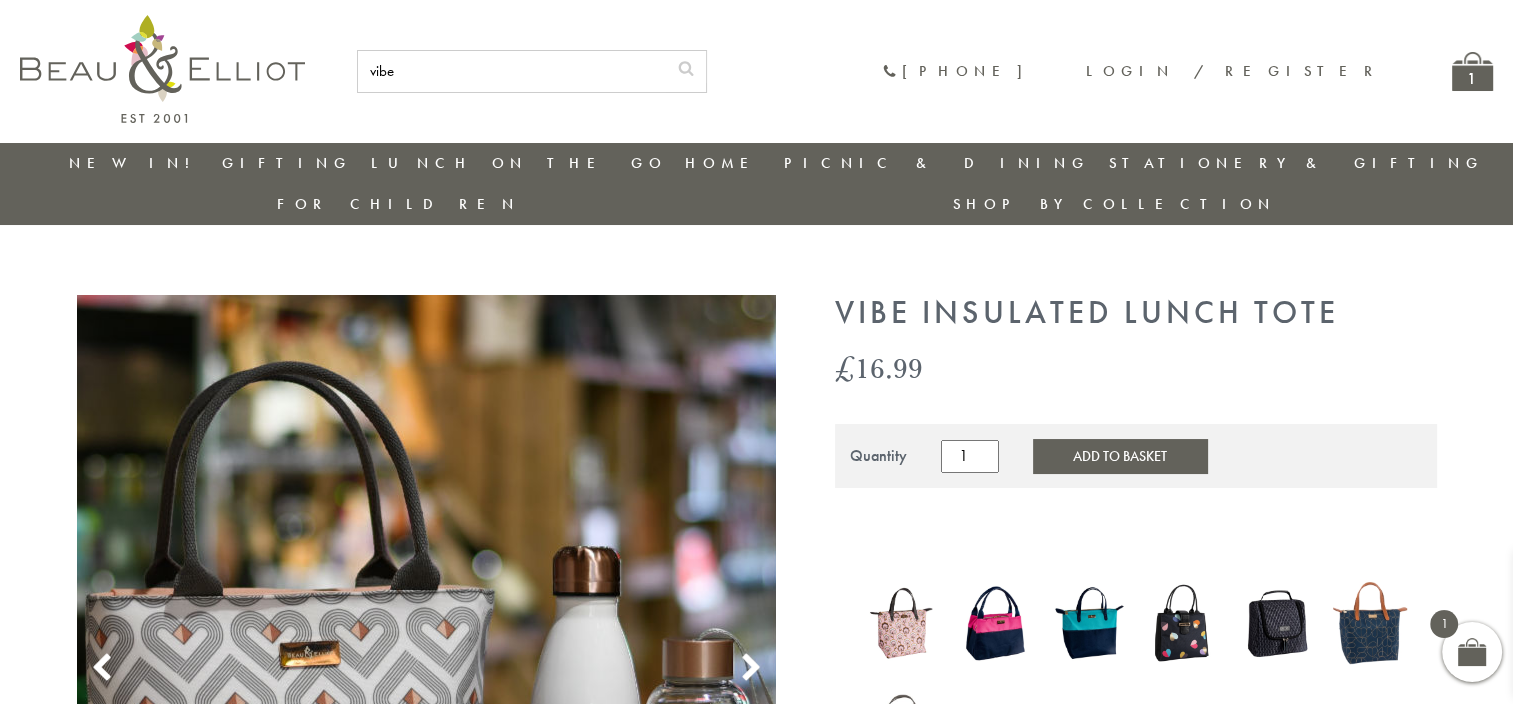click at bounding box center (686, 67) 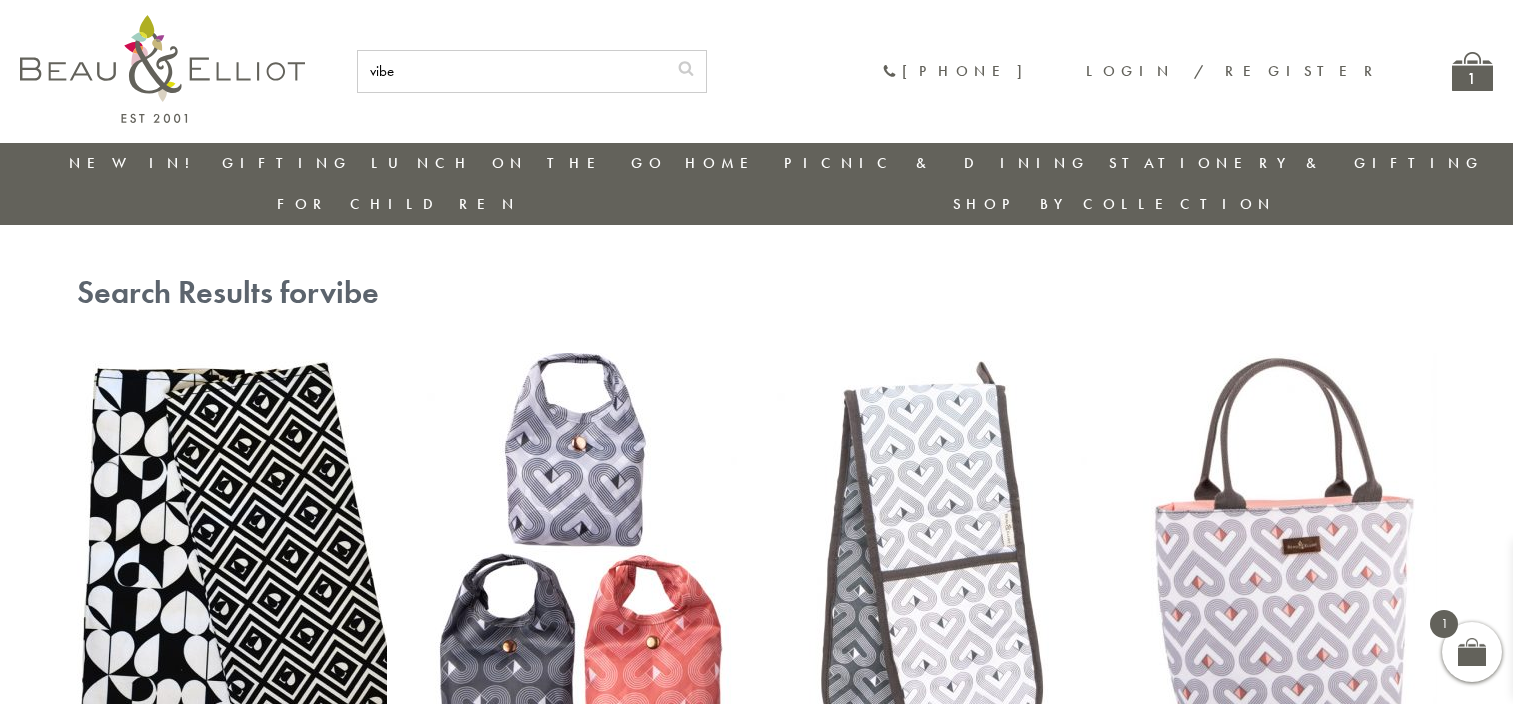 scroll, scrollTop: 0, scrollLeft: 0, axis: both 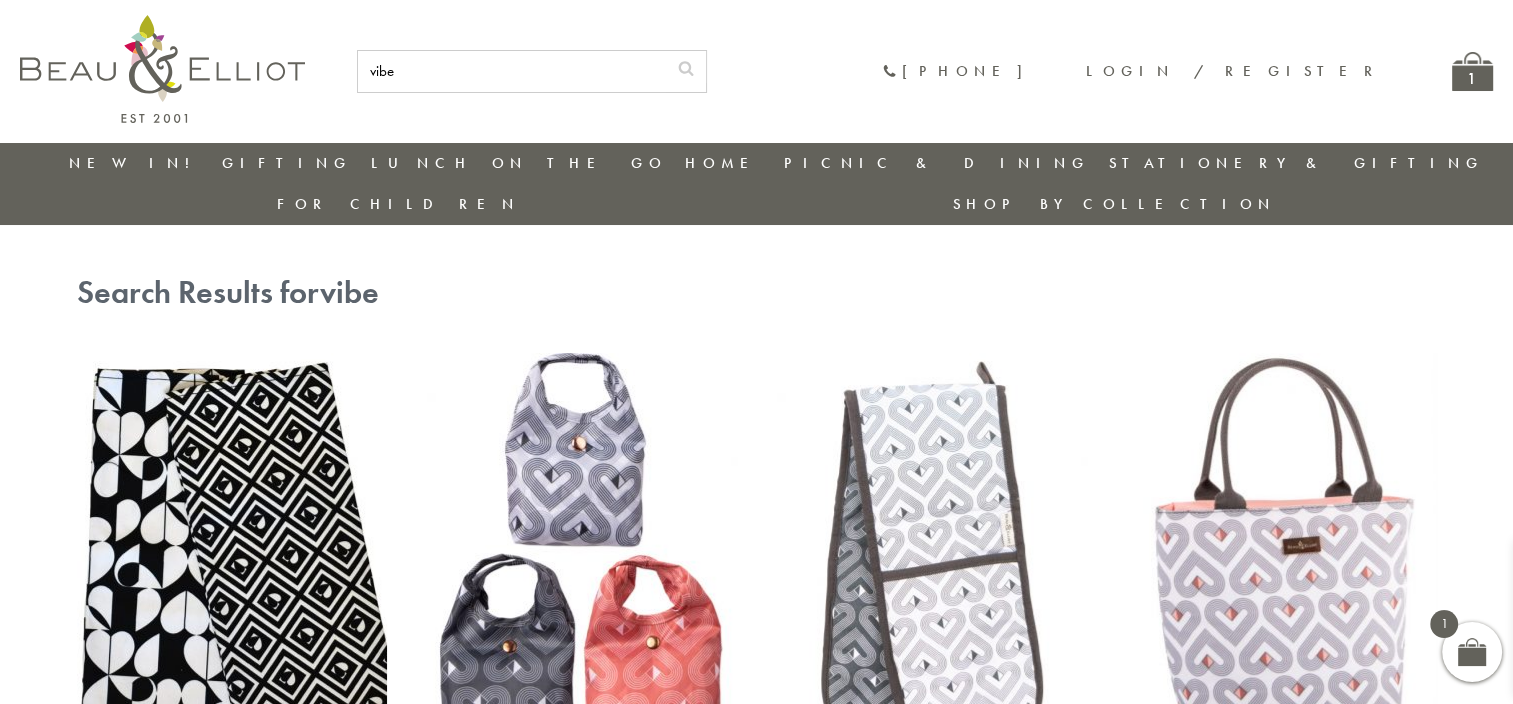 click on "1" at bounding box center [1472, 71] 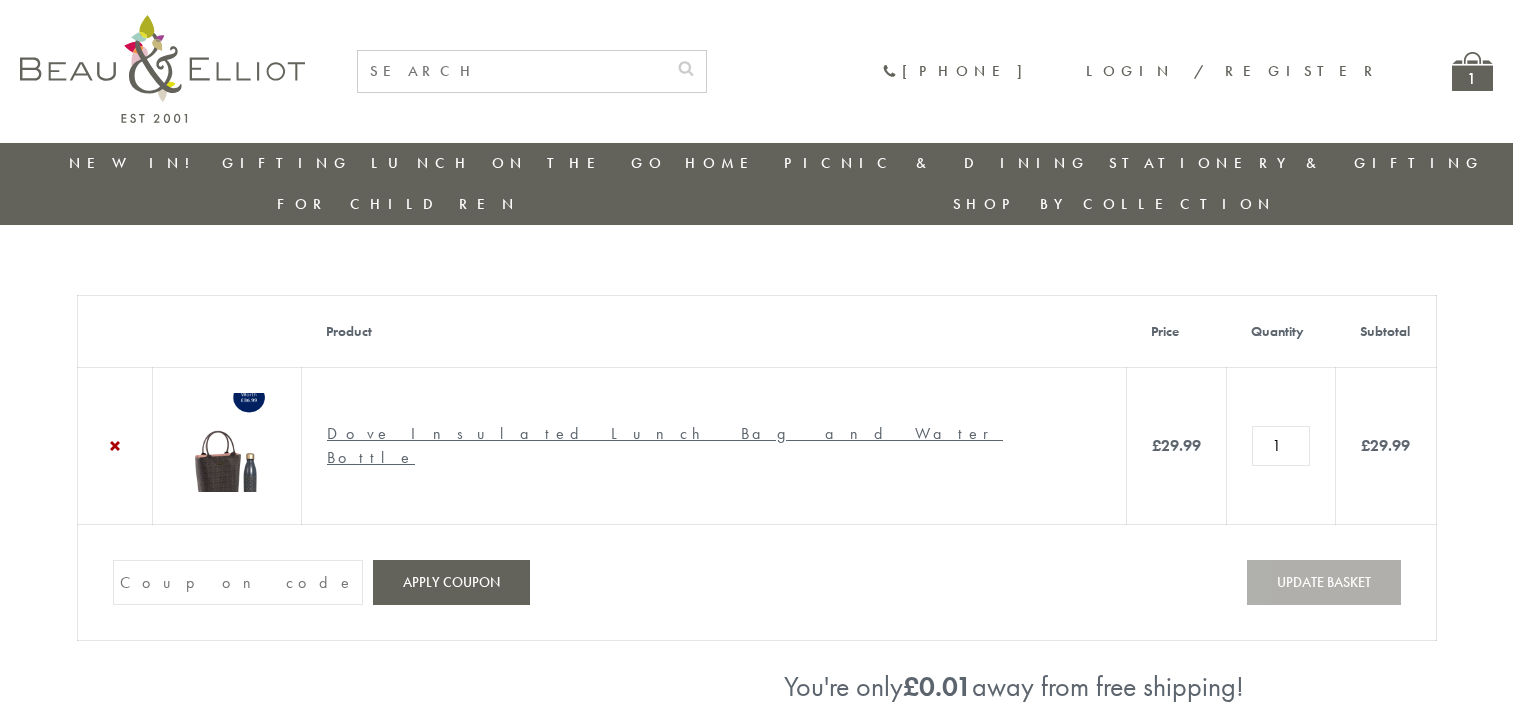 scroll, scrollTop: 0, scrollLeft: 0, axis: both 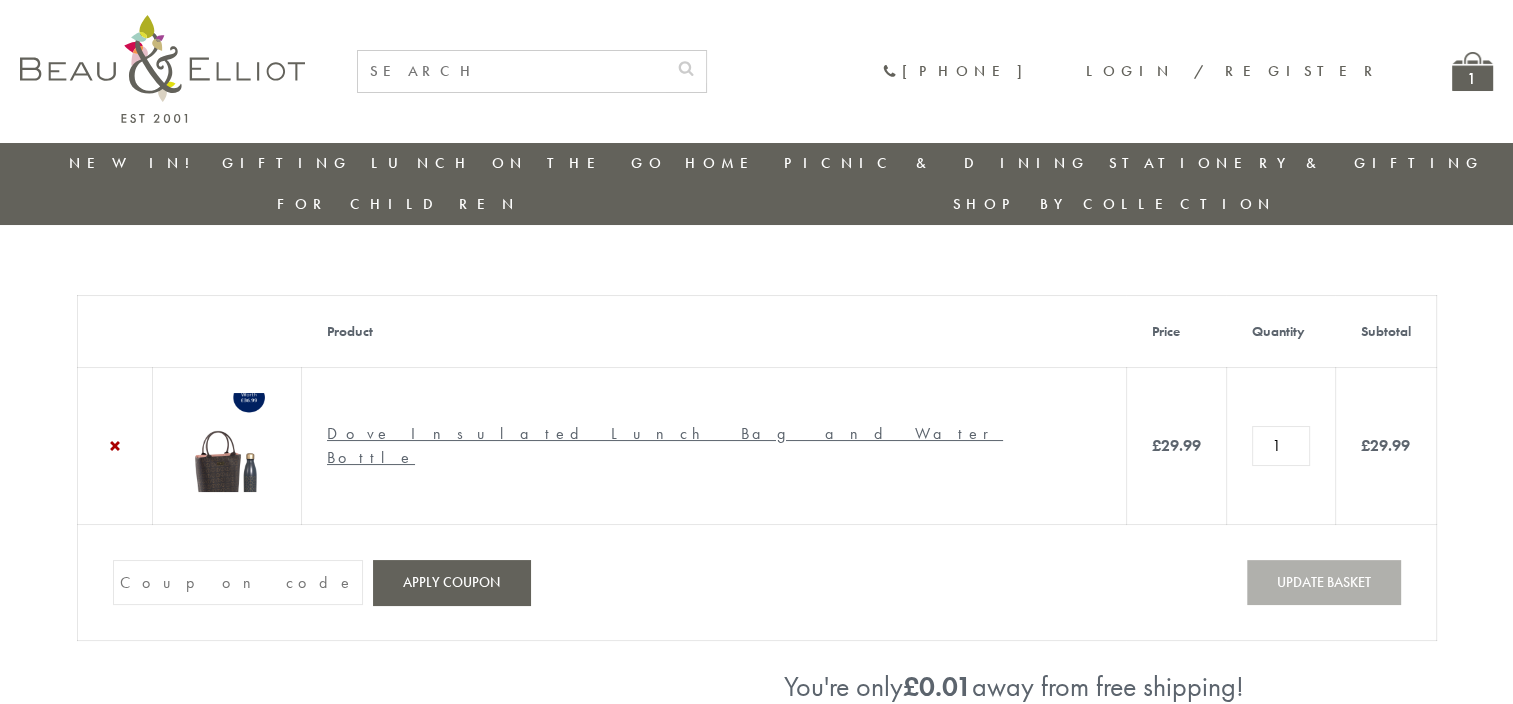 click on "Coupon:" at bounding box center (238, 582) 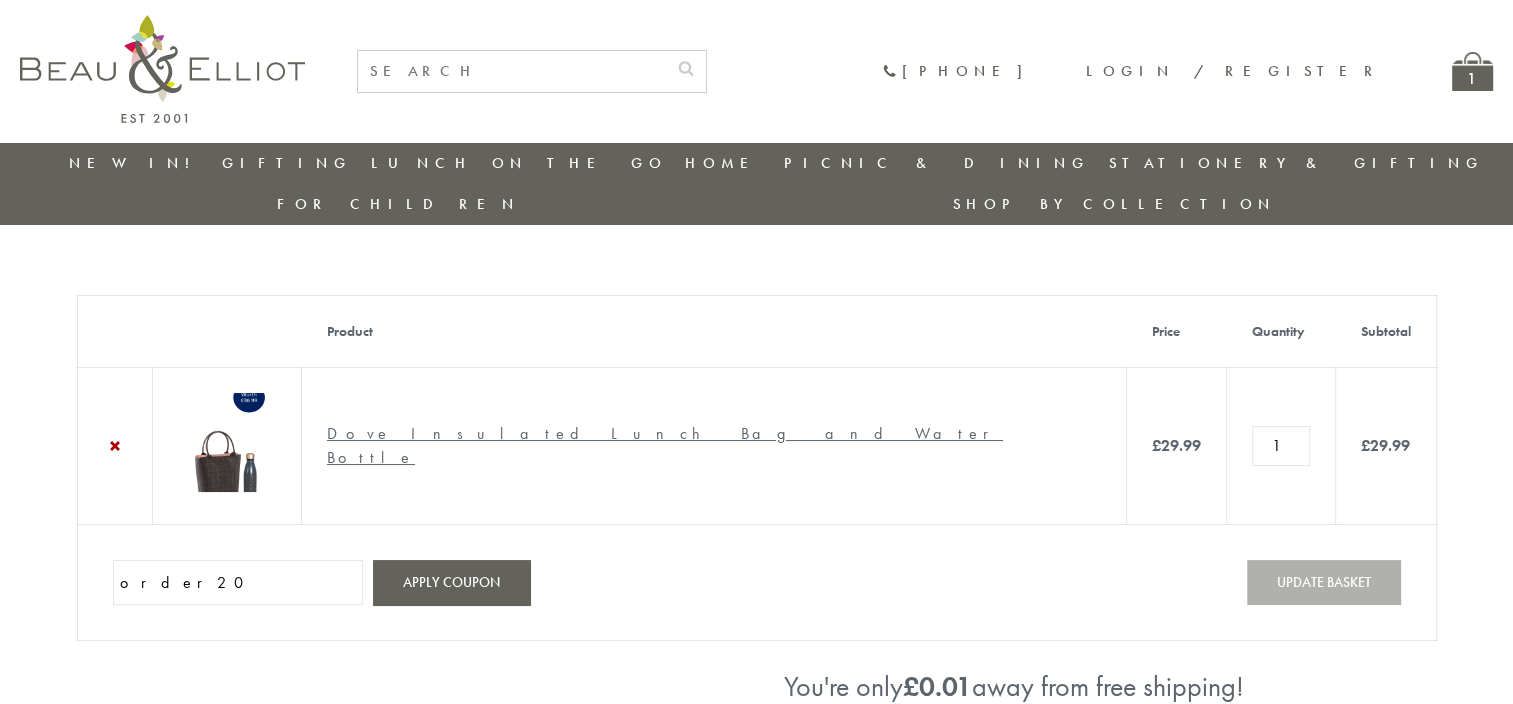 type on "order20" 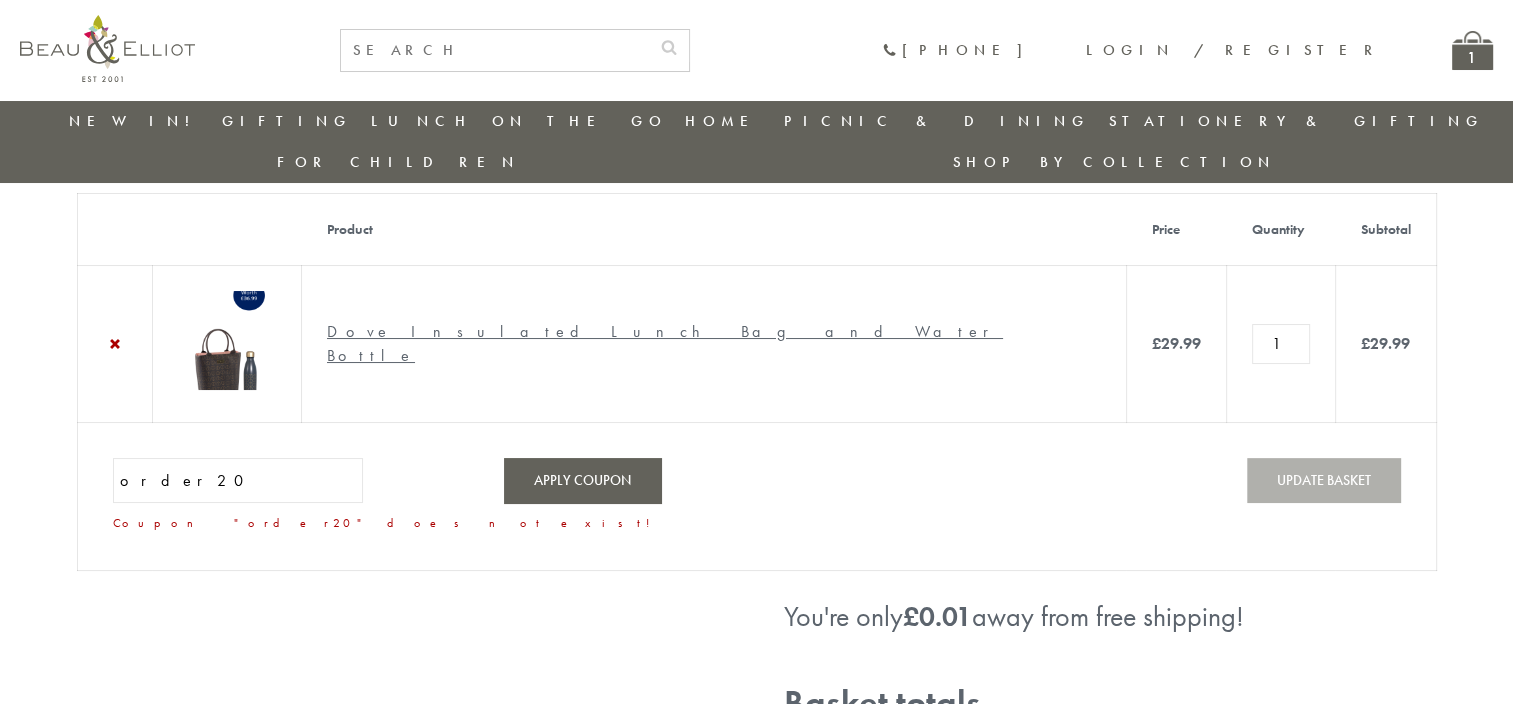 scroll, scrollTop: 0, scrollLeft: 0, axis: both 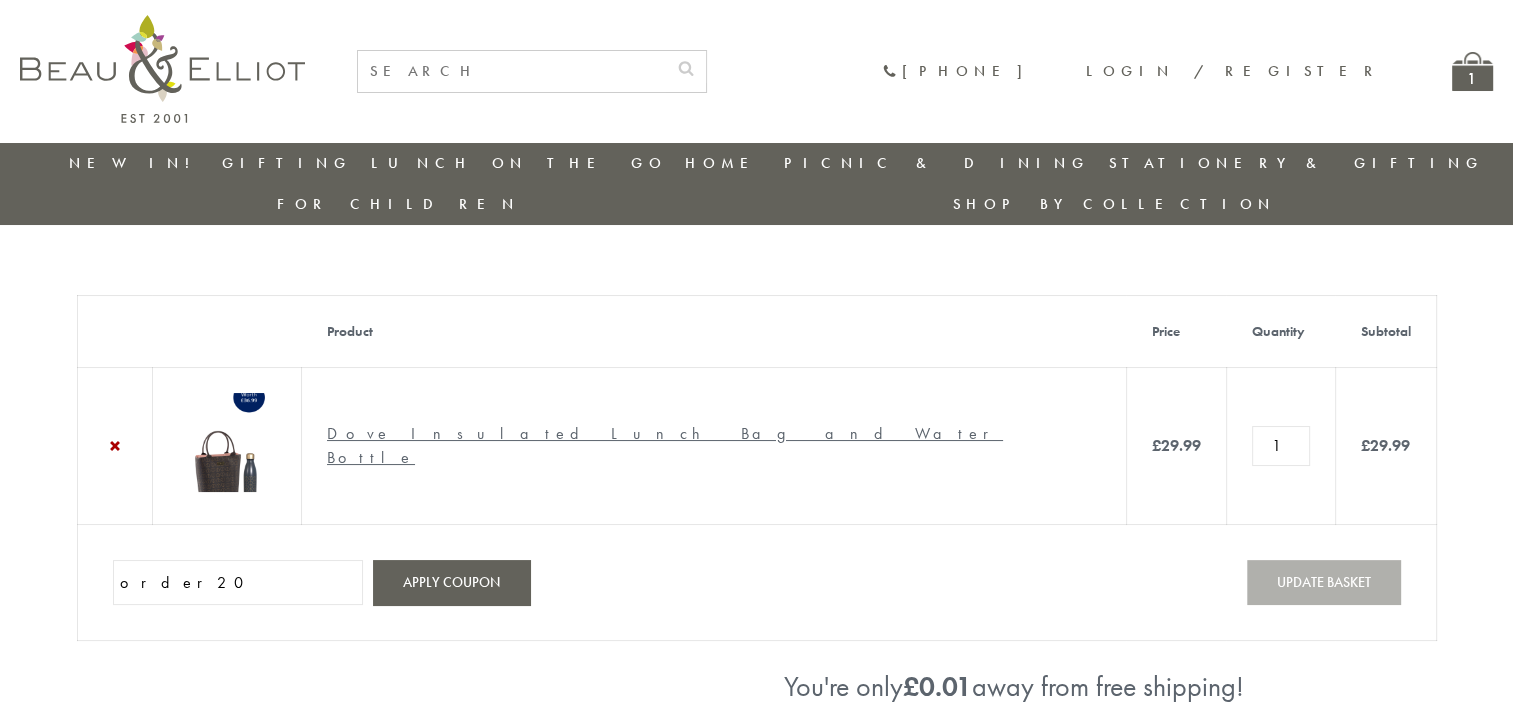 drag, startPoint x: 183, startPoint y: 546, endPoint x: 0, endPoint y: 515, distance: 185.60712 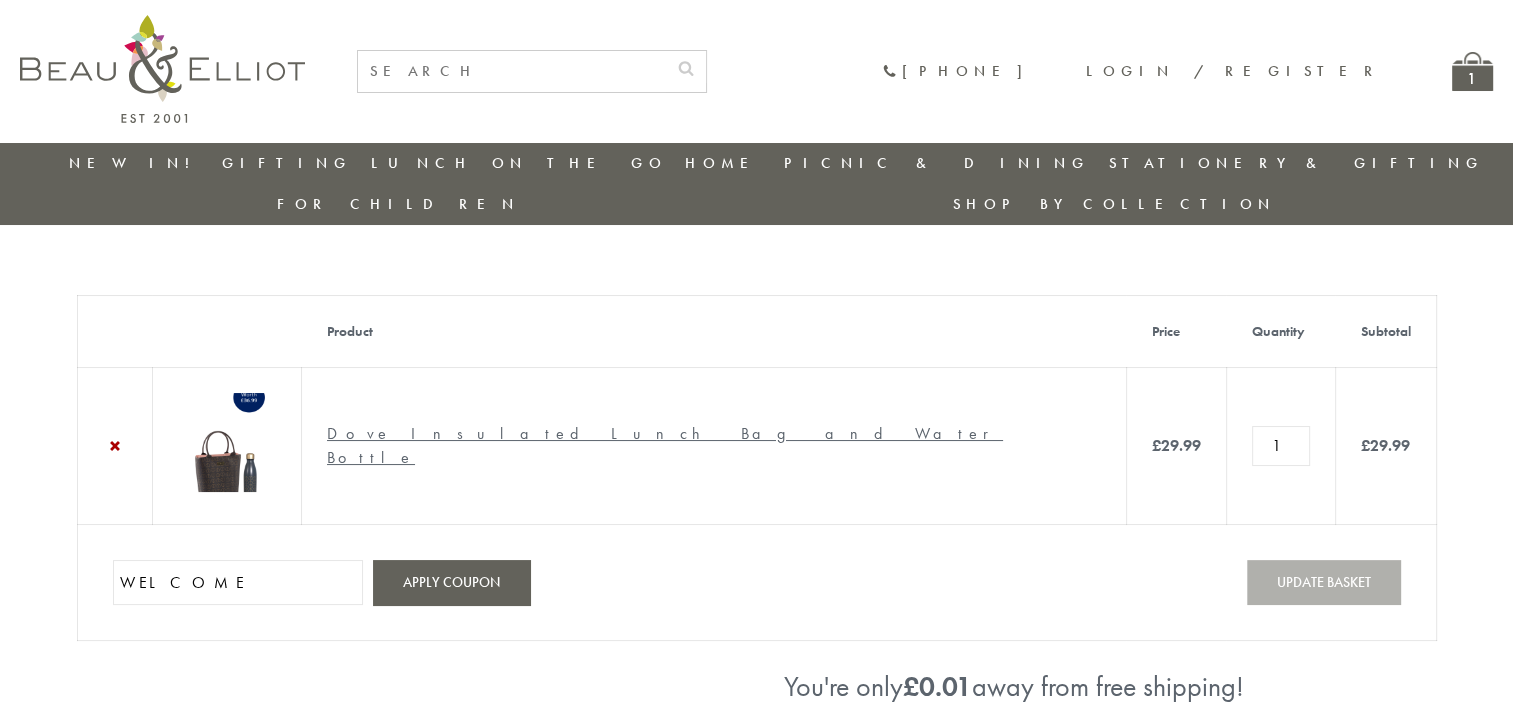 type on "WELCOME" 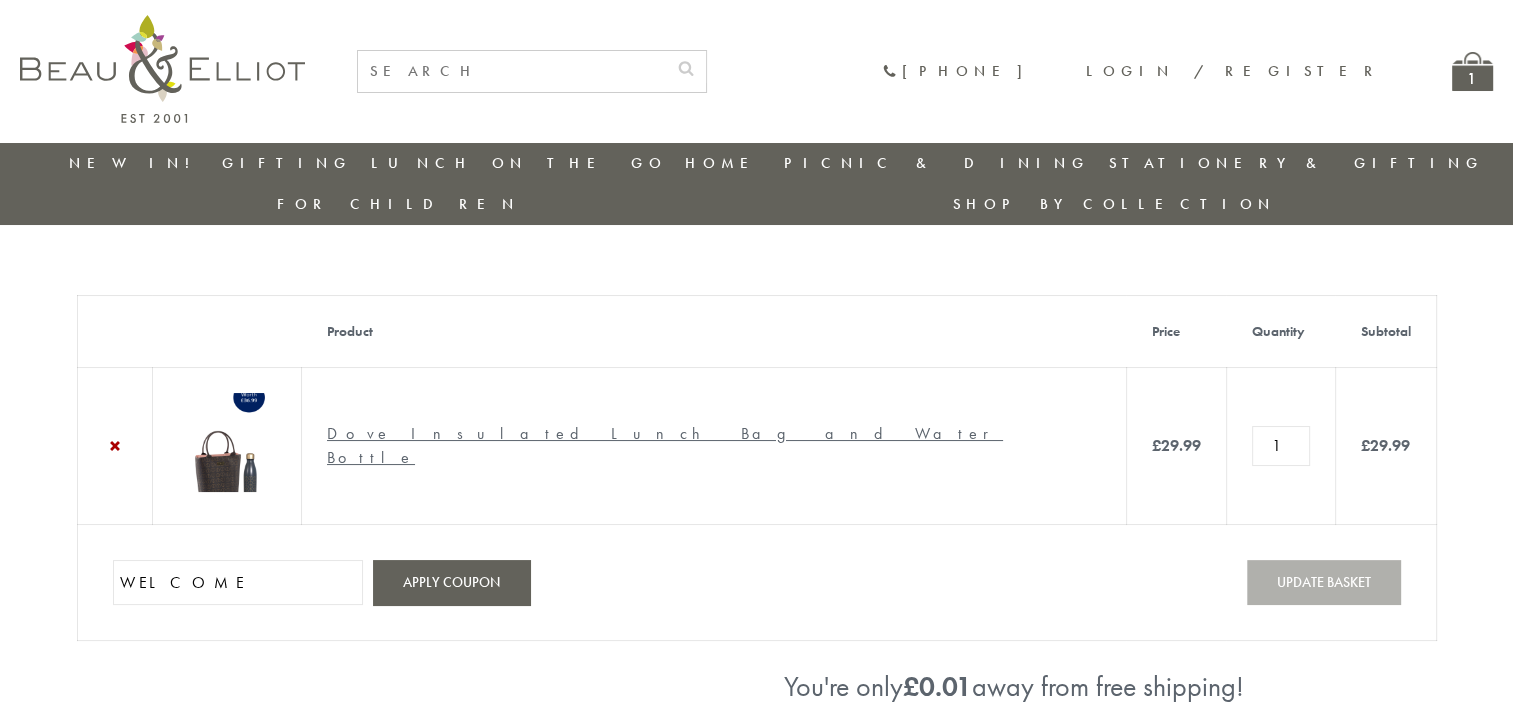 click on "Apply coupon" at bounding box center (451, 582) 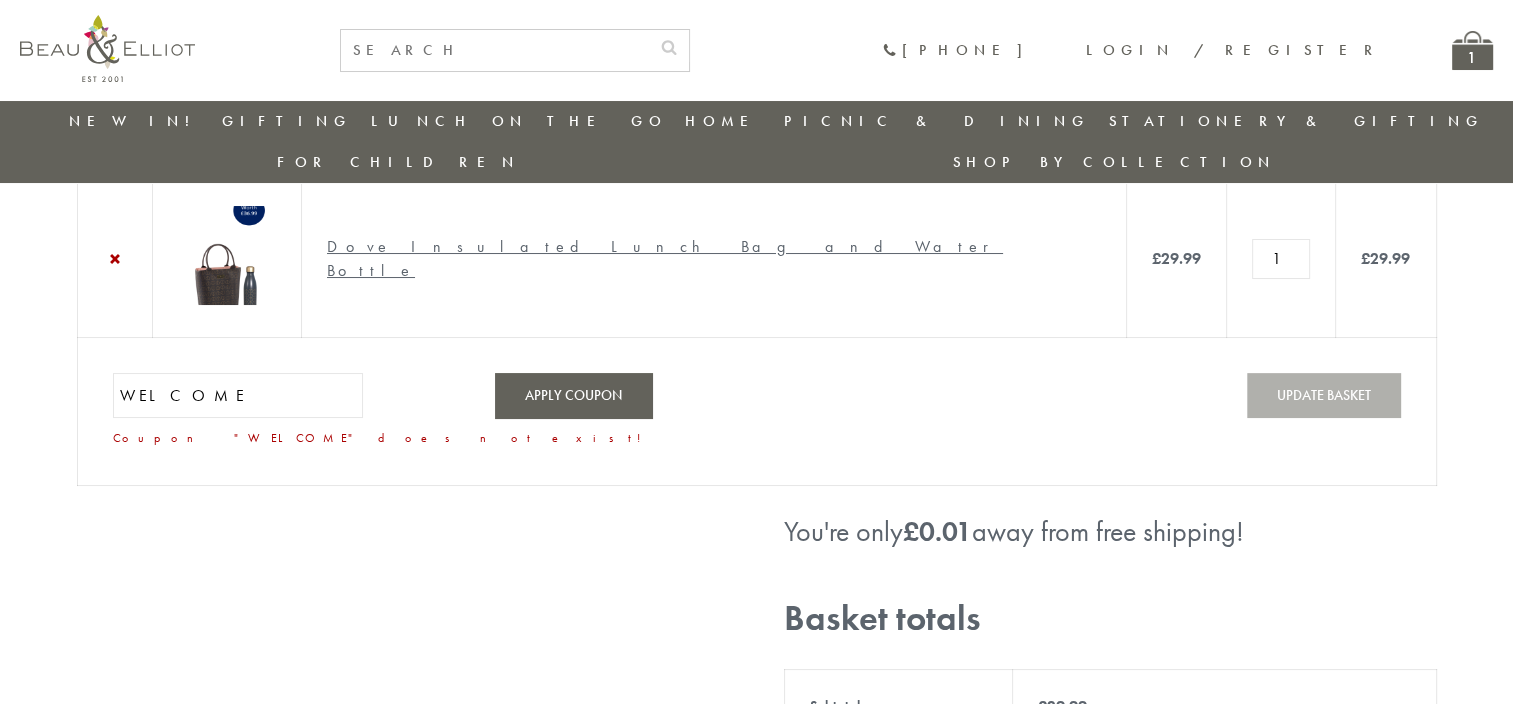 scroll, scrollTop: 72, scrollLeft: 0, axis: vertical 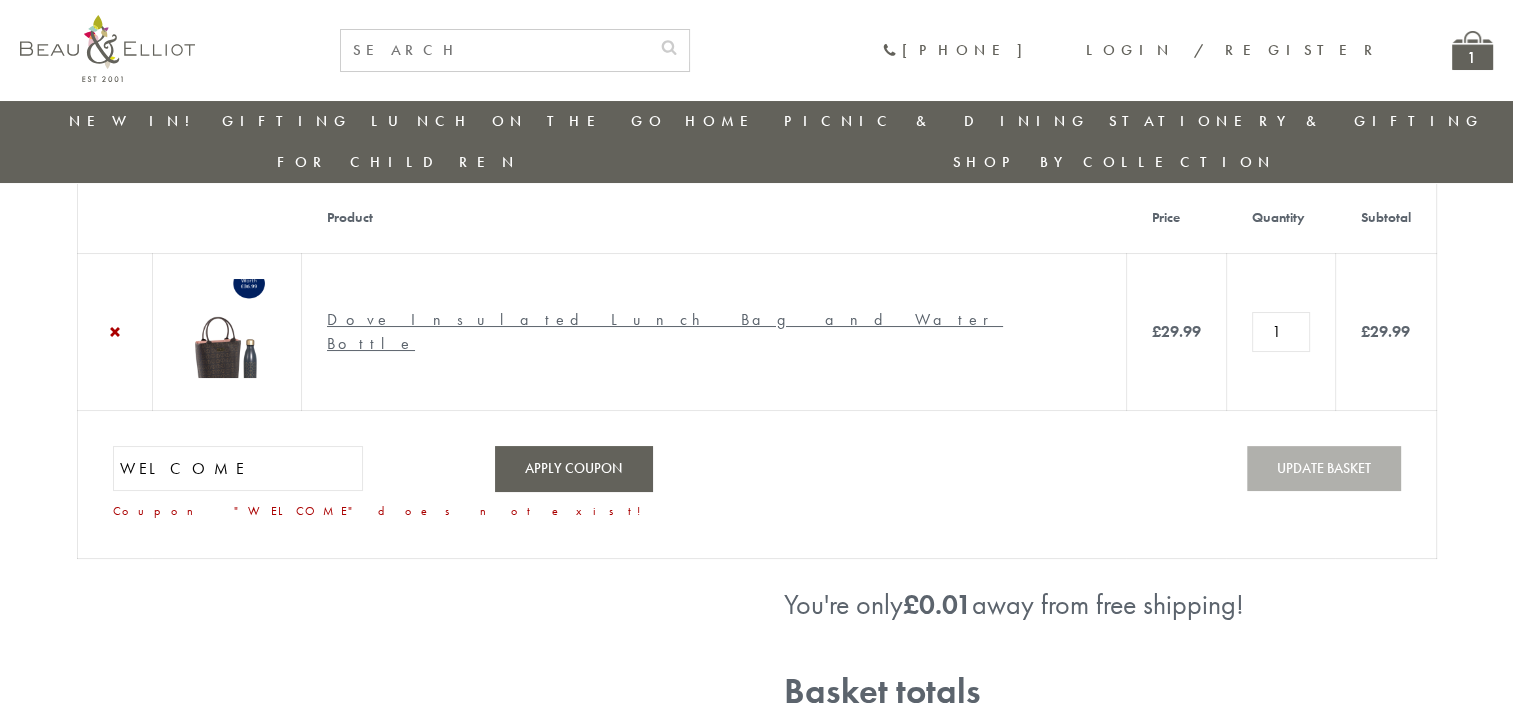 click on "Stationery & Gifting" at bounding box center (1296, 121) 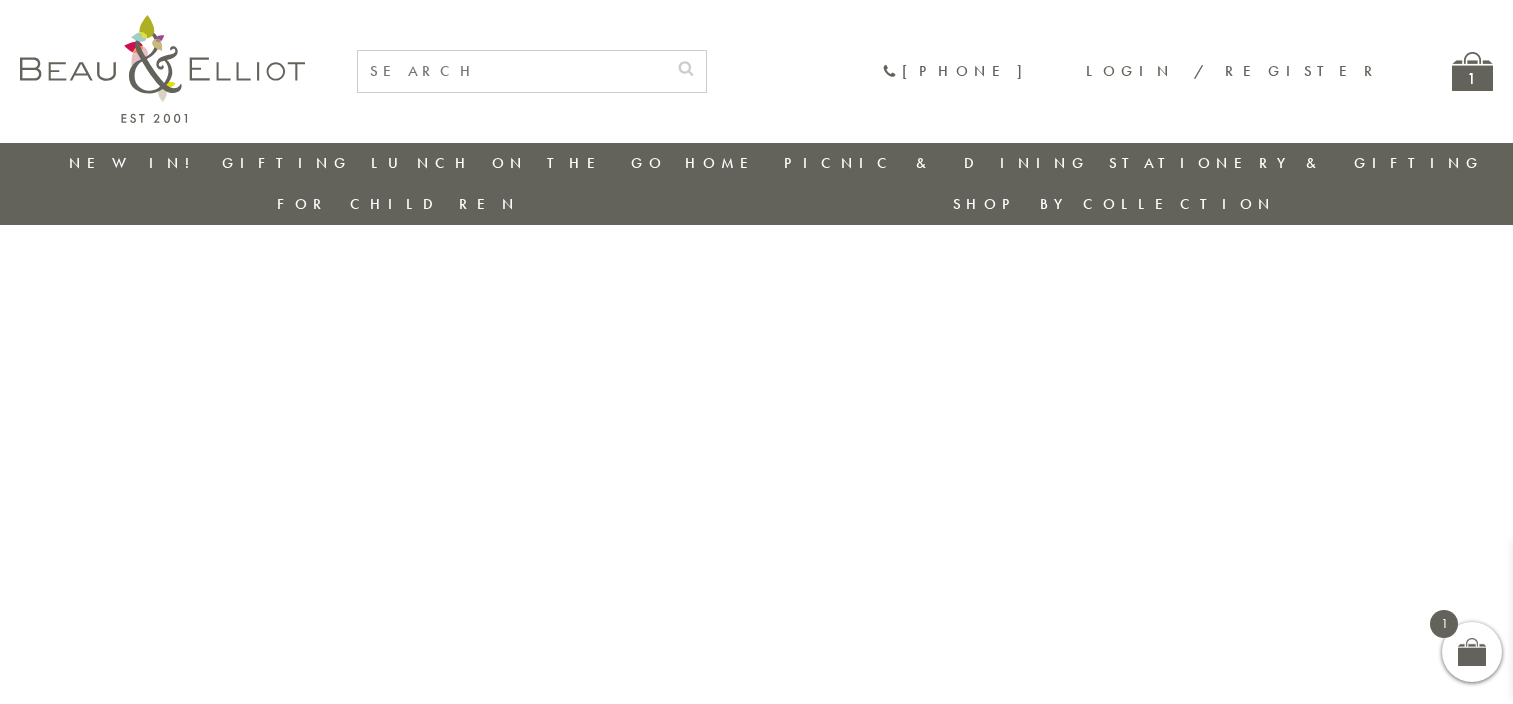 scroll, scrollTop: 0, scrollLeft: 0, axis: both 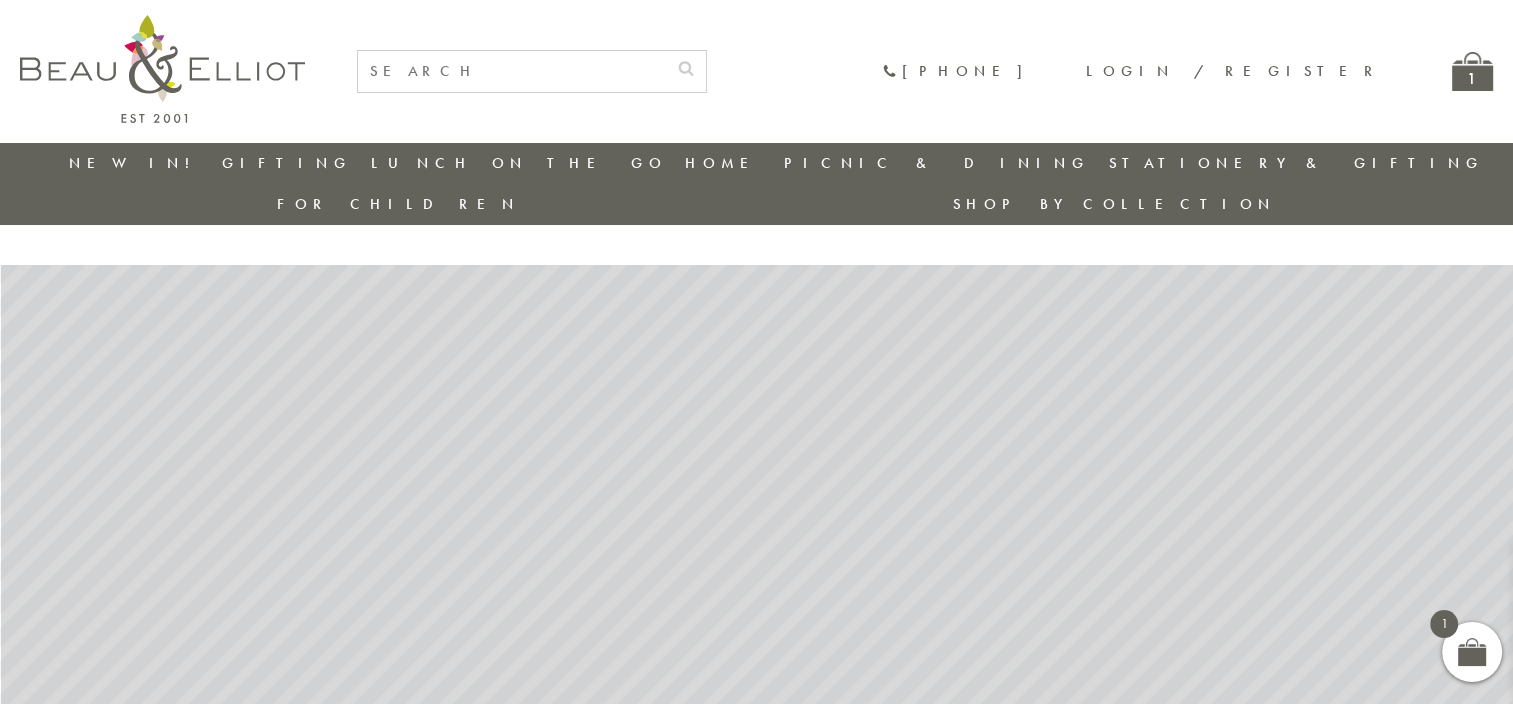 click on "1" at bounding box center (1472, 71) 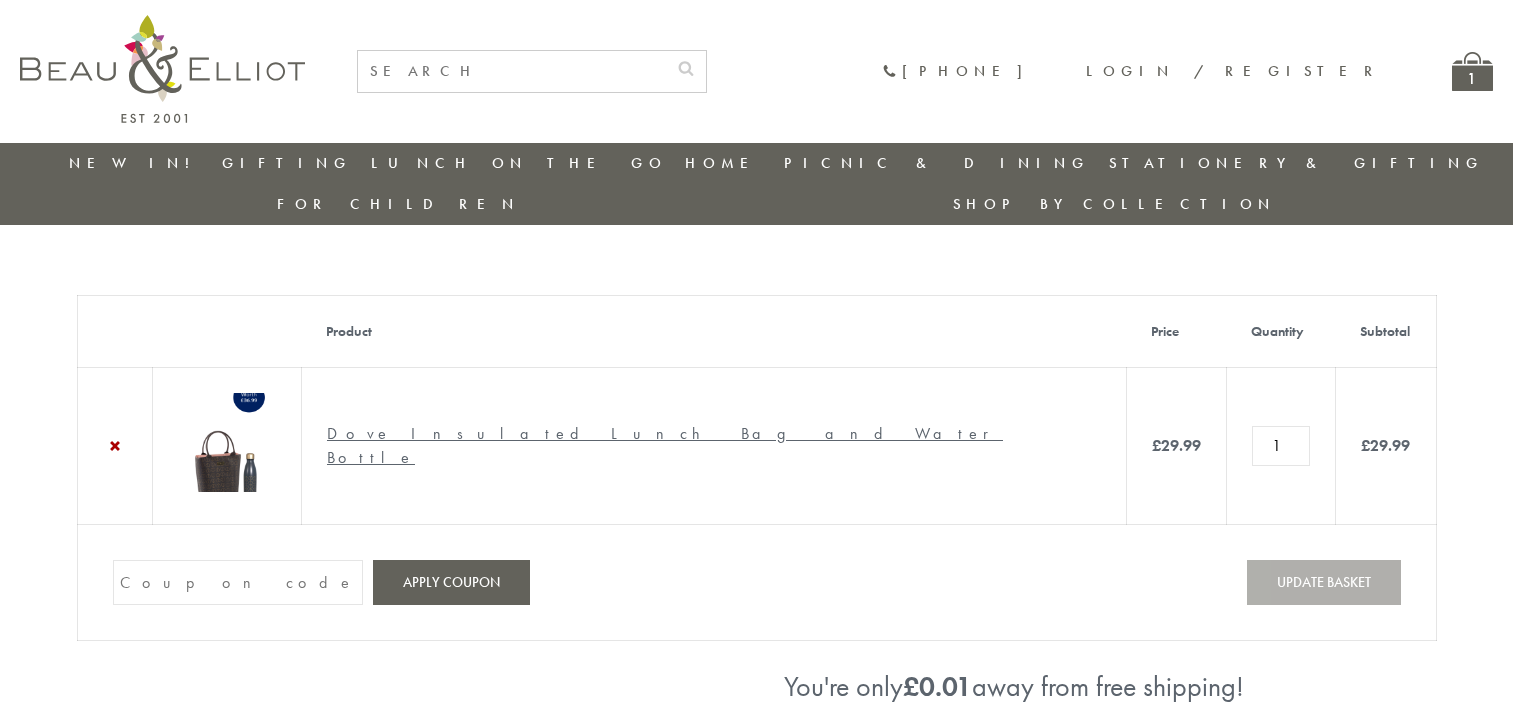 scroll, scrollTop: 0, scrollLeft: 0, axis: both 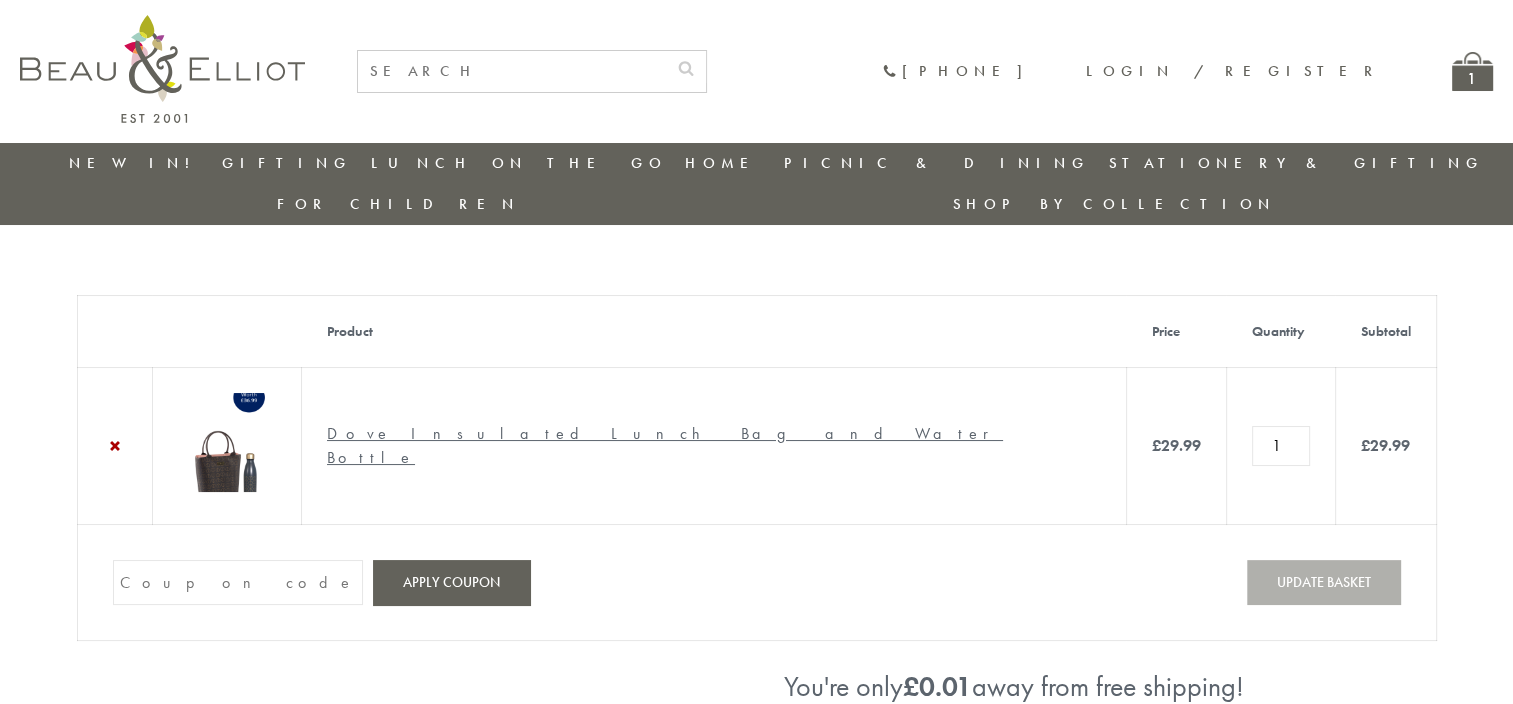click on "Dove Insulated Lunch Bag and Water Bottle" at bounding box center [665, 445] 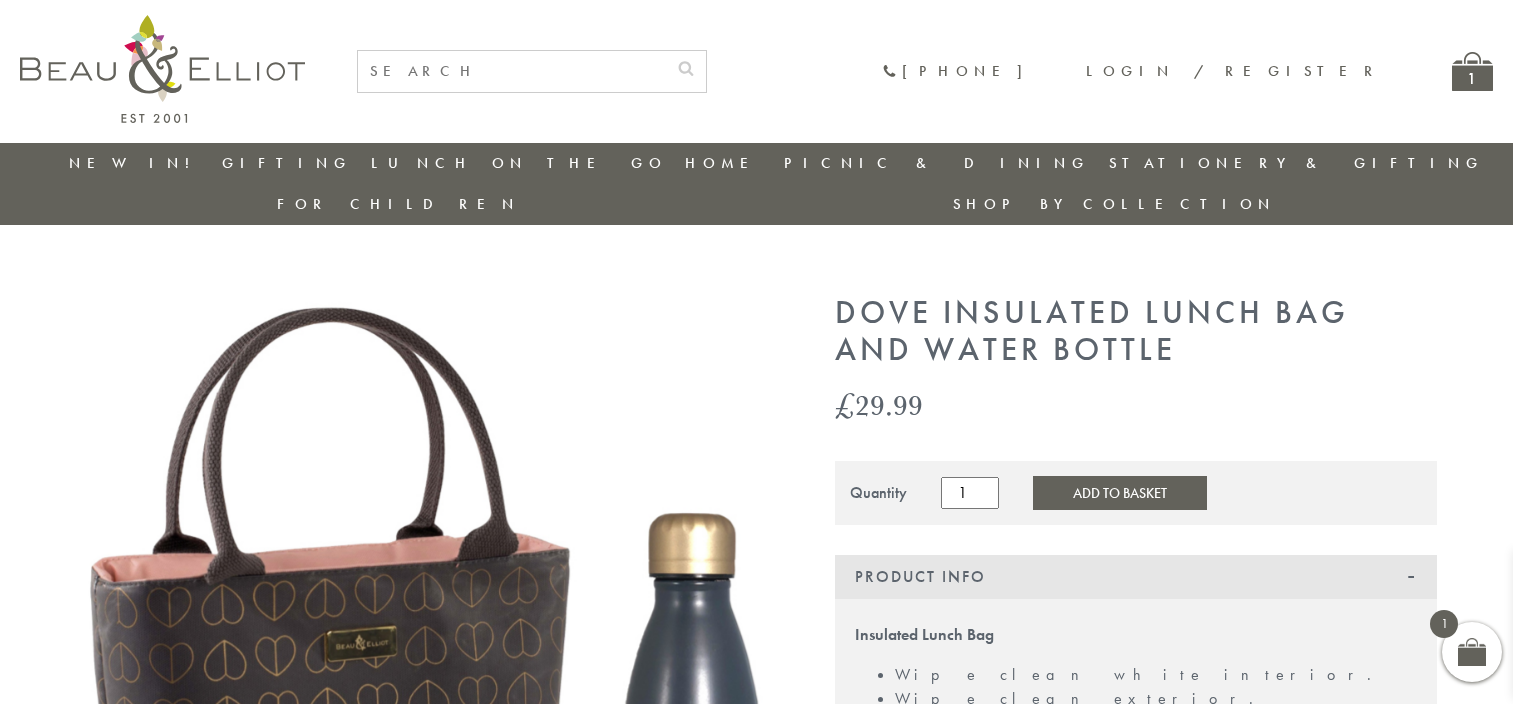 scroll, scrollTop: 0, scrollLeft: 0, axis: both 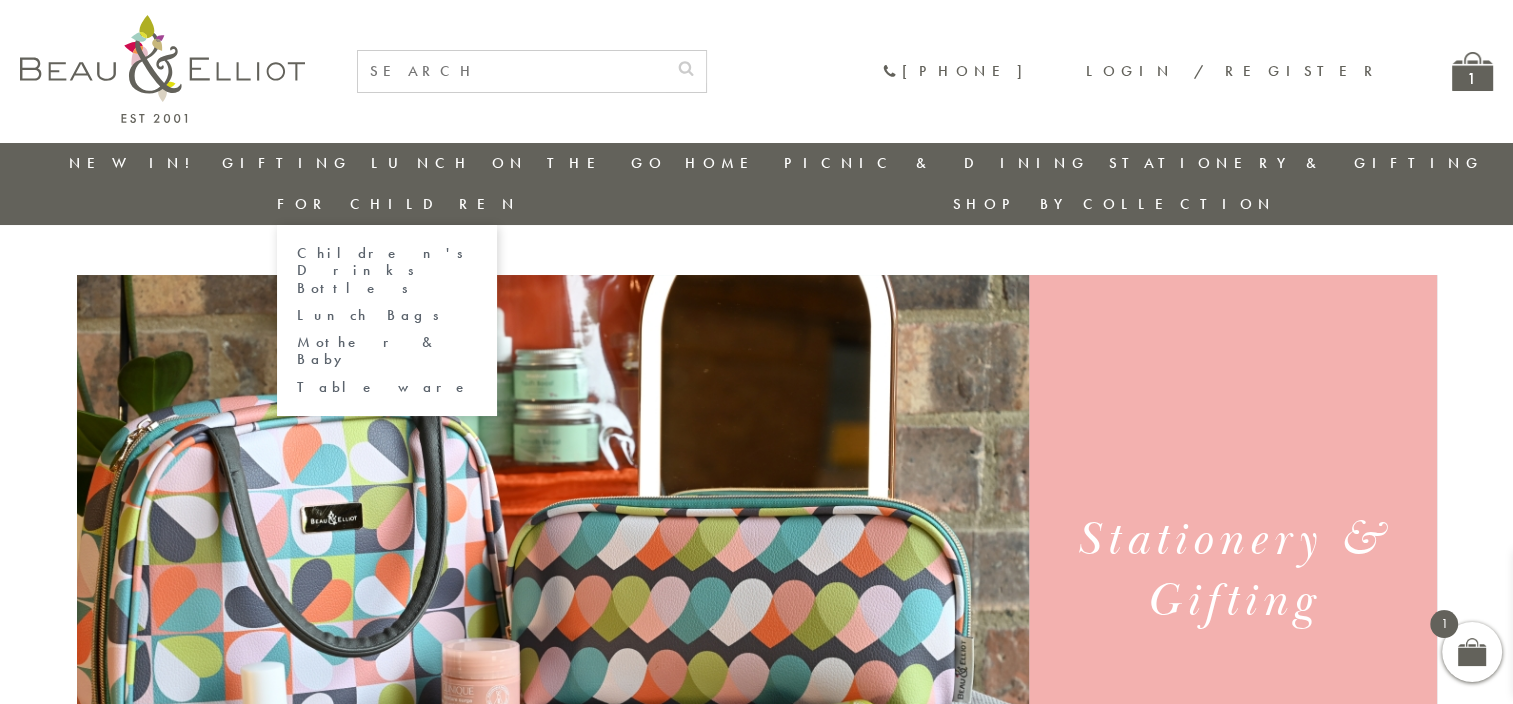 click on "Children's Drinks Bottles" at bounding box center [387, 271] 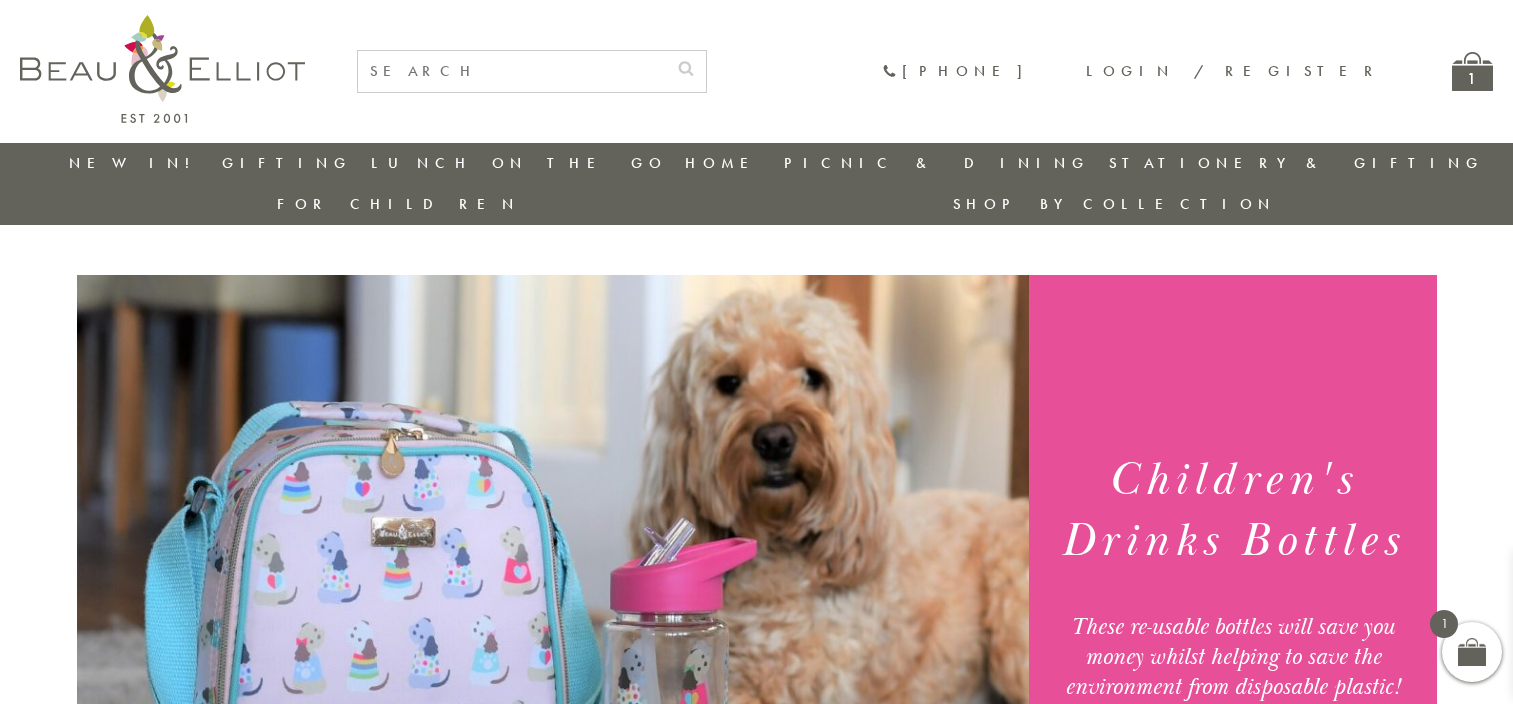 scroll, scrollTop: 0, scrollLeft: 0, axis: both 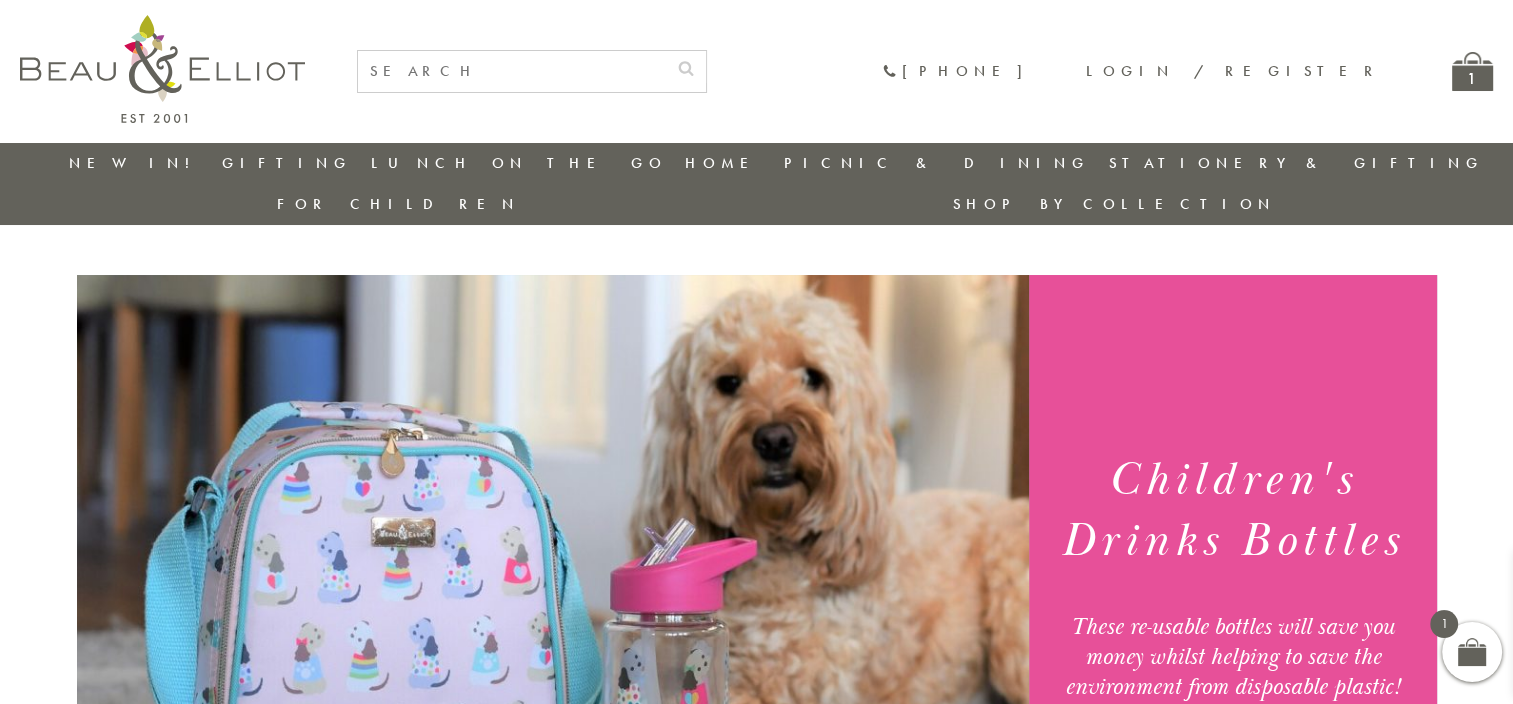 click on "Stationery & Gifting" at bounding box center (1296, 163) 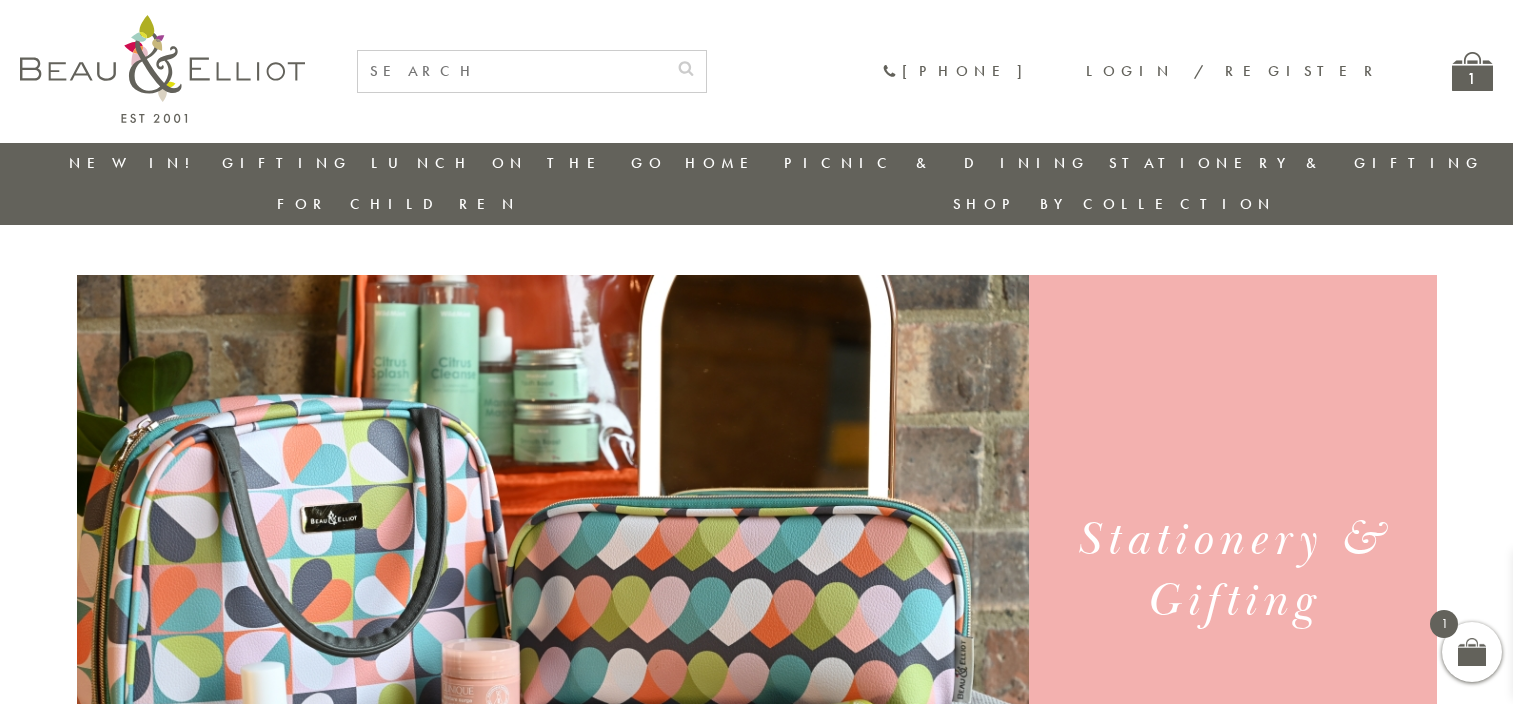 scroll, scrollTop: 0, scrollLeft: 0, axis: both 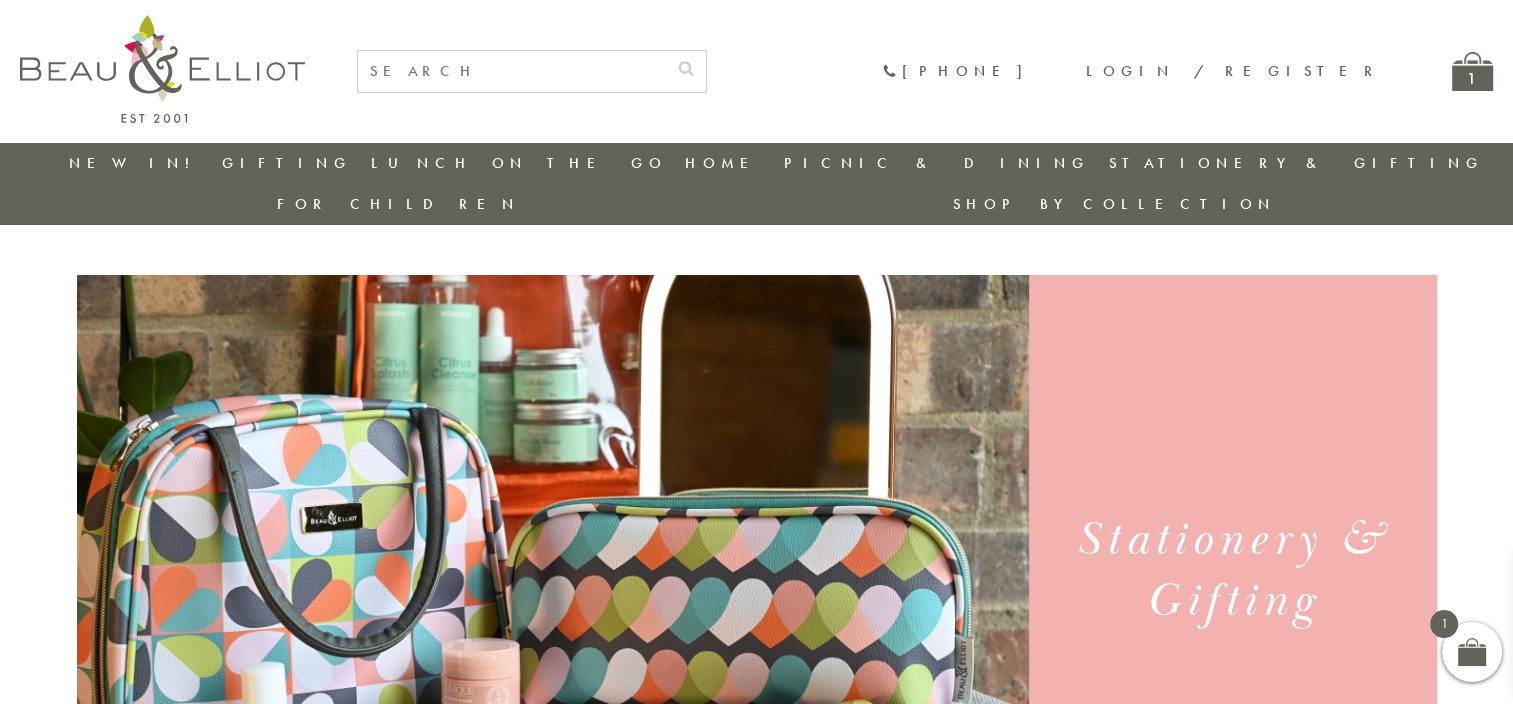 click on "1" at bounding box center [1472, 71] 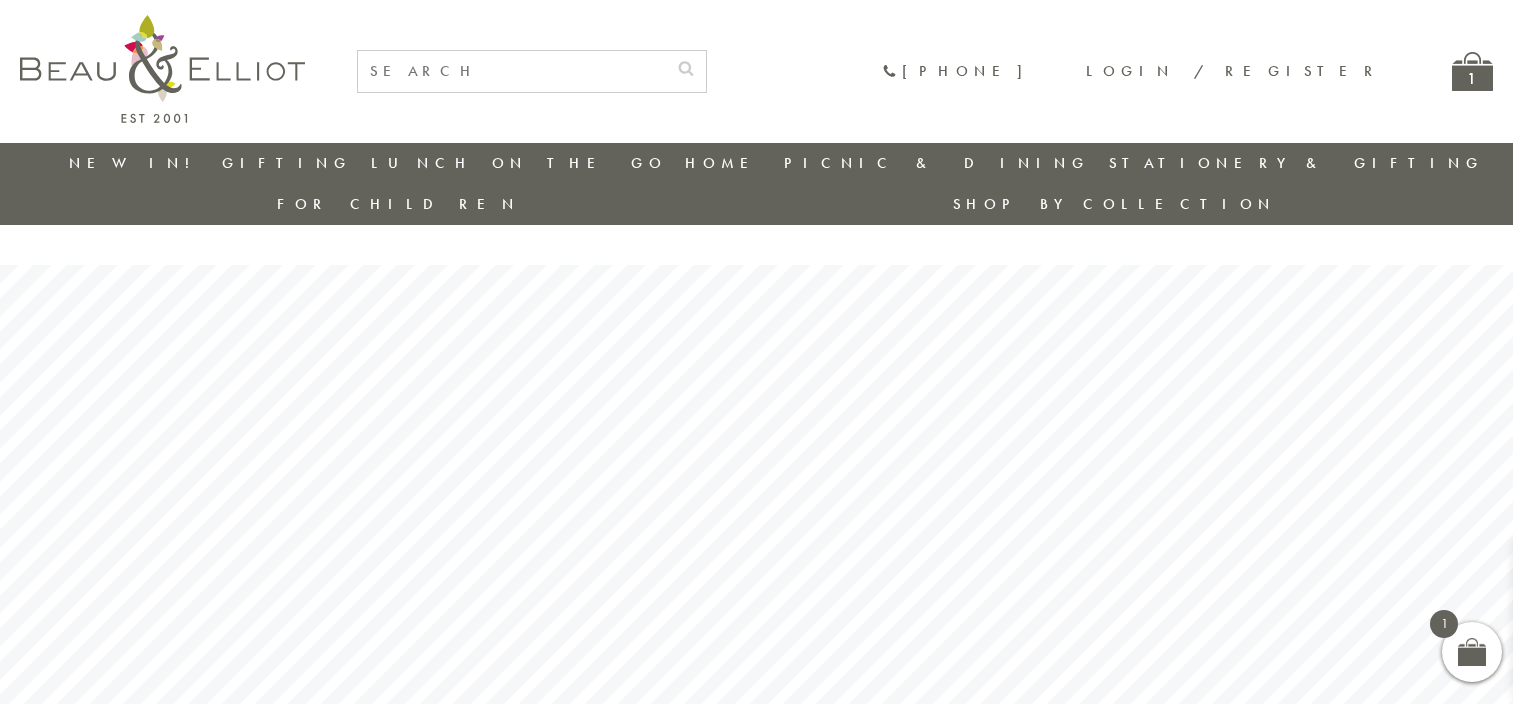 scroll, scrollTop: 0, scrollLeft: 0, axis: both 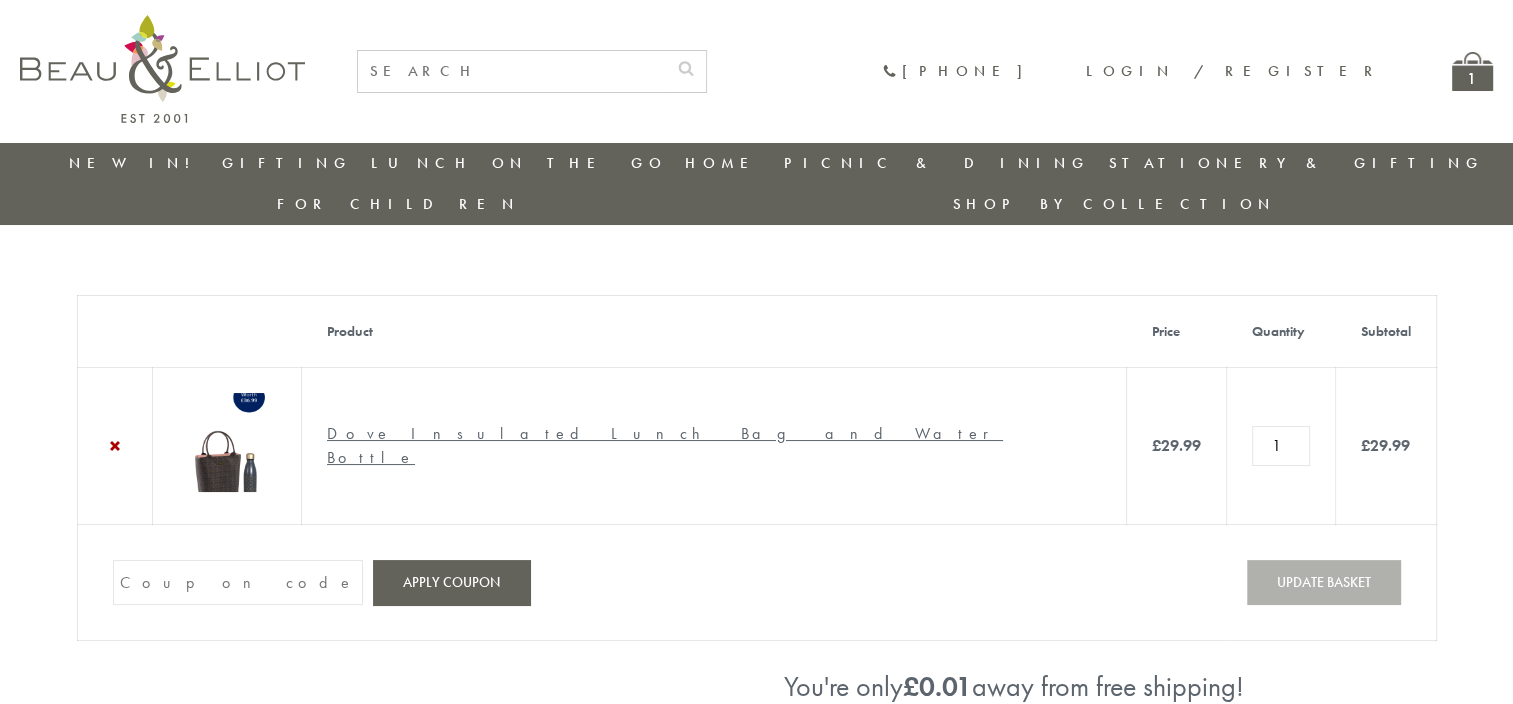 click on "Coupon:" at bounding box center (238, 582) 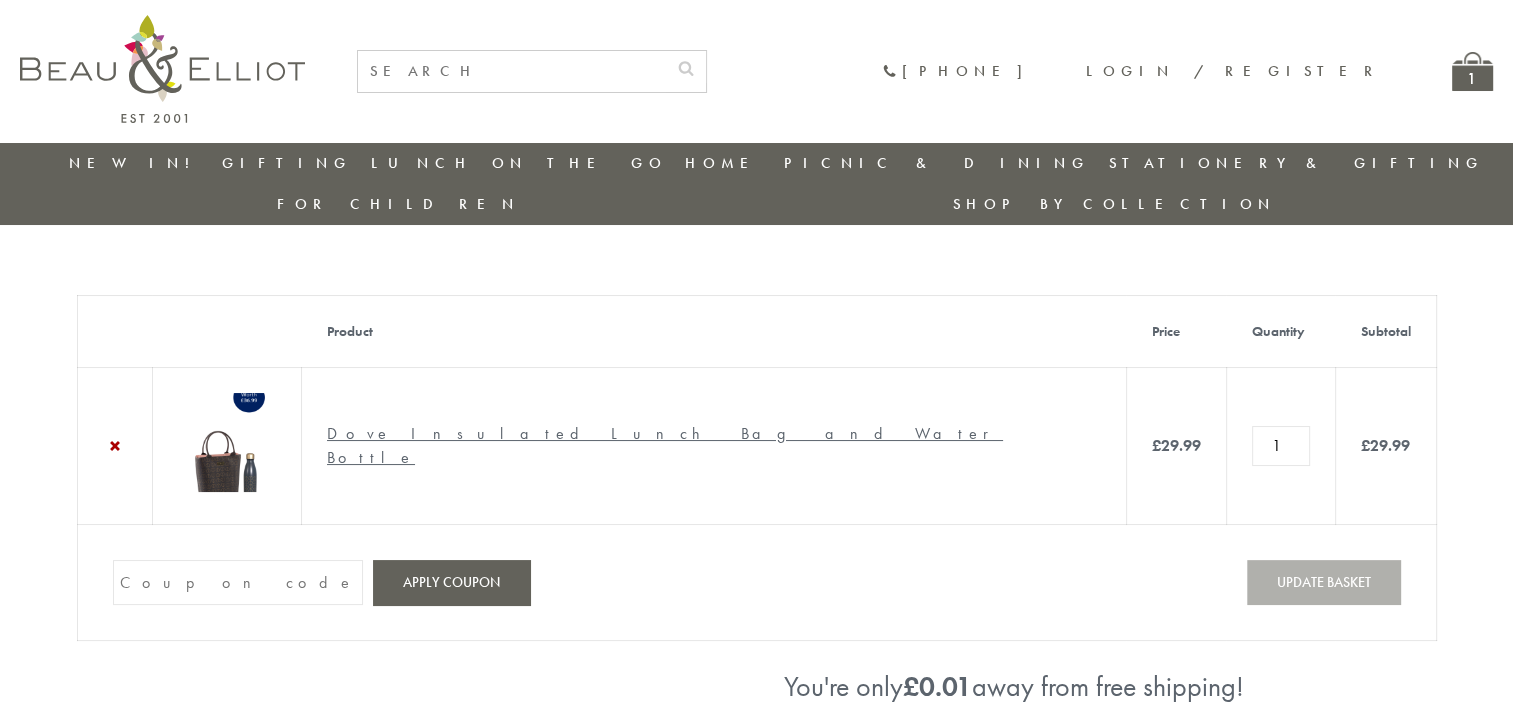 paste on "30AUGOFF" 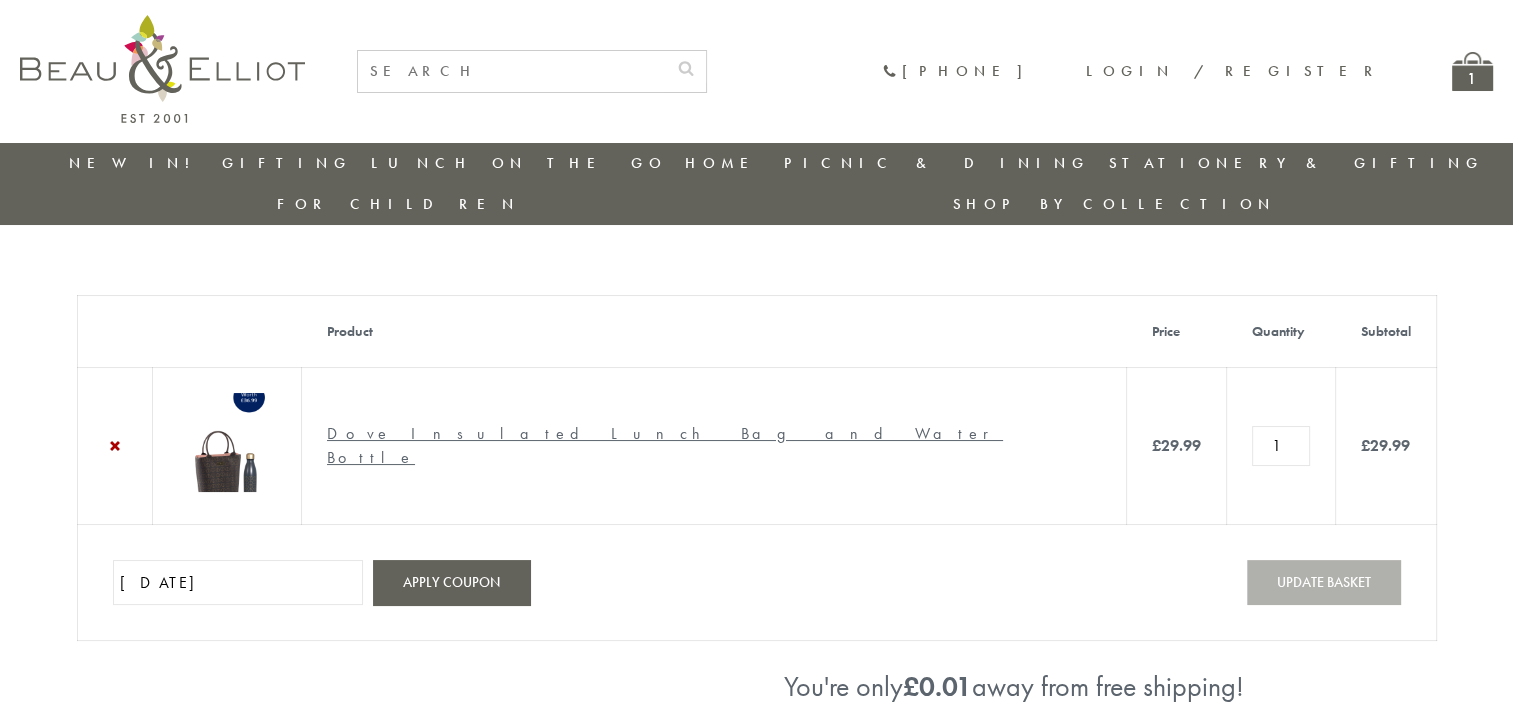 type on "30AUGOFF" 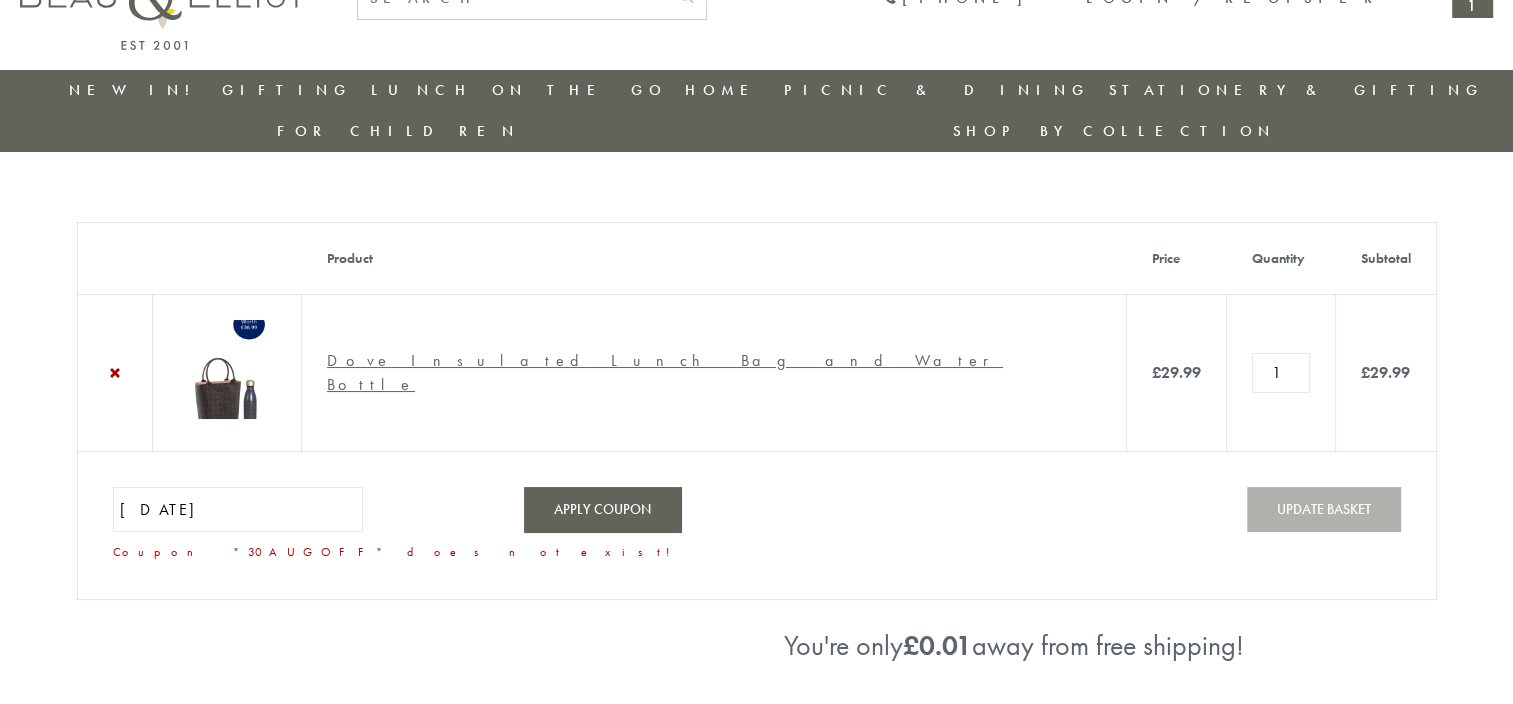 scroll, scrollTop: 0, scrollLeft: 0, axis: both 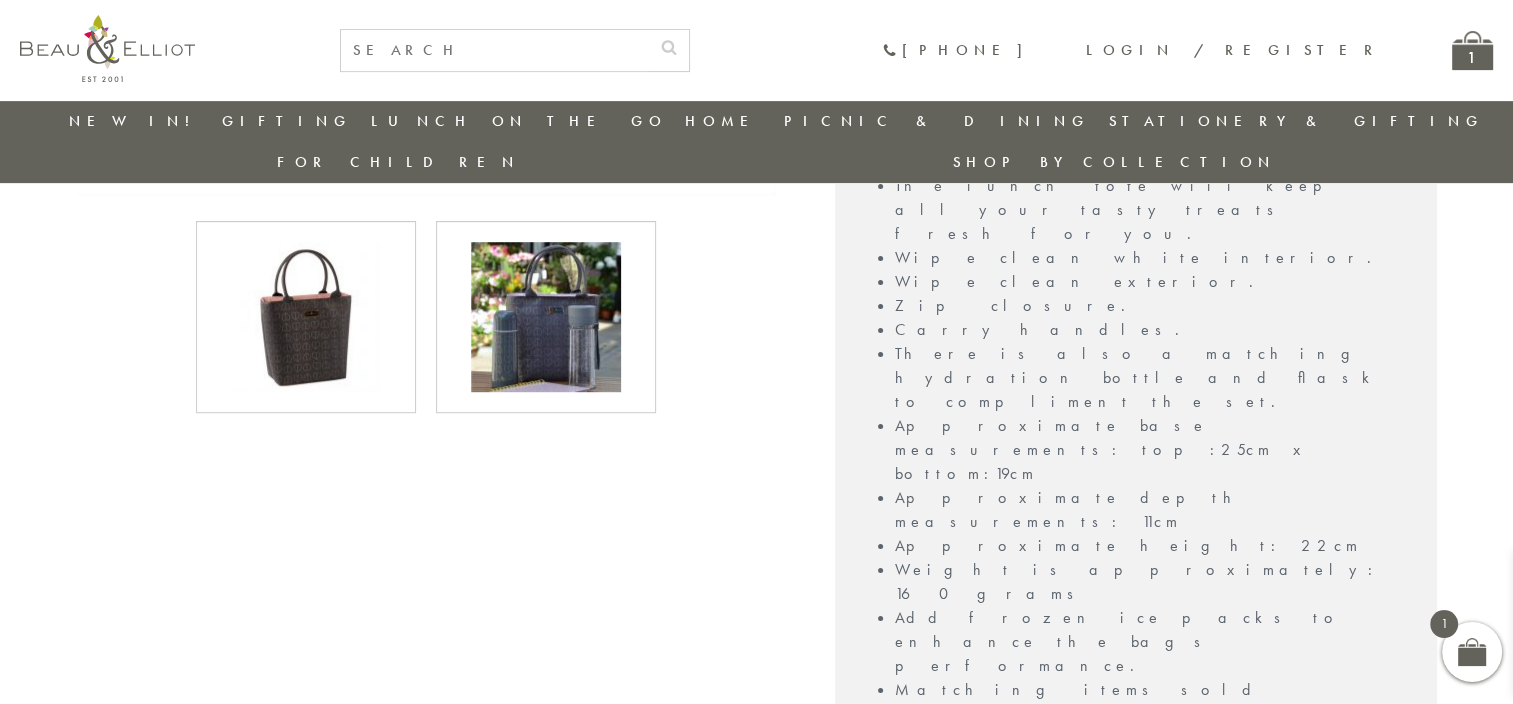click at bounding box center [546, 317] 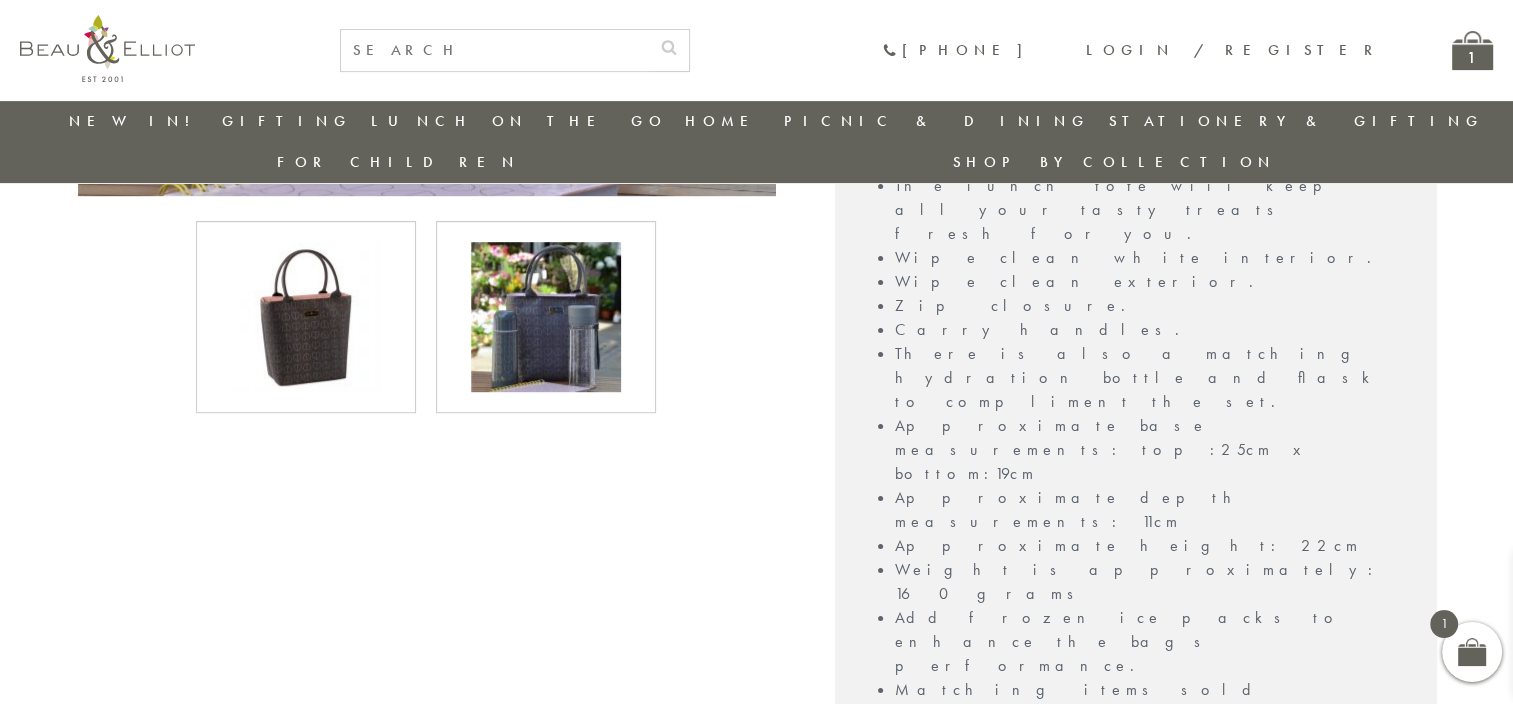 click at bounding box center [546, 317] 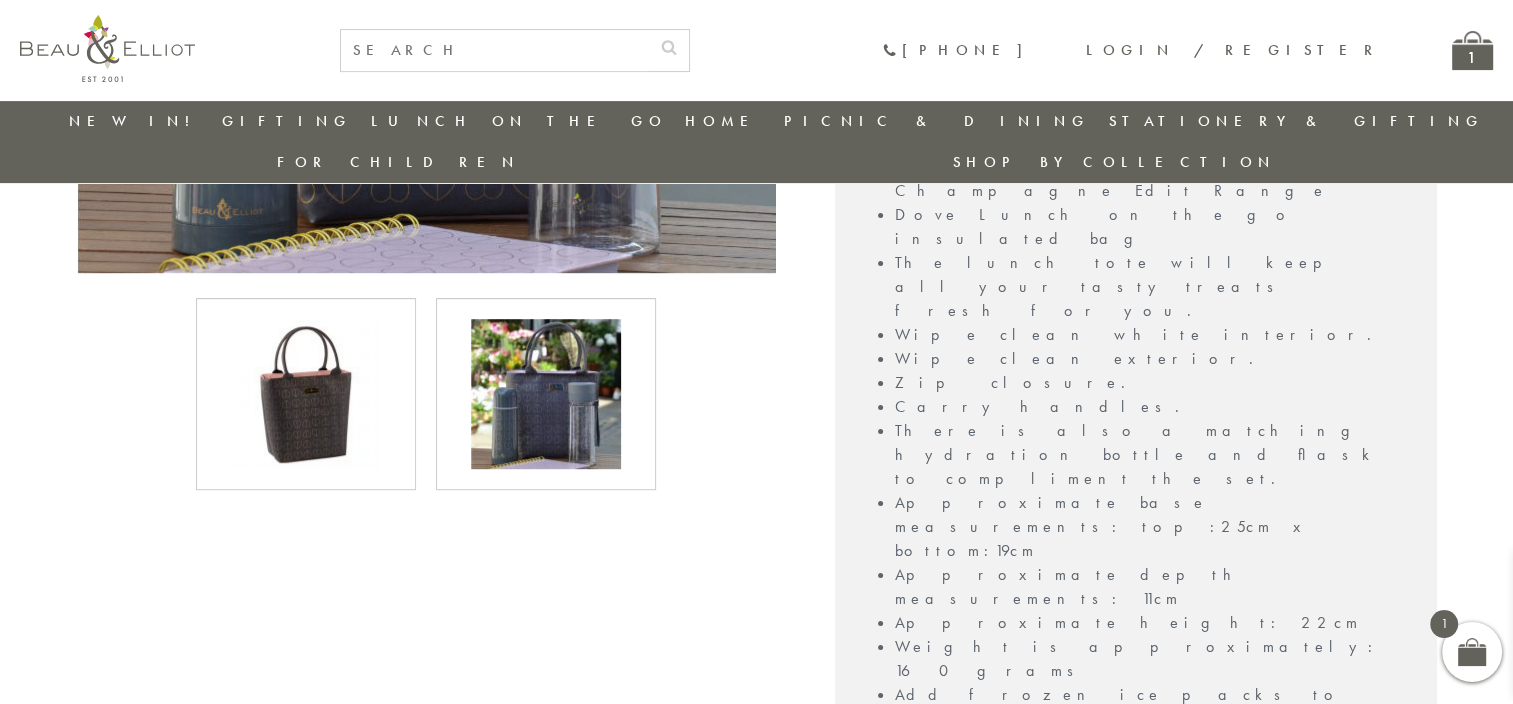 scroll, scrollTop: 557, scrollLeft: 0, axis: vertical 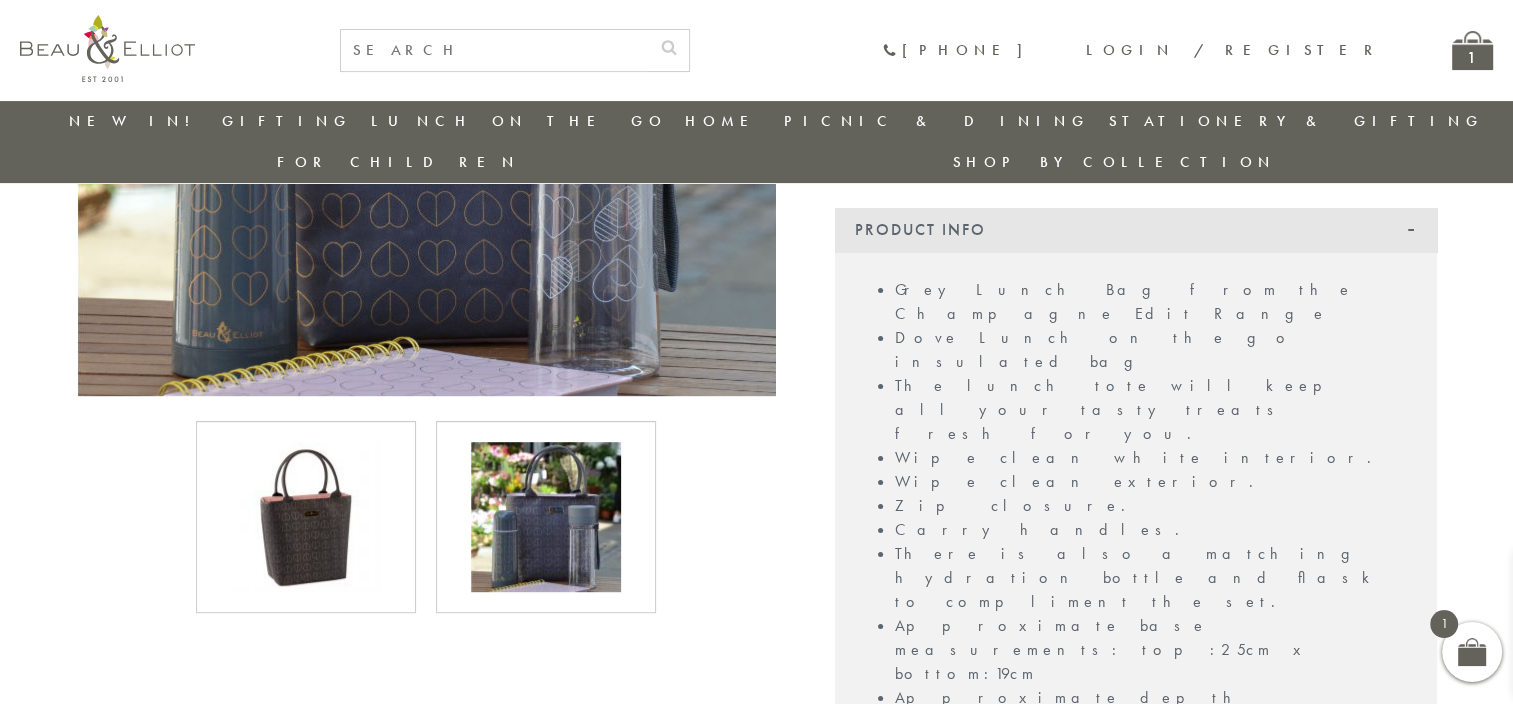 click at bounding box center [546, 517] 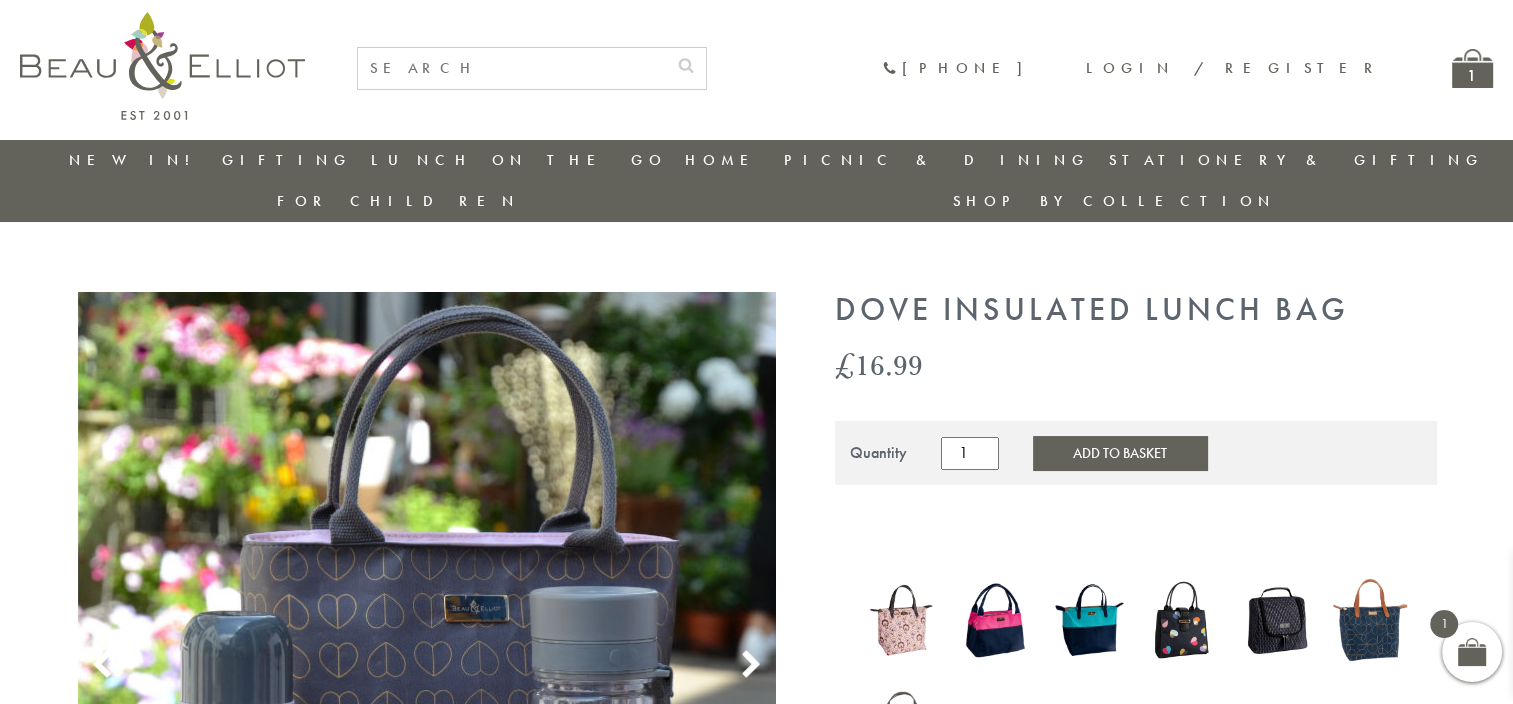 scroll, scrollTop: 0, scrollLeft: 0, axis: both 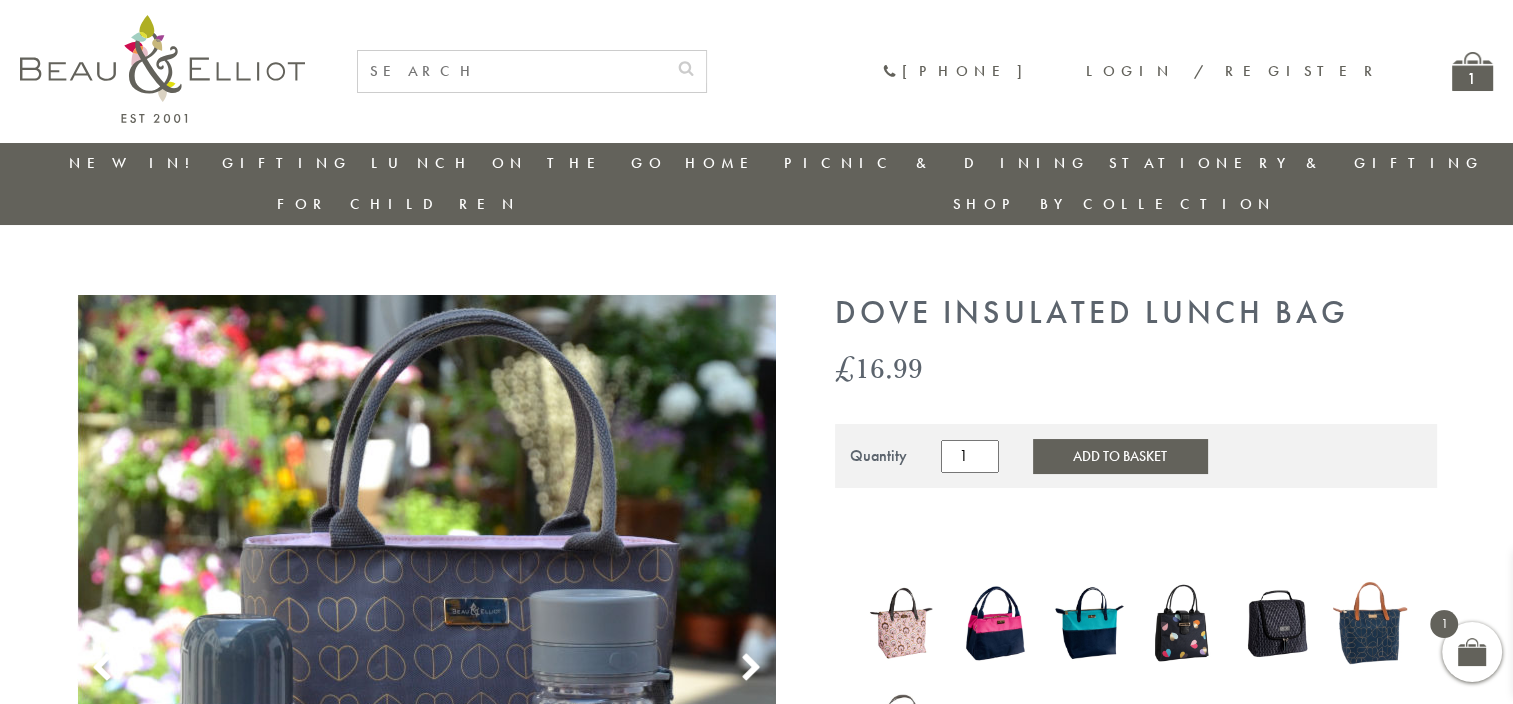 click at bounding box center [512, 71] 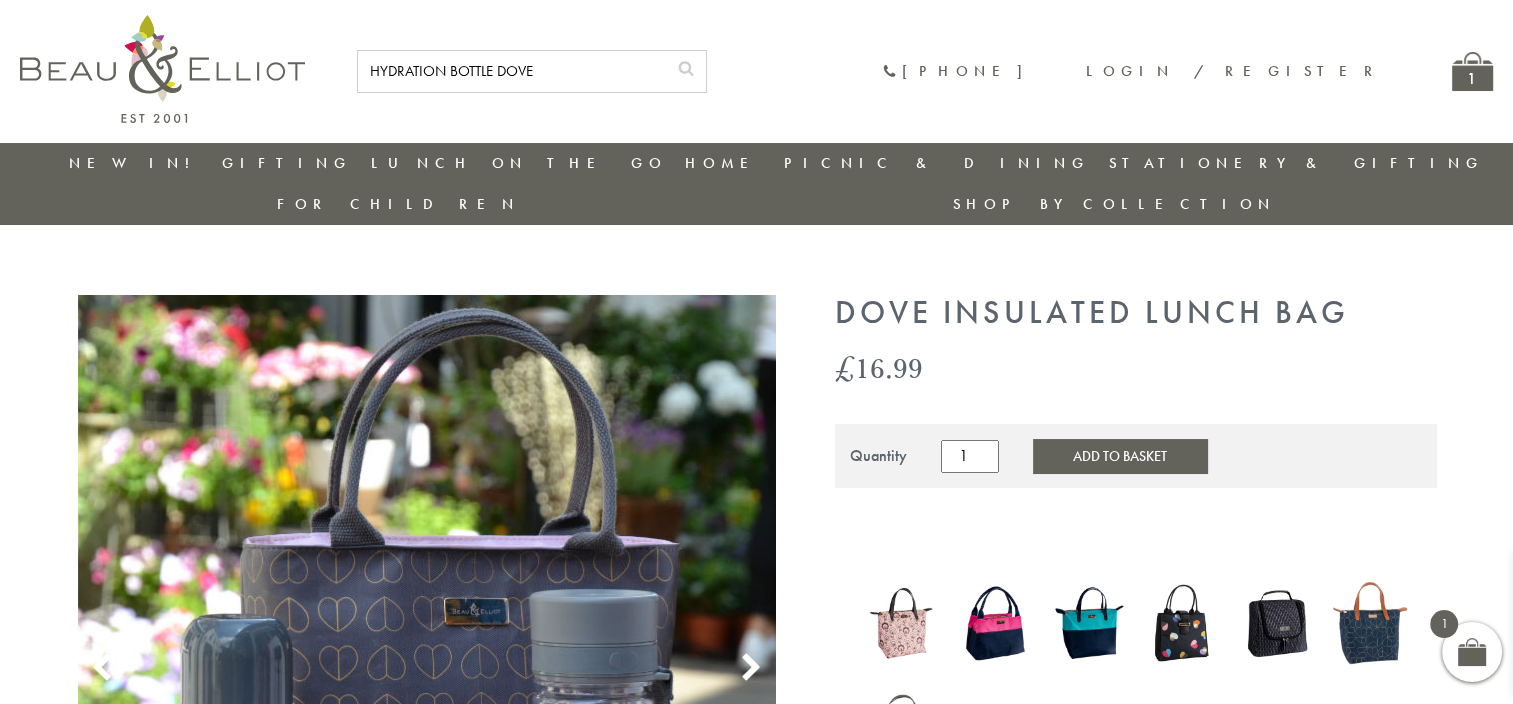 type on "HYDRATION BOTTLE DOVE" 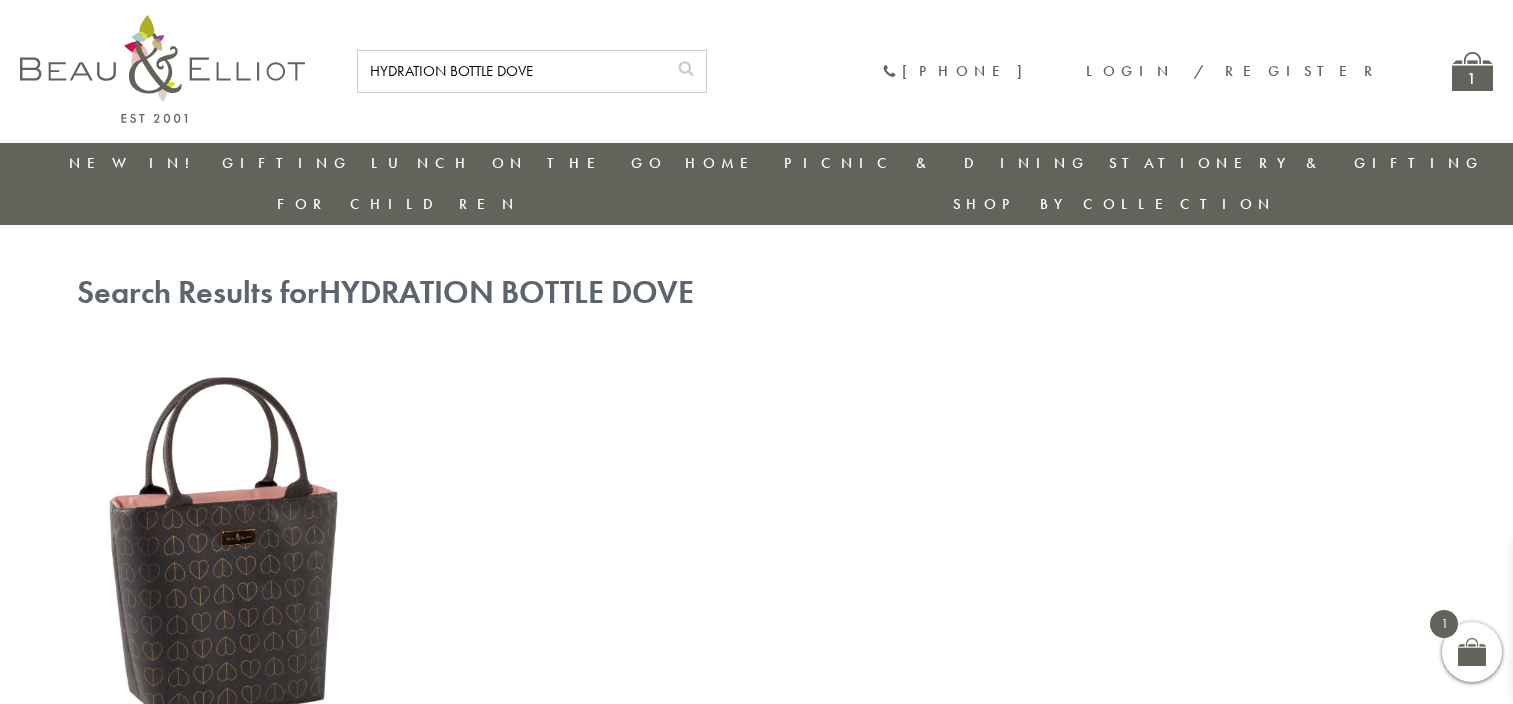 scroll, scrollTop: 0, scrollLeft: 0, axis: both 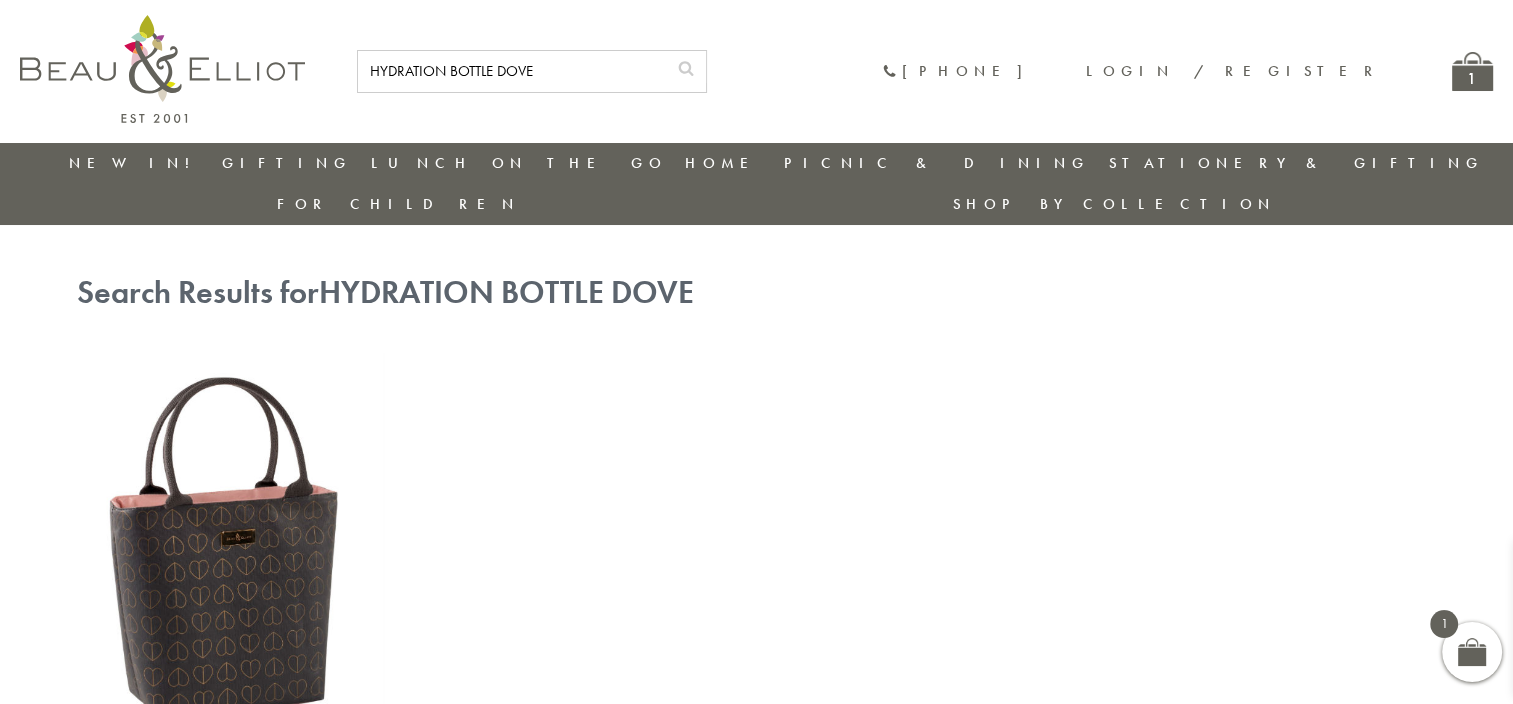 click on "HYDRATION BOTTLE DOVE" at bounding box center [512, 71] 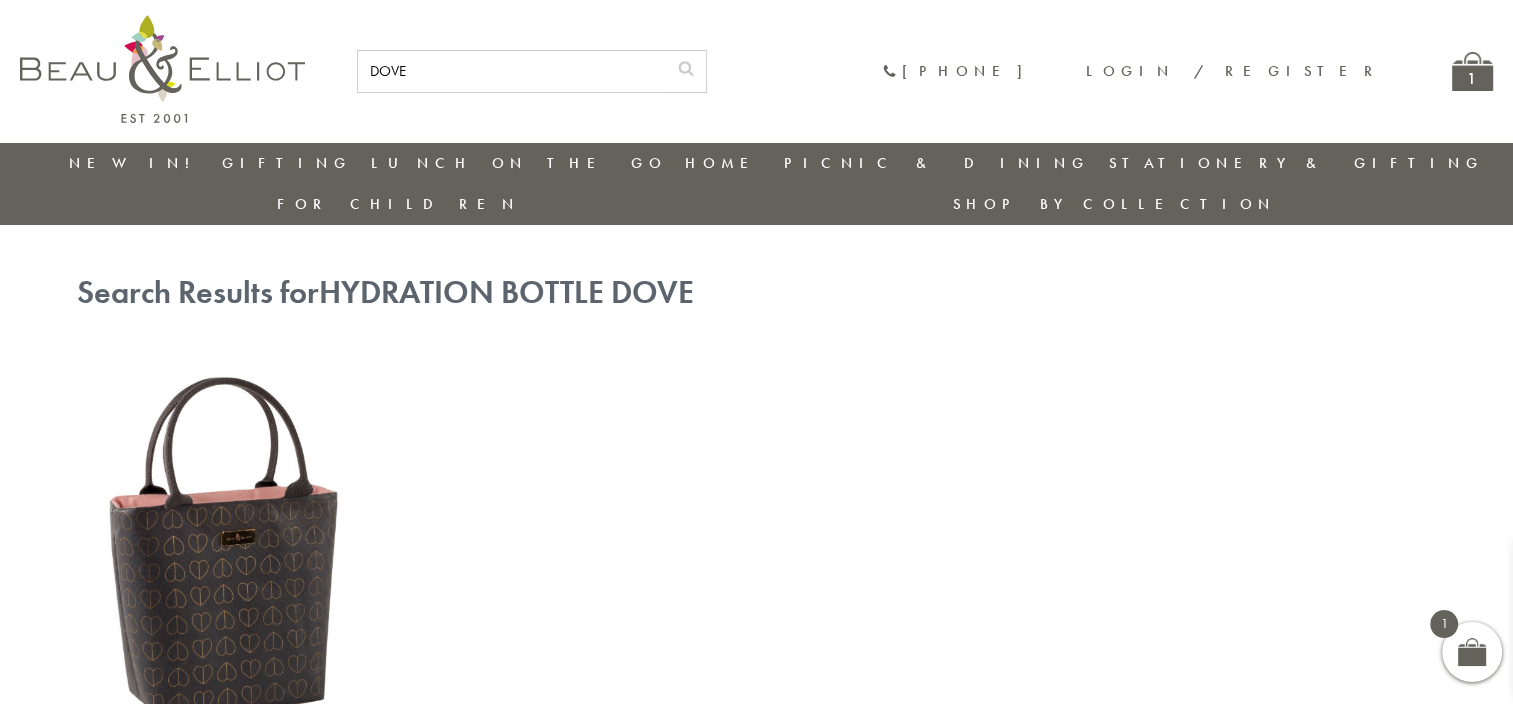 type on "DOVE" 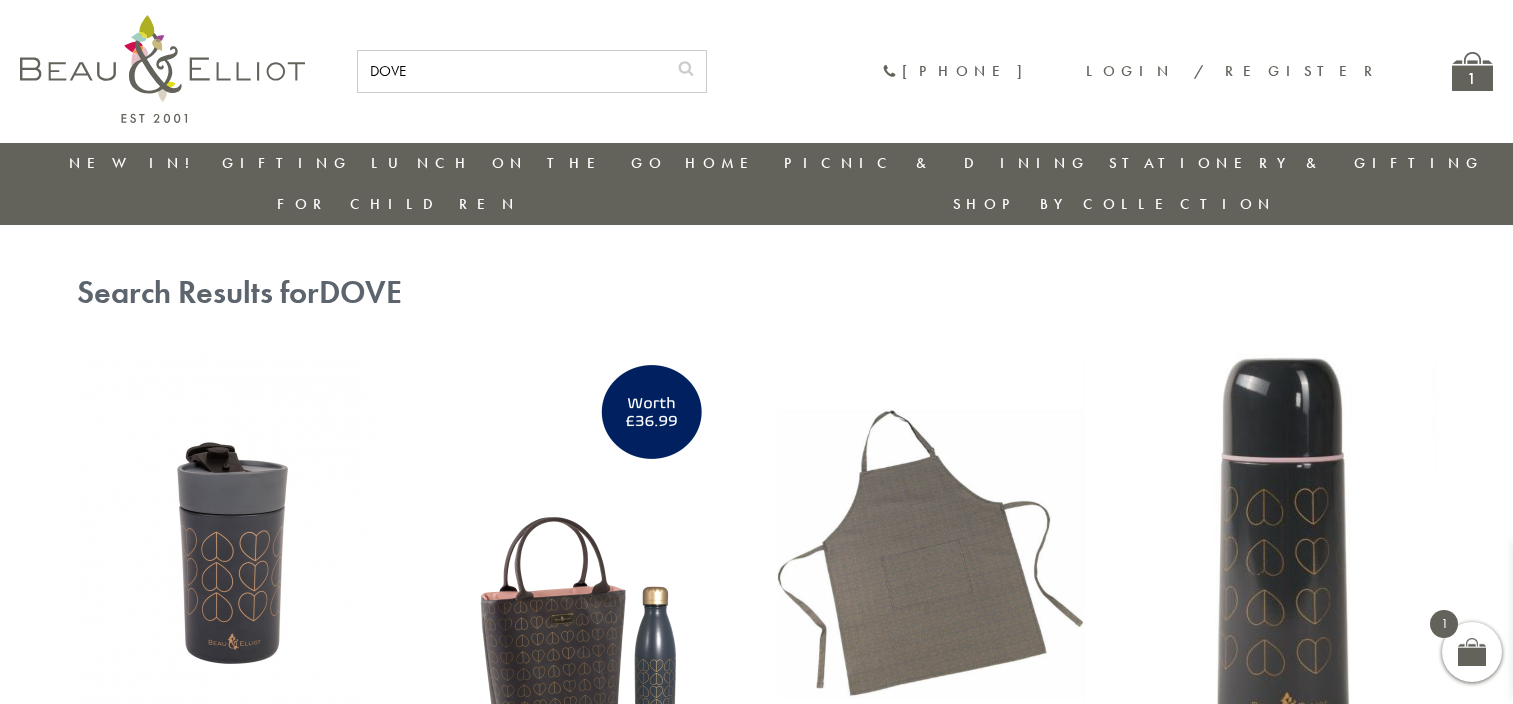 scroll, scrollTop: 0, scrollLeft: 0, axis: both 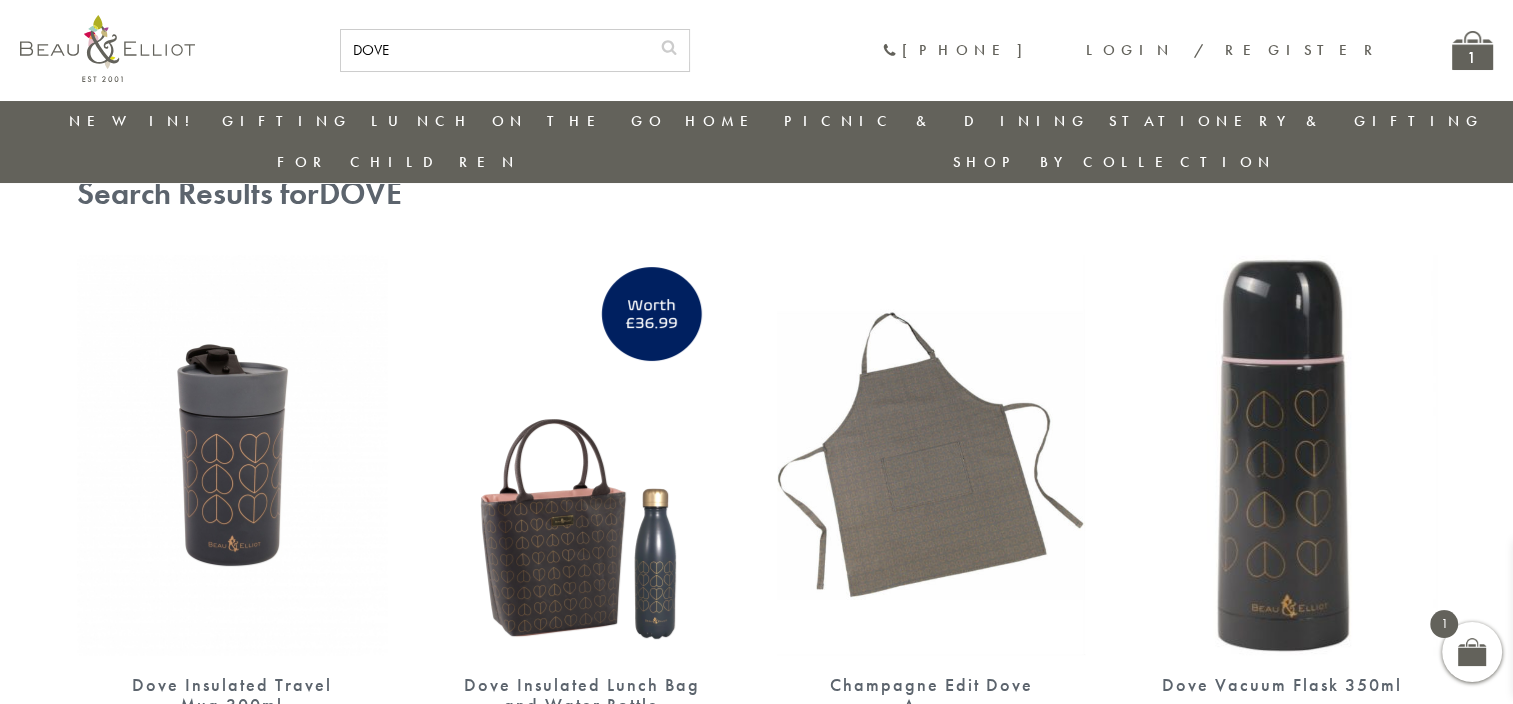 click at bounding box center (1472, 652) 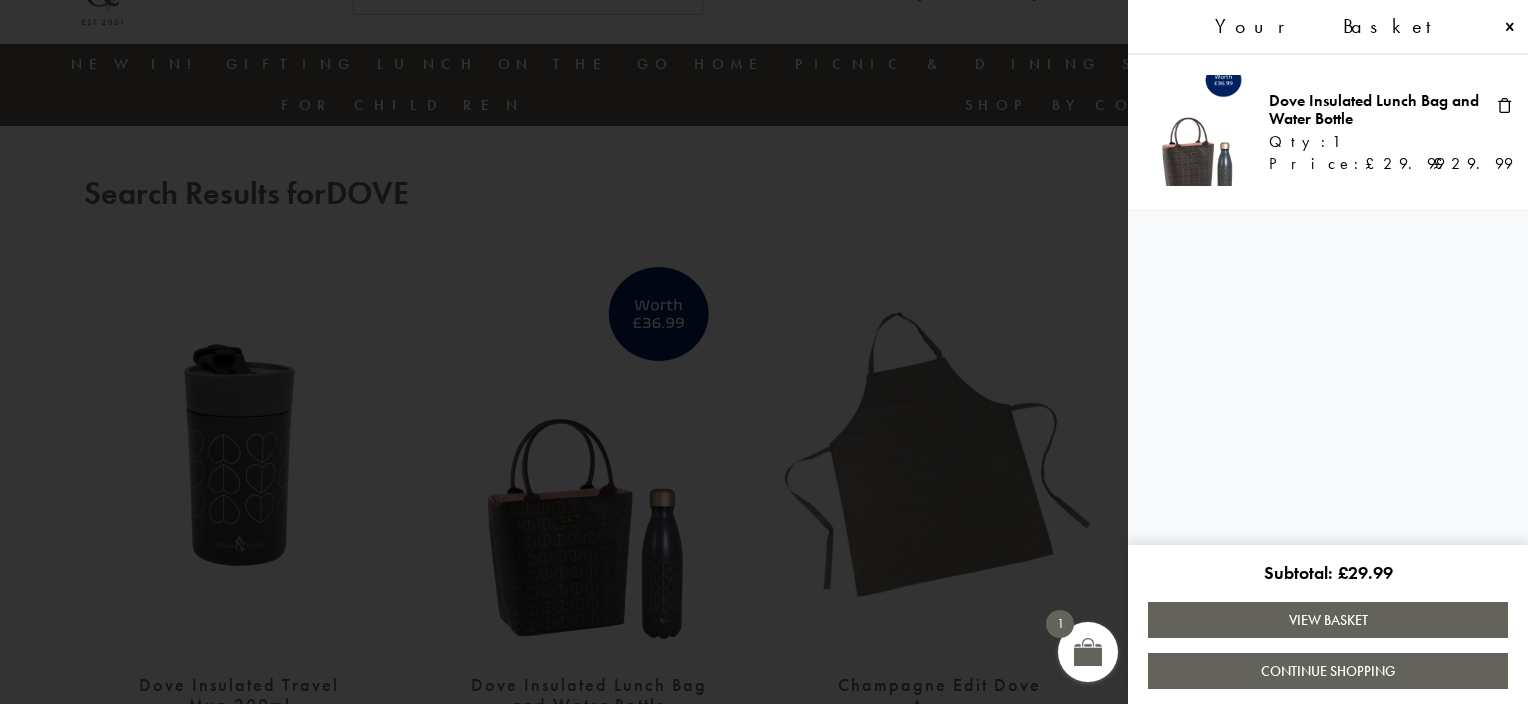 click on "View Basket" at bounding box center (1328, 620) 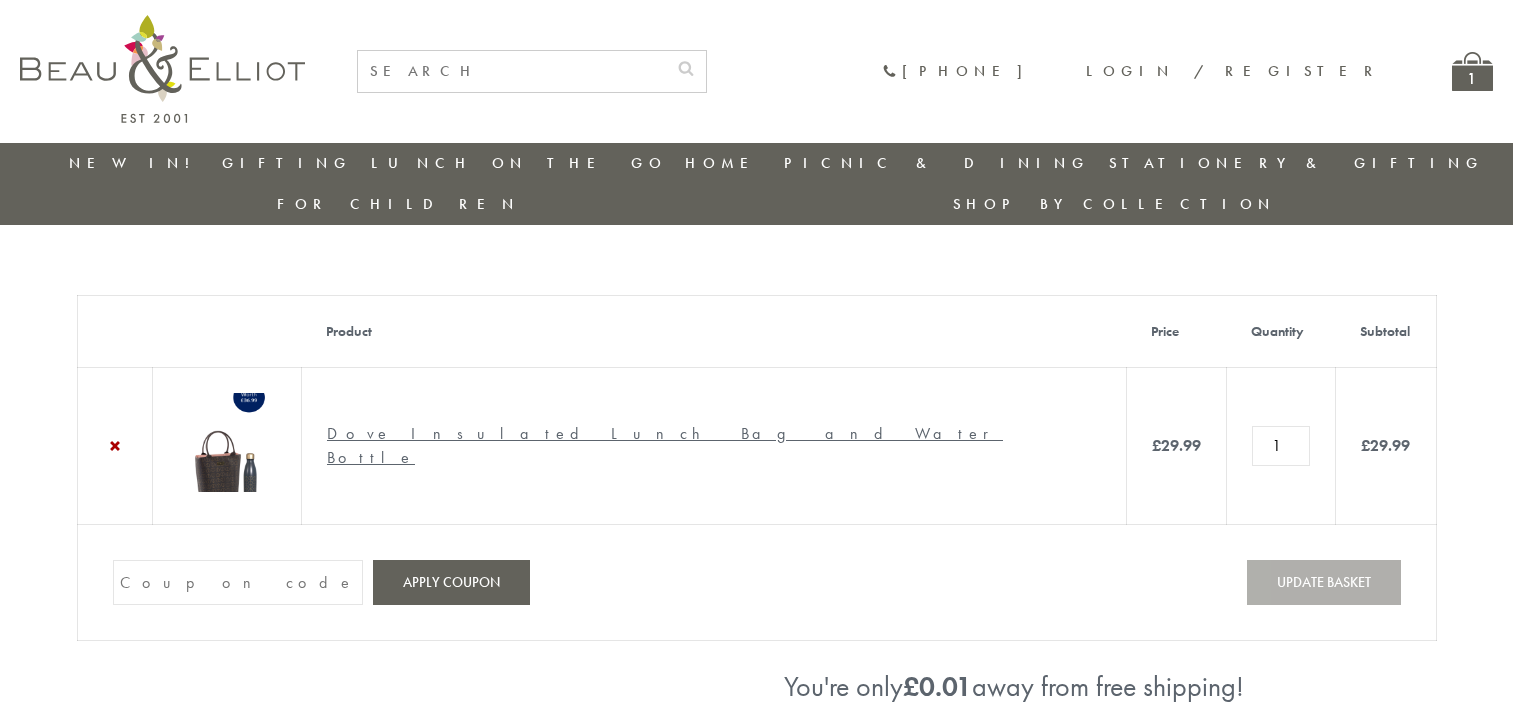 scroll, scrollTop: 0, scrollLeft: 0, axis: both 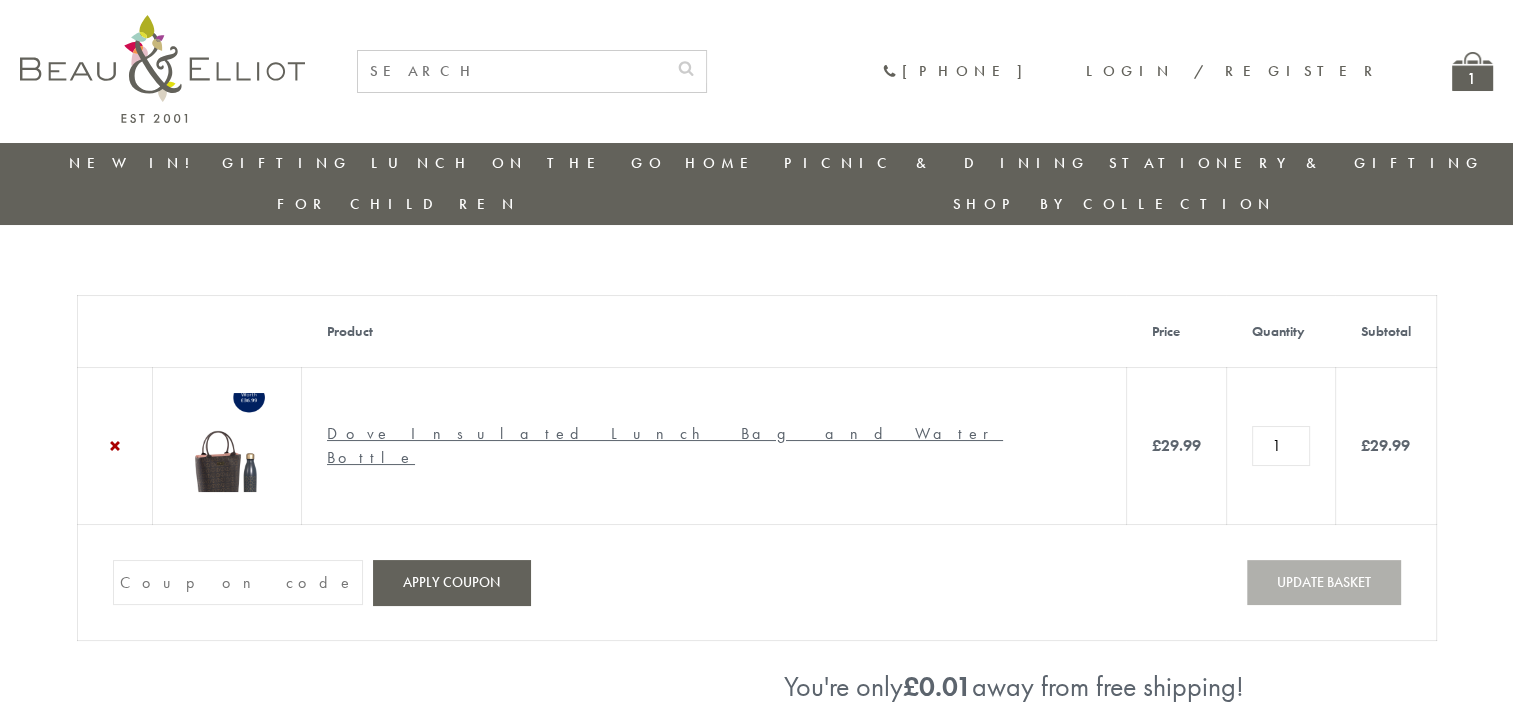 click on "New in!" at bounding box center [136, 163] 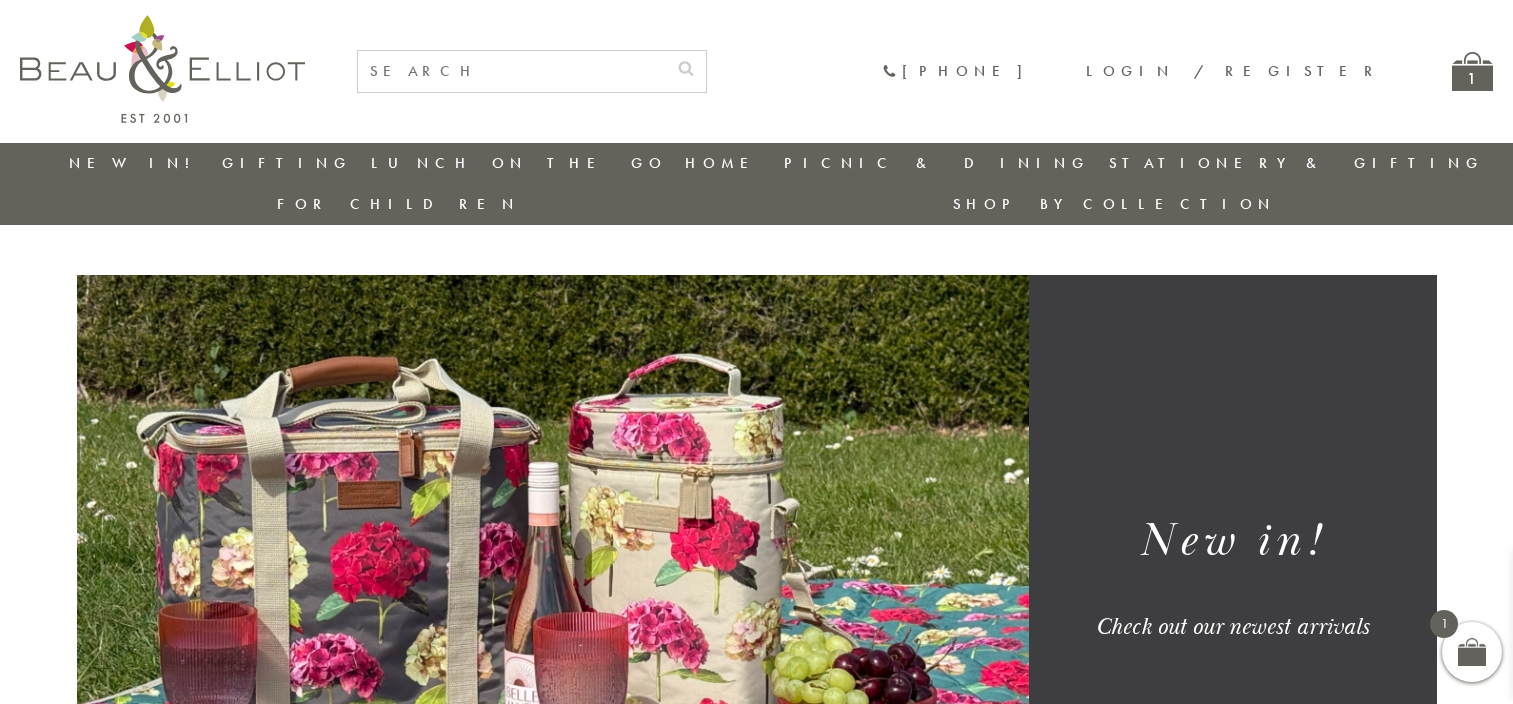 scroll, scrollTop: 0, scrollLeft: 0, axis: both 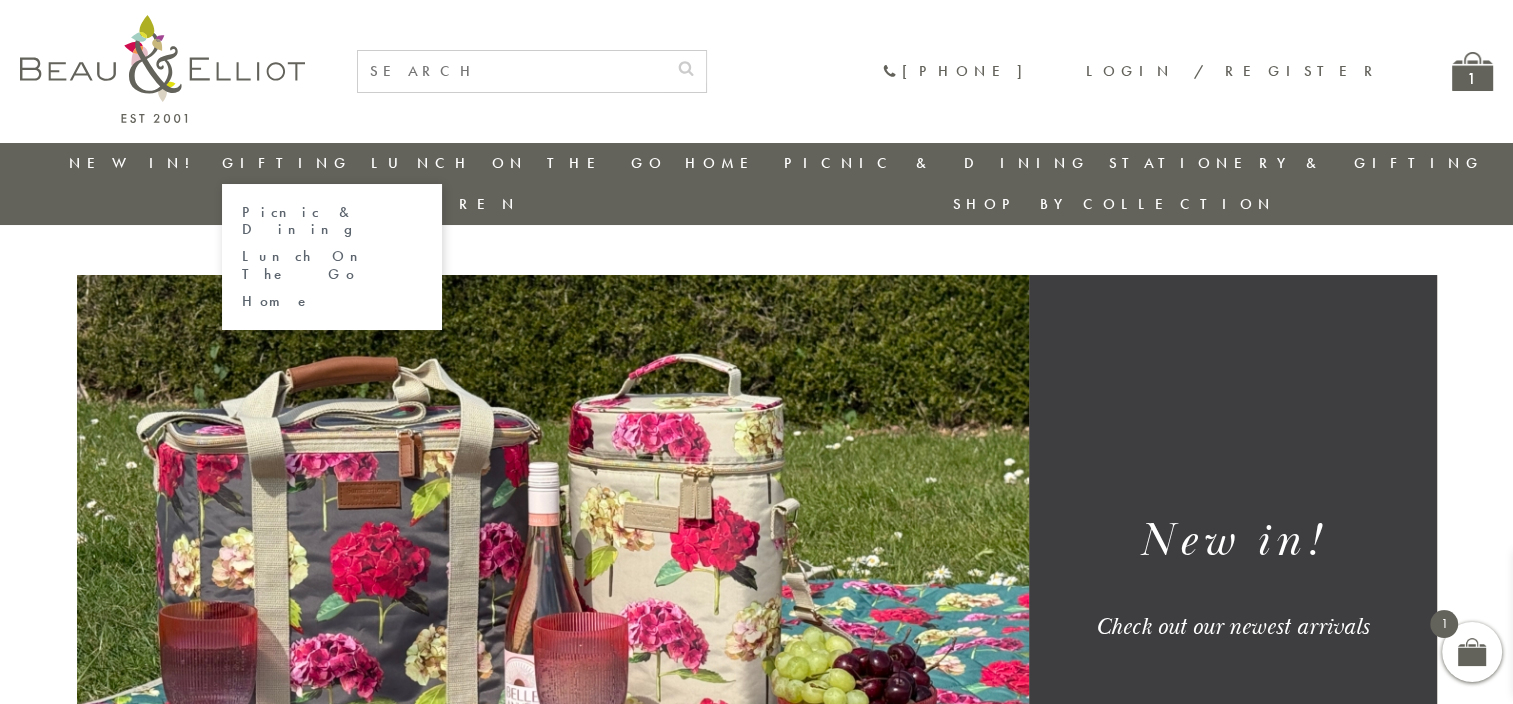 click on "Lunch On The Go" at bounding box center [332, 265] 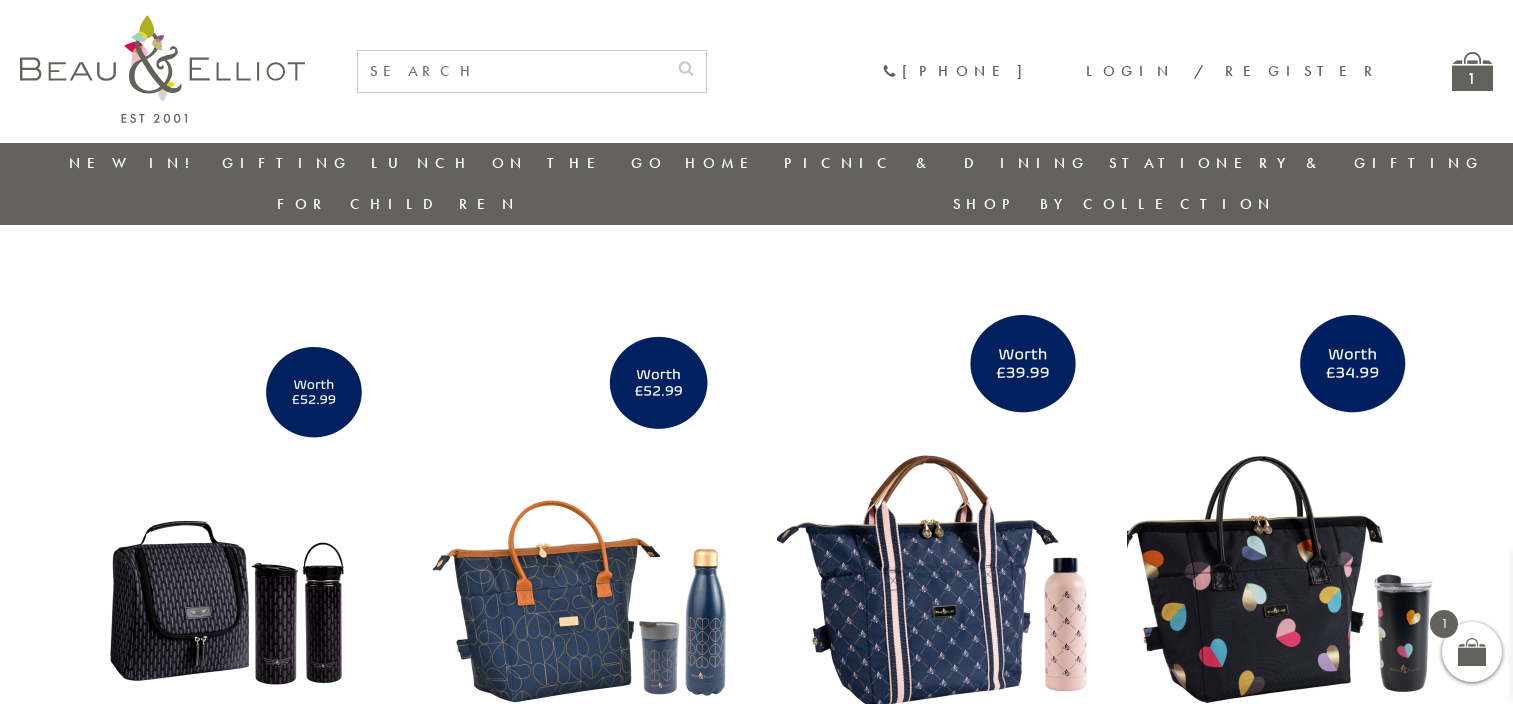 scroll, scrollTop: 0, scrollLeft: 0, axis: both 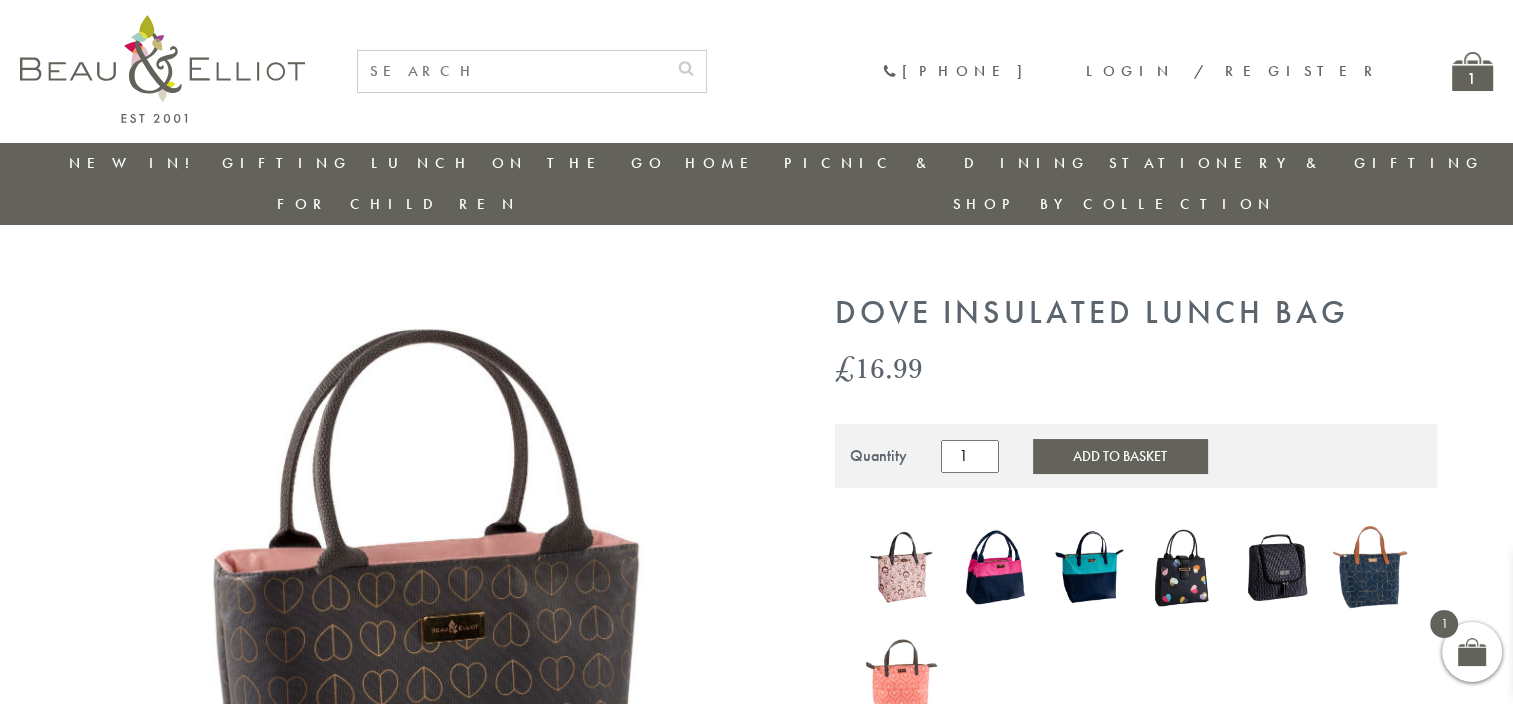 click on "1" at bounding box center [1472, 71] 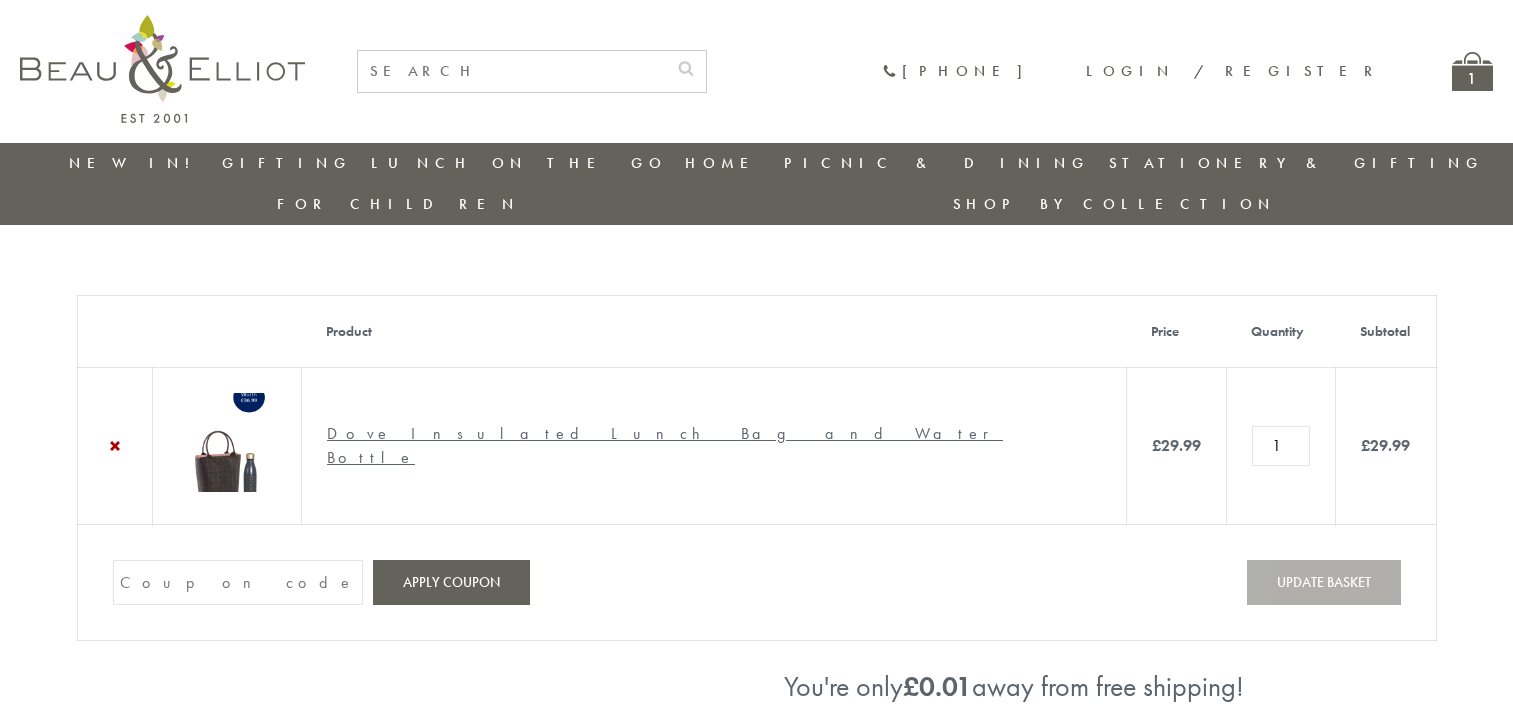 scroll, scrollTop: 0, scrollLeft: 0, axis: both 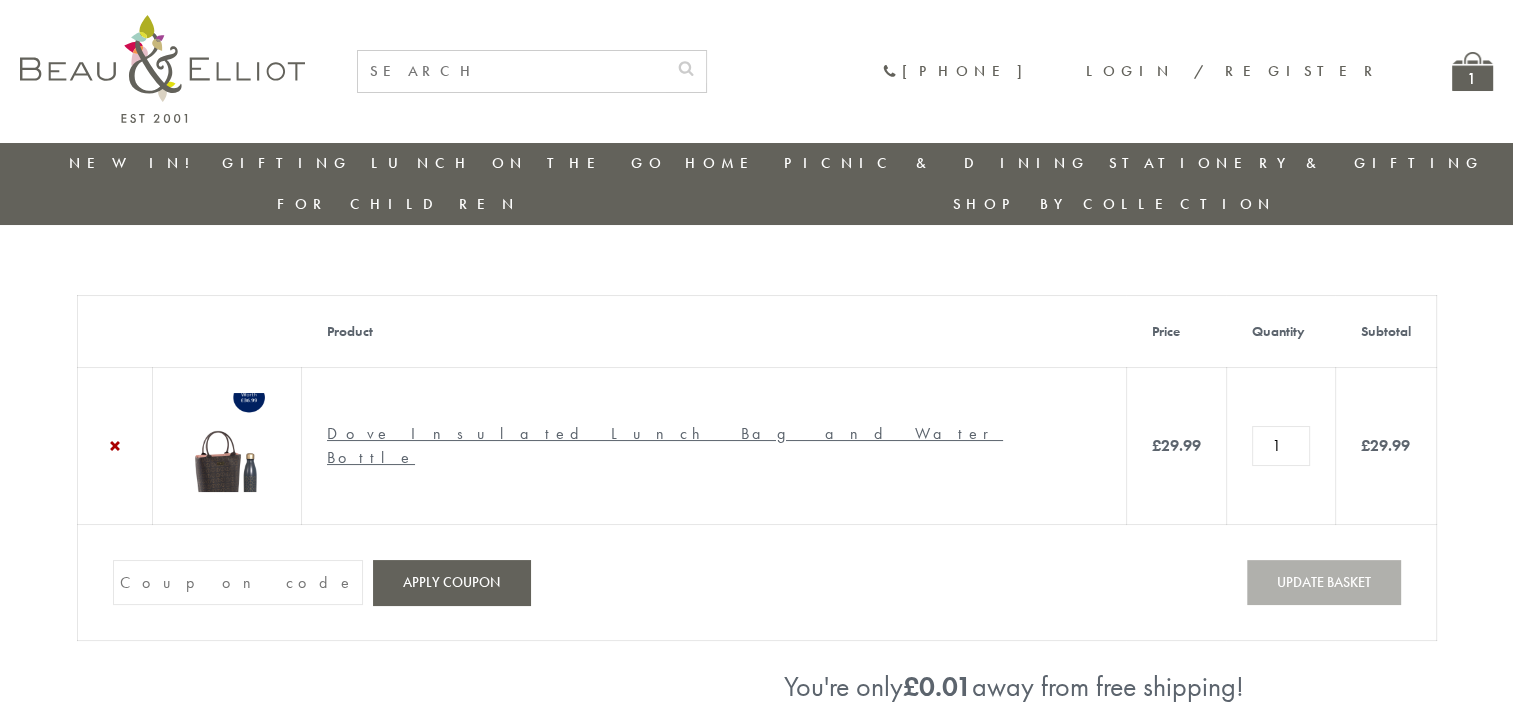 click on "Coupon:" at bounding box center (238, 582) 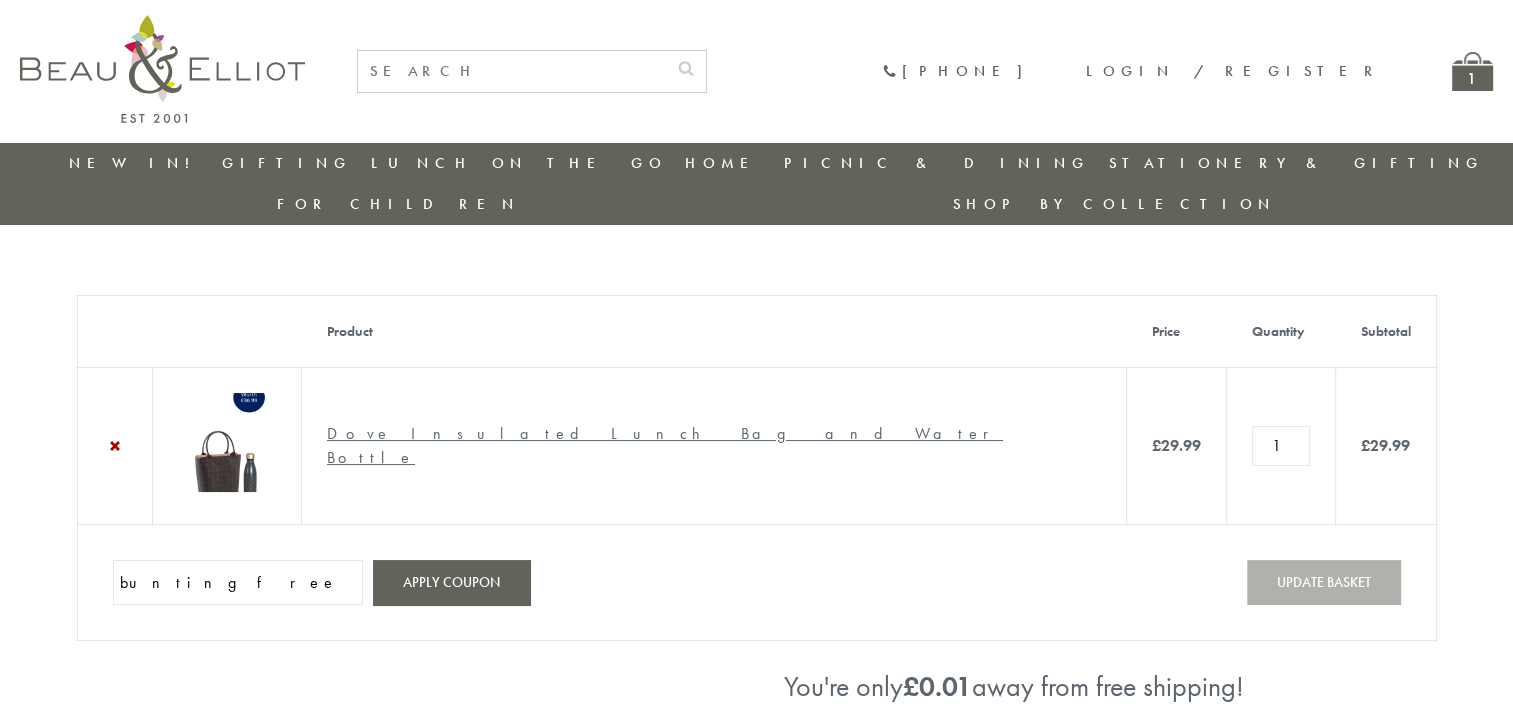 type on "buntingfree" 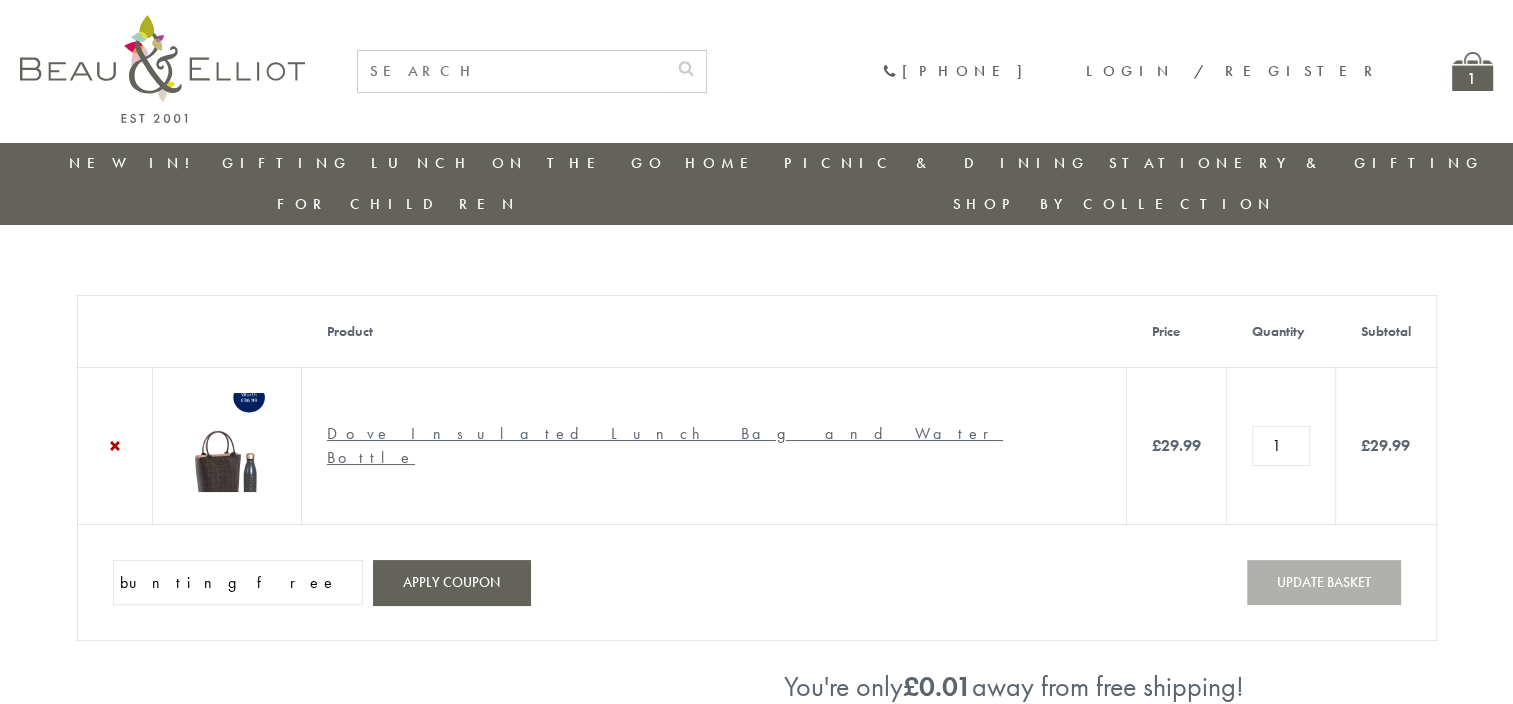 click on "Apply coupon" at bounding box center (451, 582) 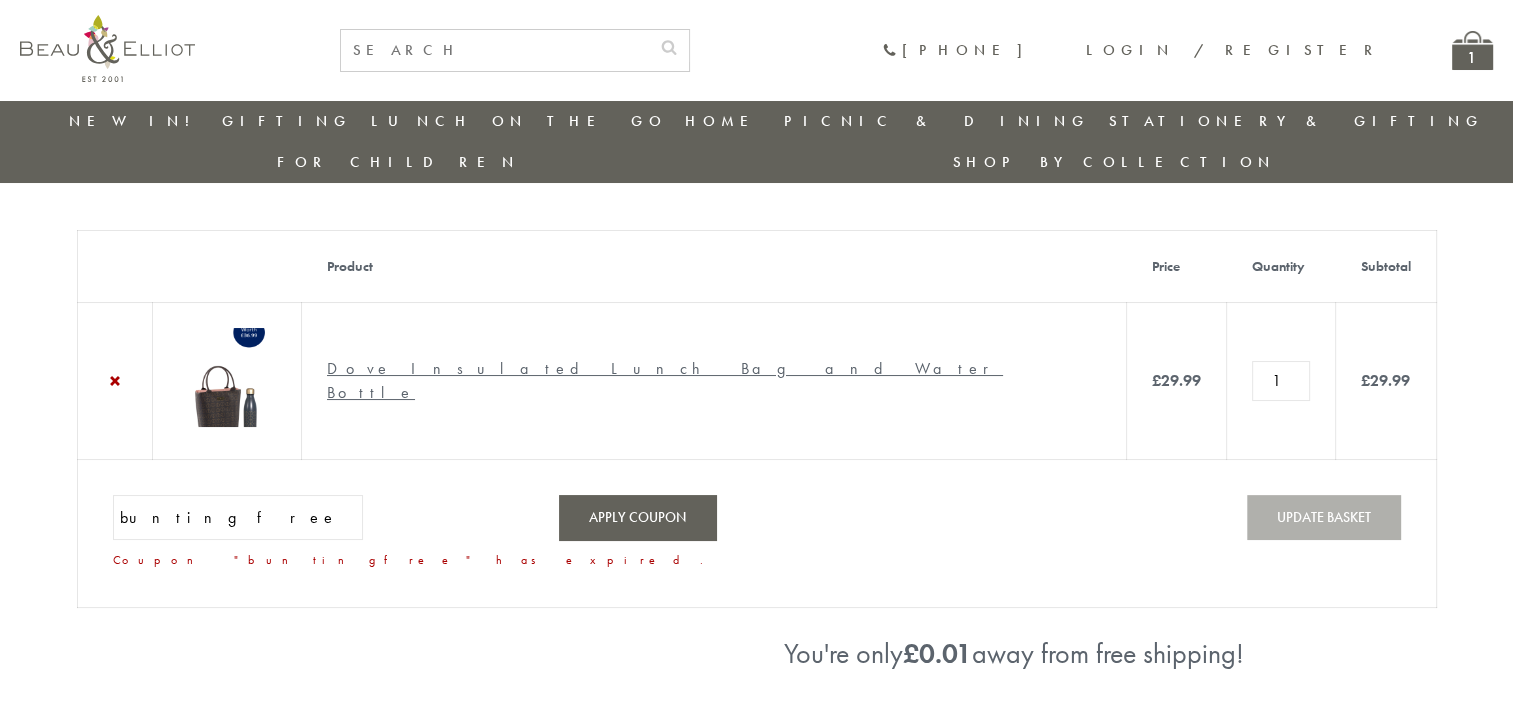 scroll, scrollTop: 0, scrollLeft: 0, axis: both 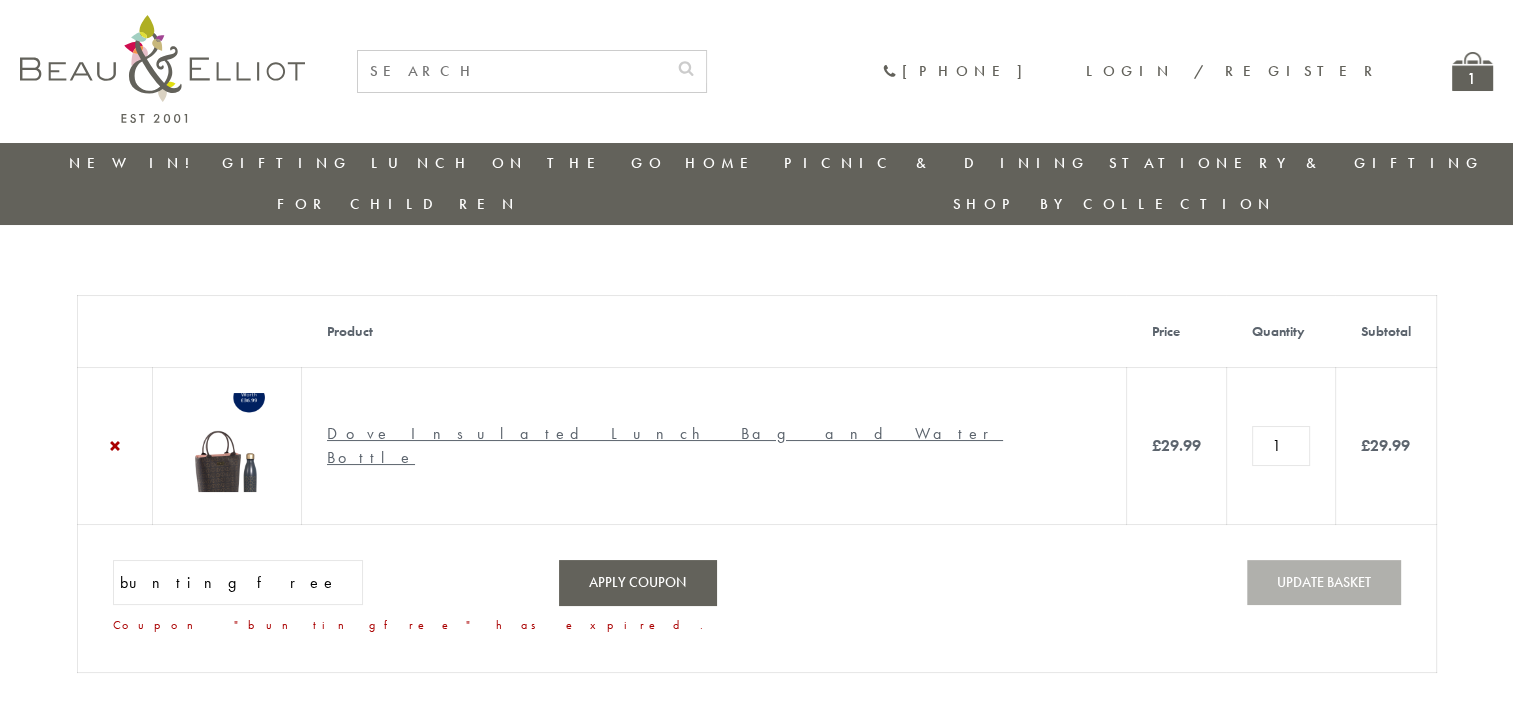 drag, startPoint x: 212, startPoint y: 549, endPoint x: 53, endPoint y: 558, distance: 159.25452 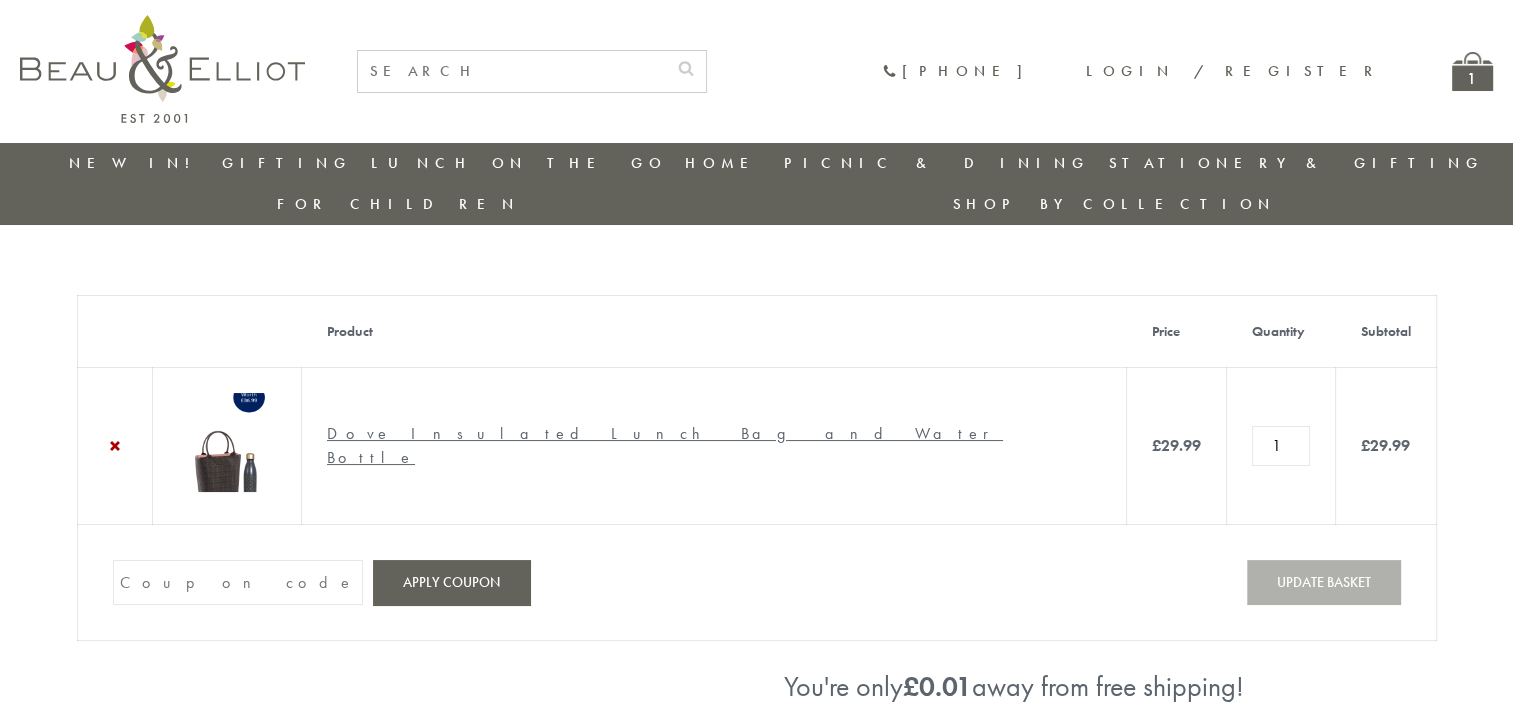 type 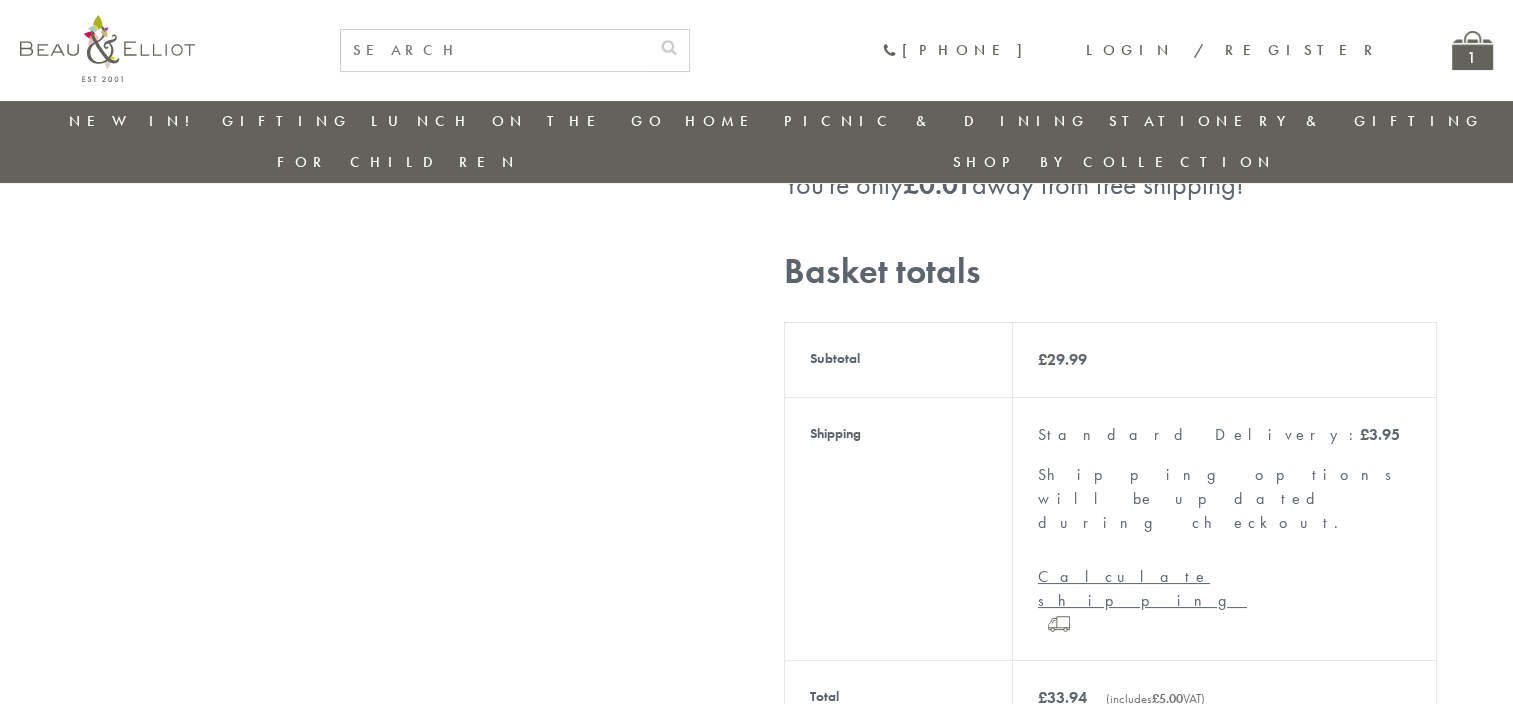 scroll, scrollTop: 459, scrollLeft: 0, axis: vertical 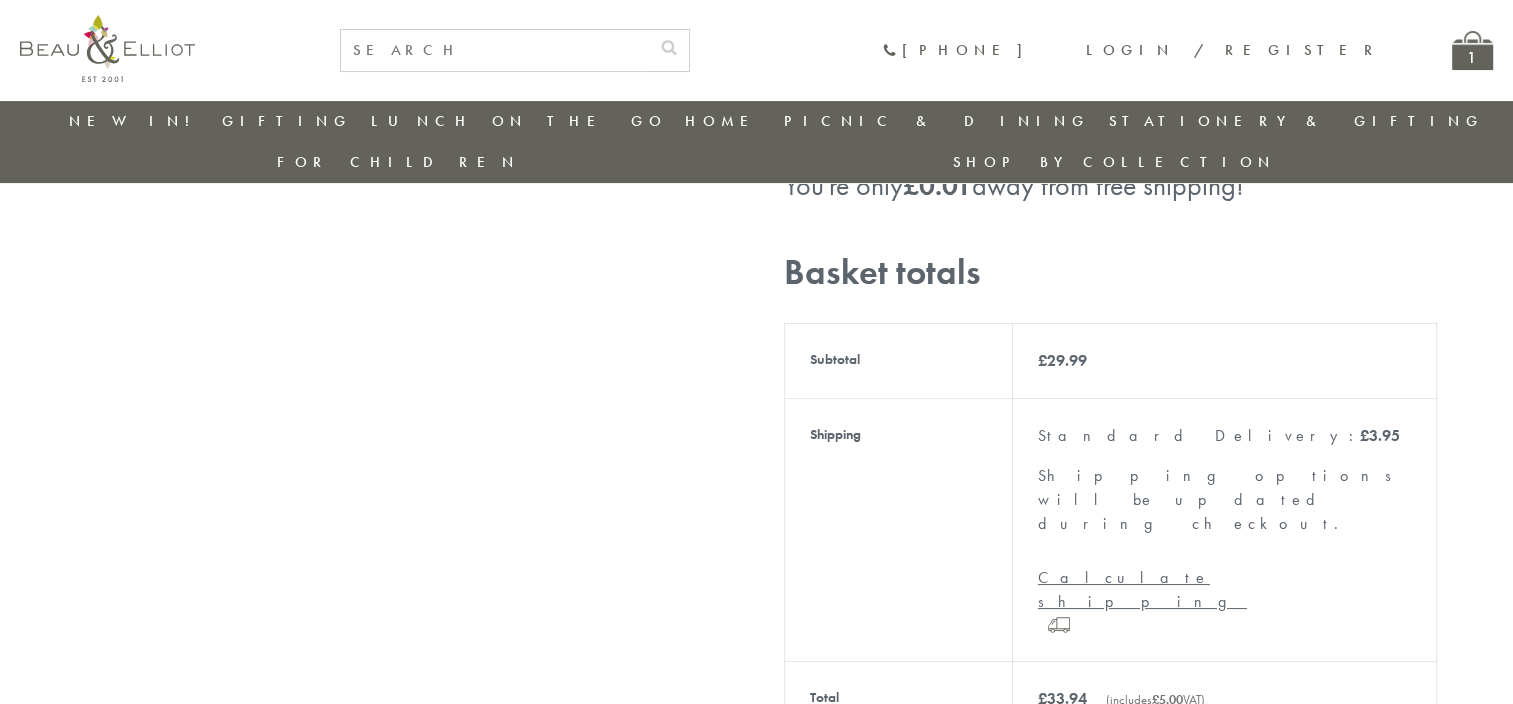 click on "Proceed to checkout" at bounding box center [1110, 800] 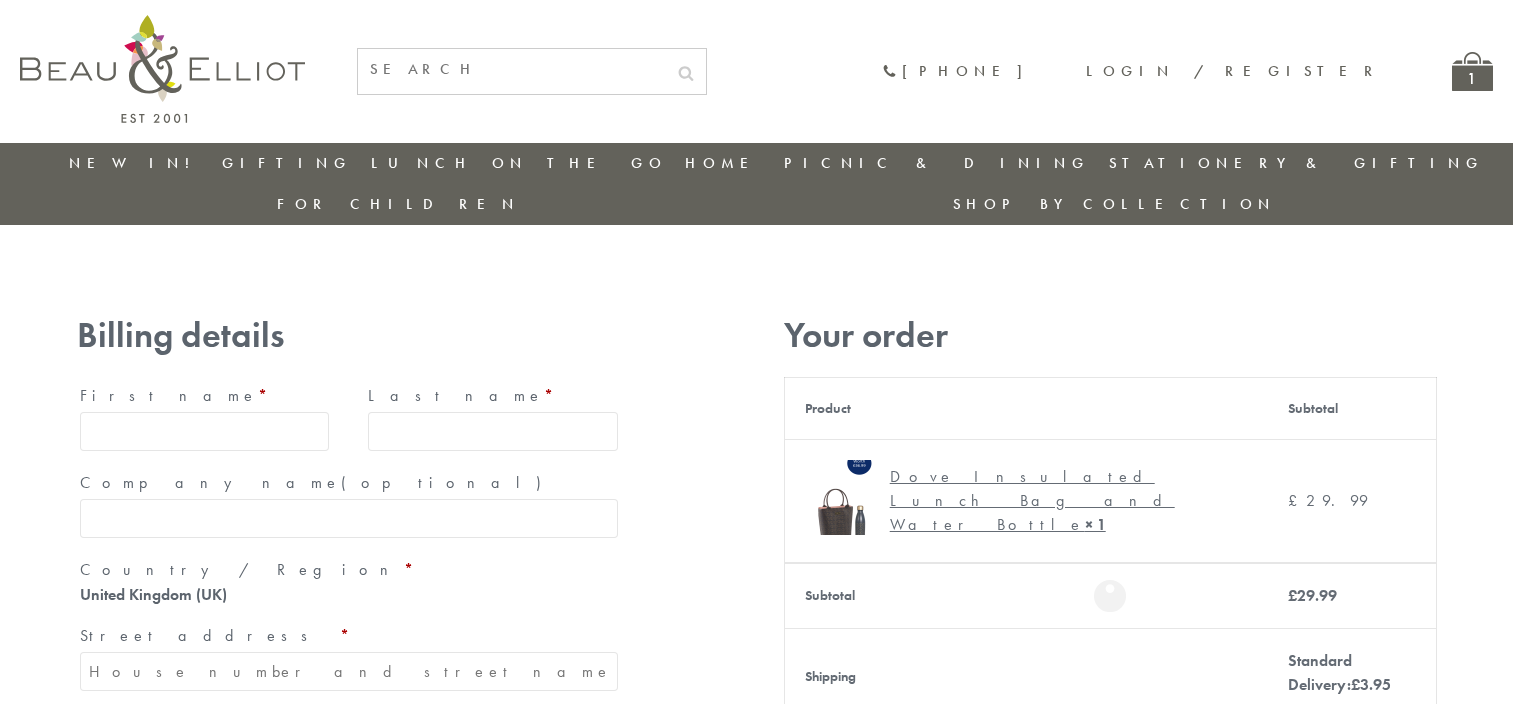 scroll, scrollTop: 0, scrollLeft: 0, axis: both 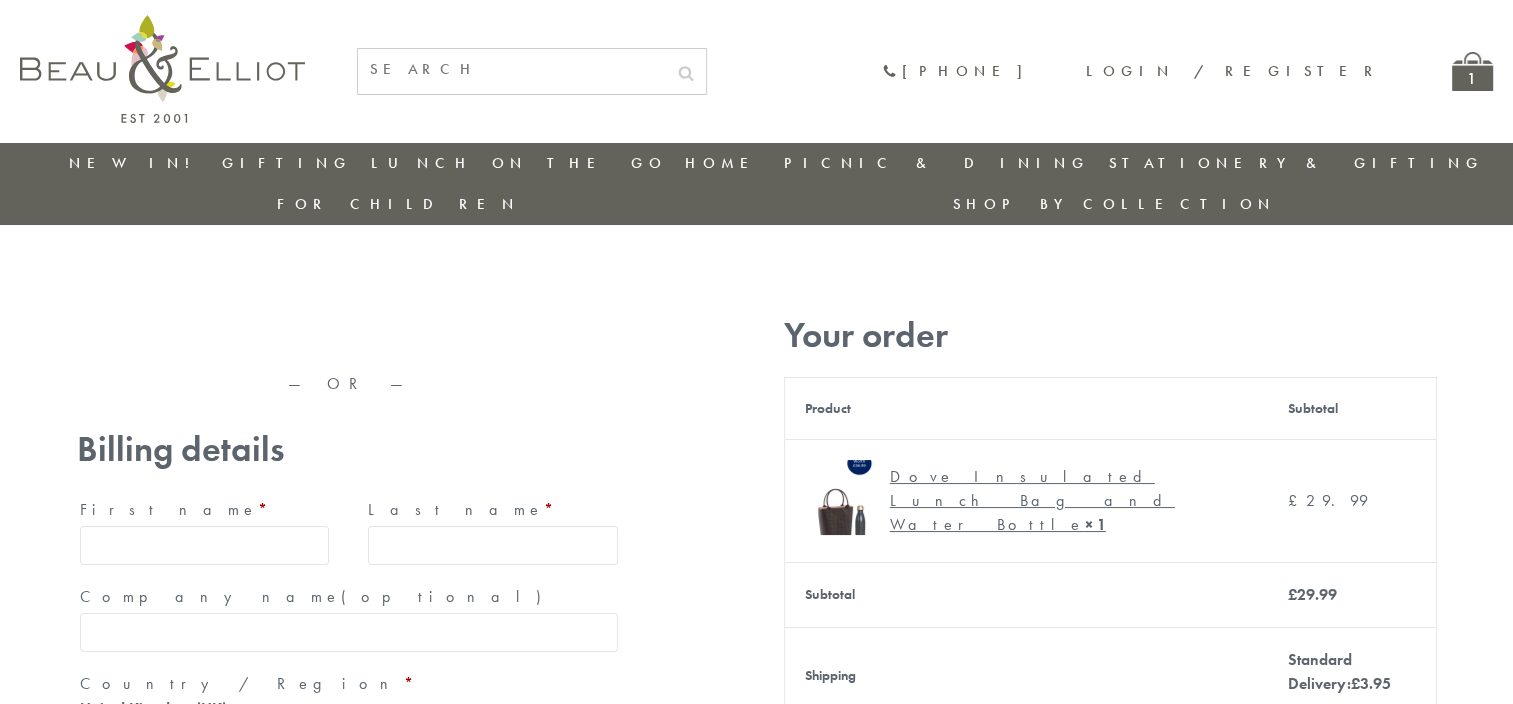 click on "First name  *" at bounding box center [205, 545] 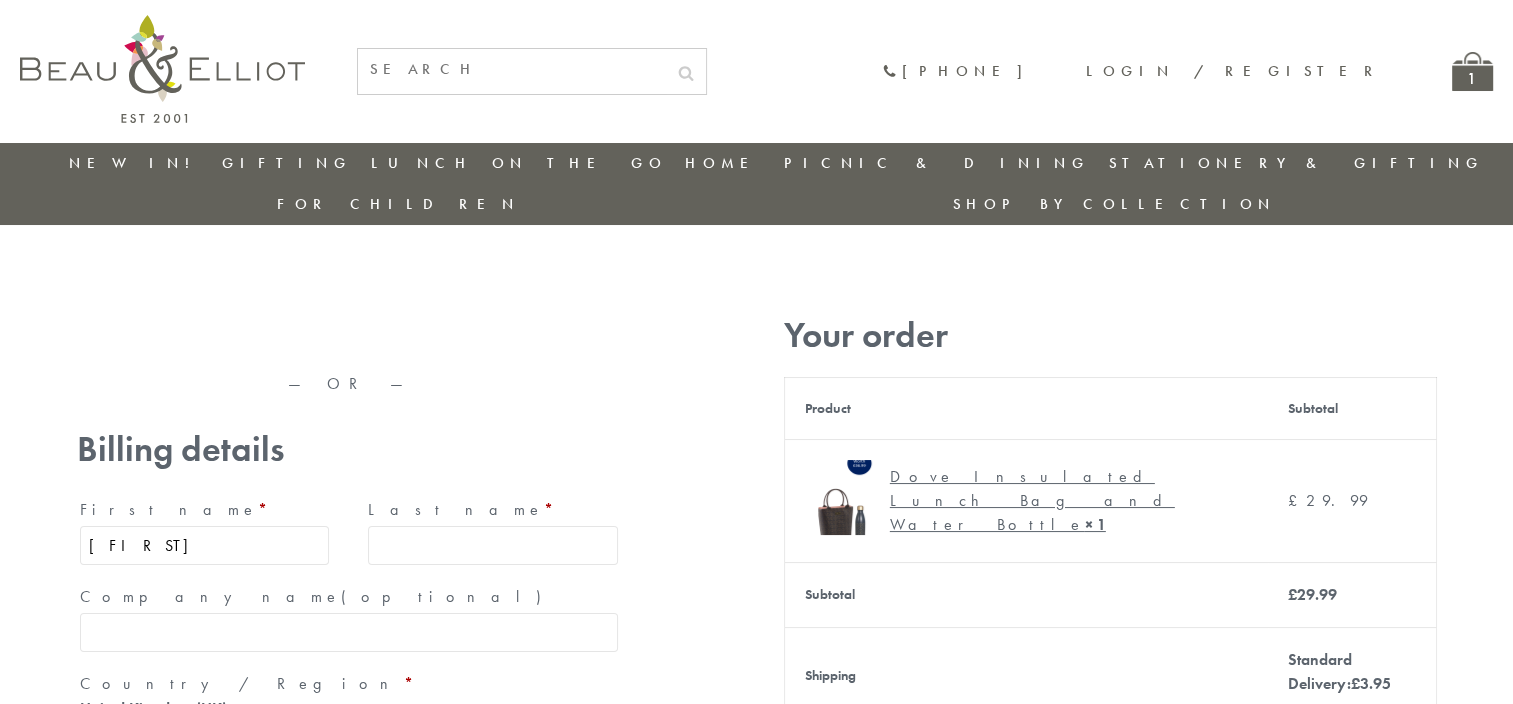type on "Tracey" 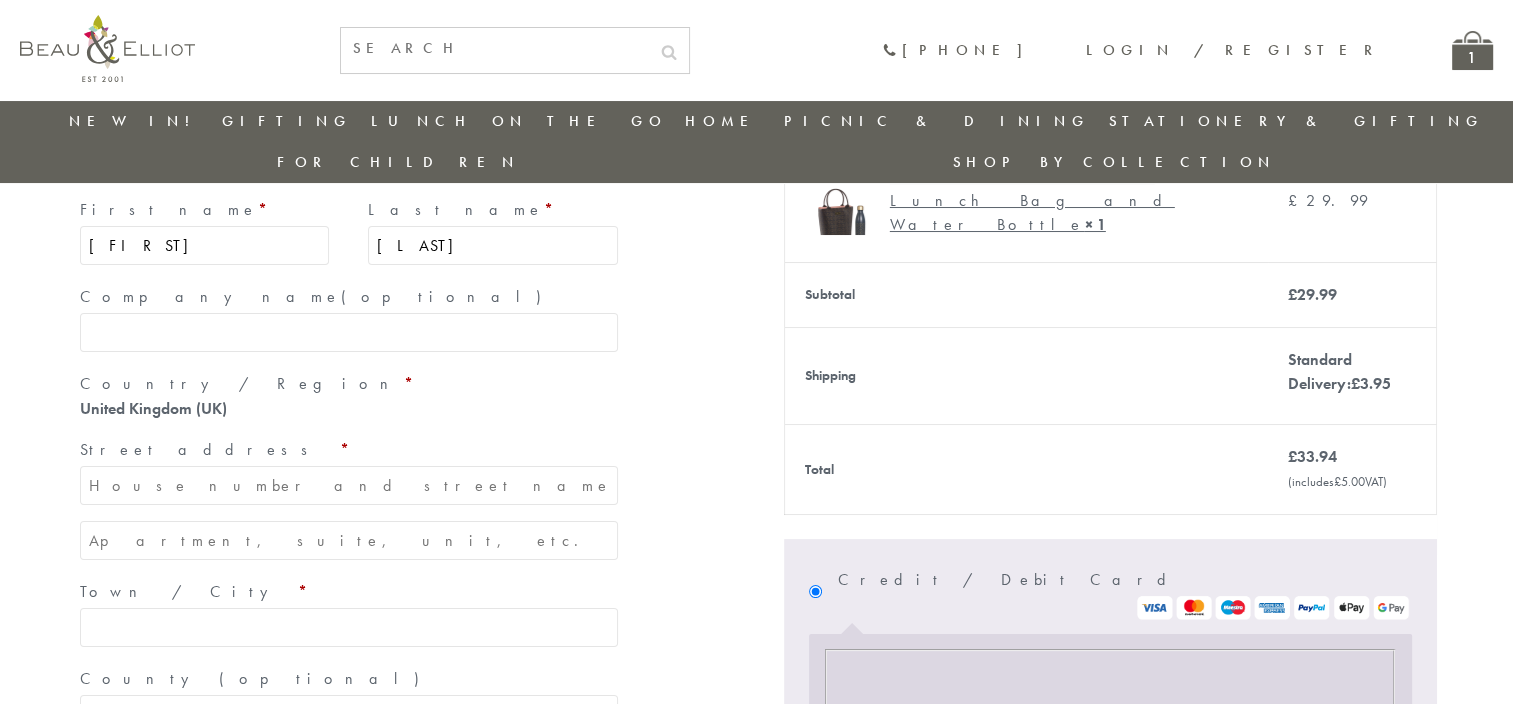 scroll, scrollTop: 257, scrollLeft: 0, axis: vertical 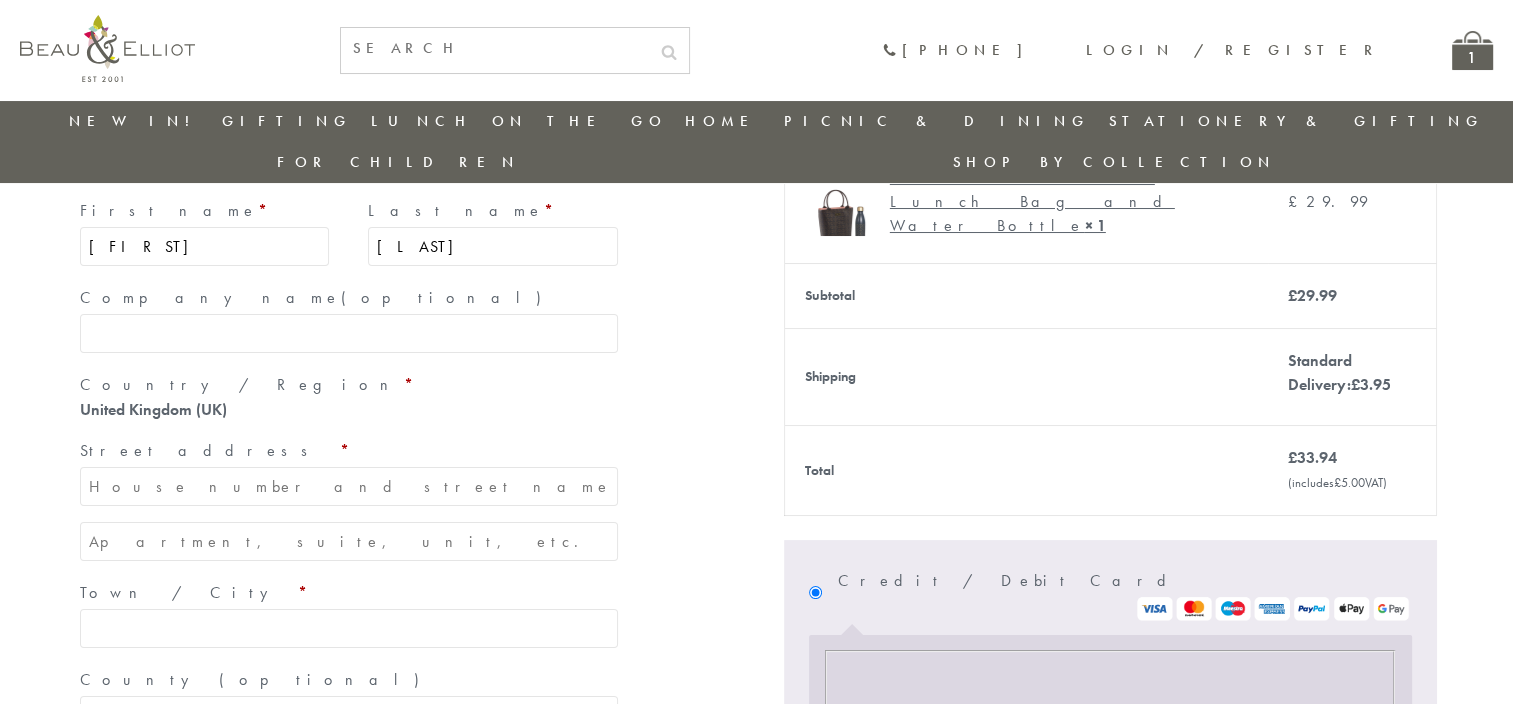 type on "Wheeler" 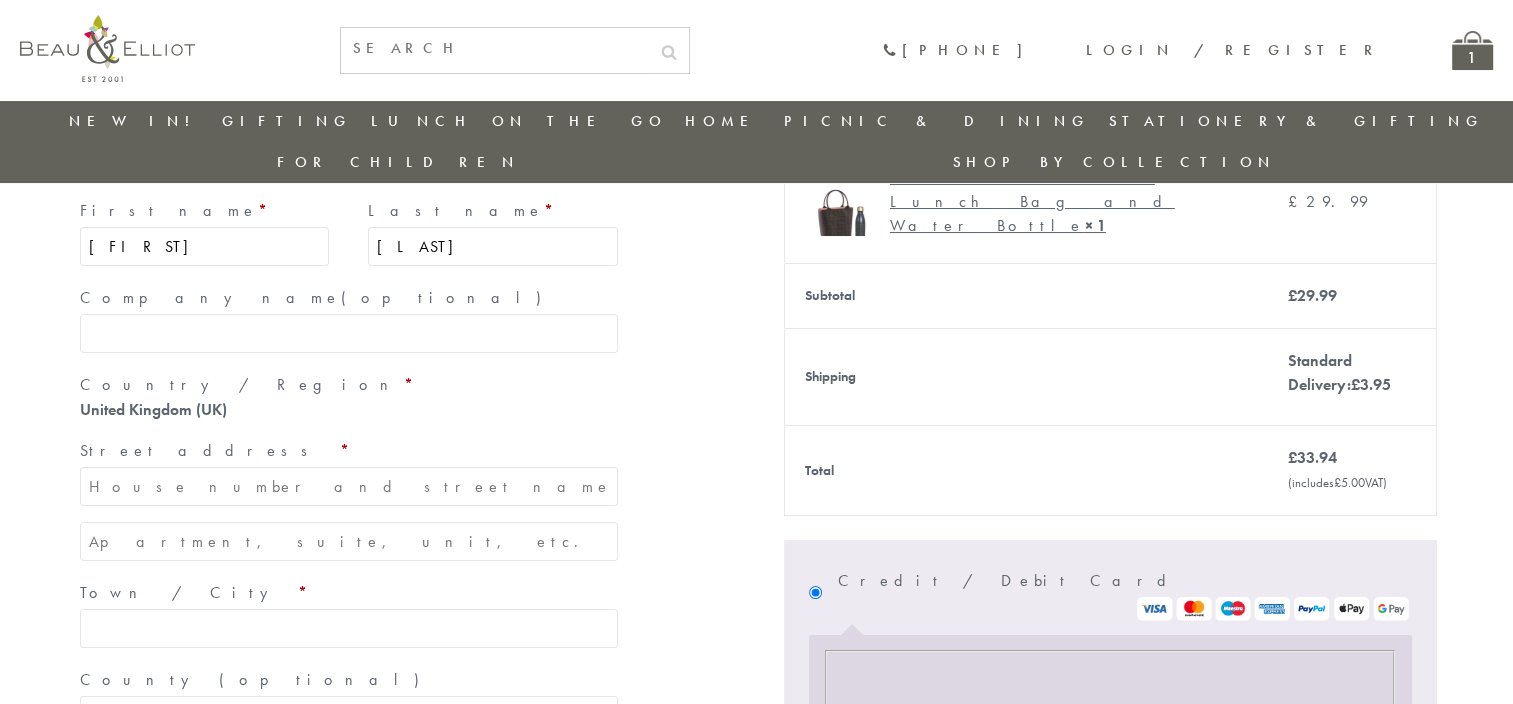 click on "Street address   *" at bounding box center (349, 486) 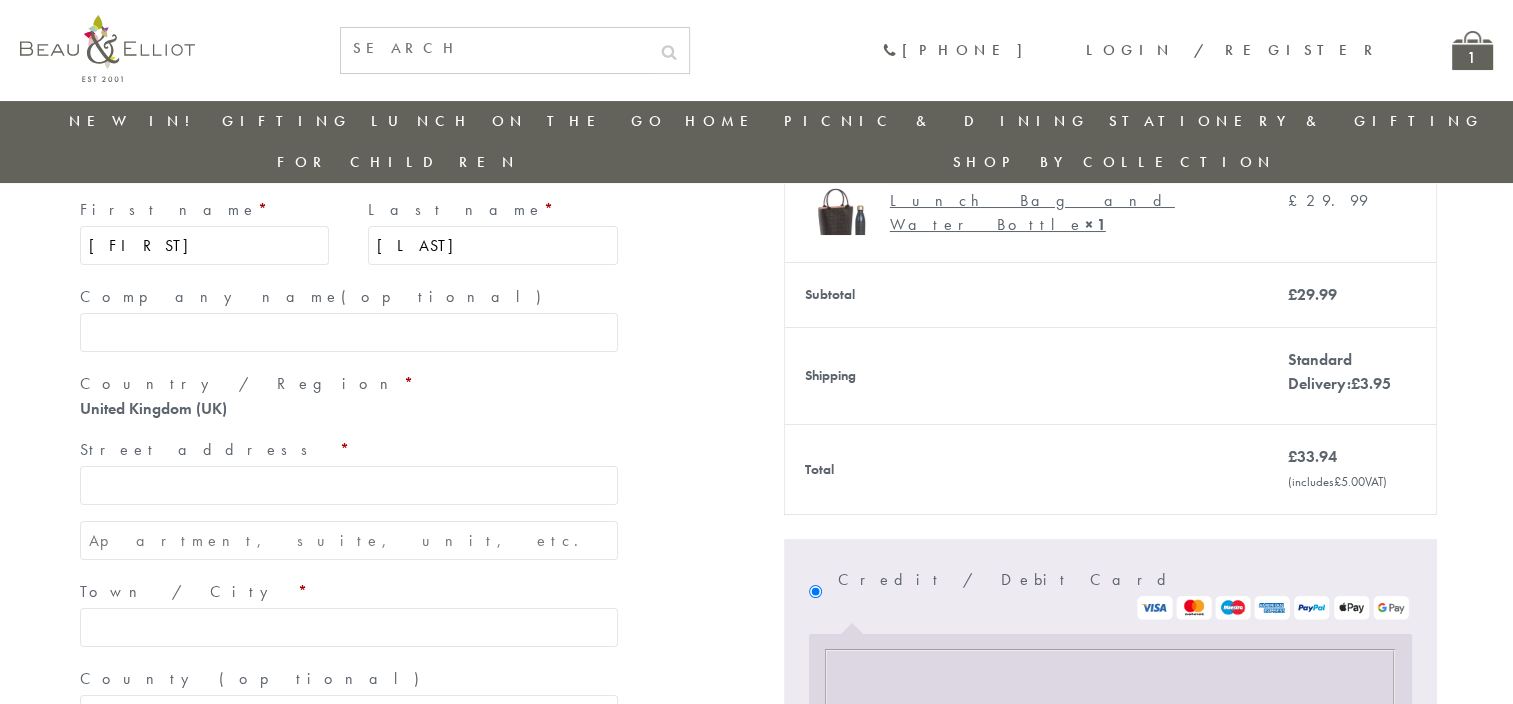 scroll, scrollTop: 257, scrollLeft: 0, axis: vertical 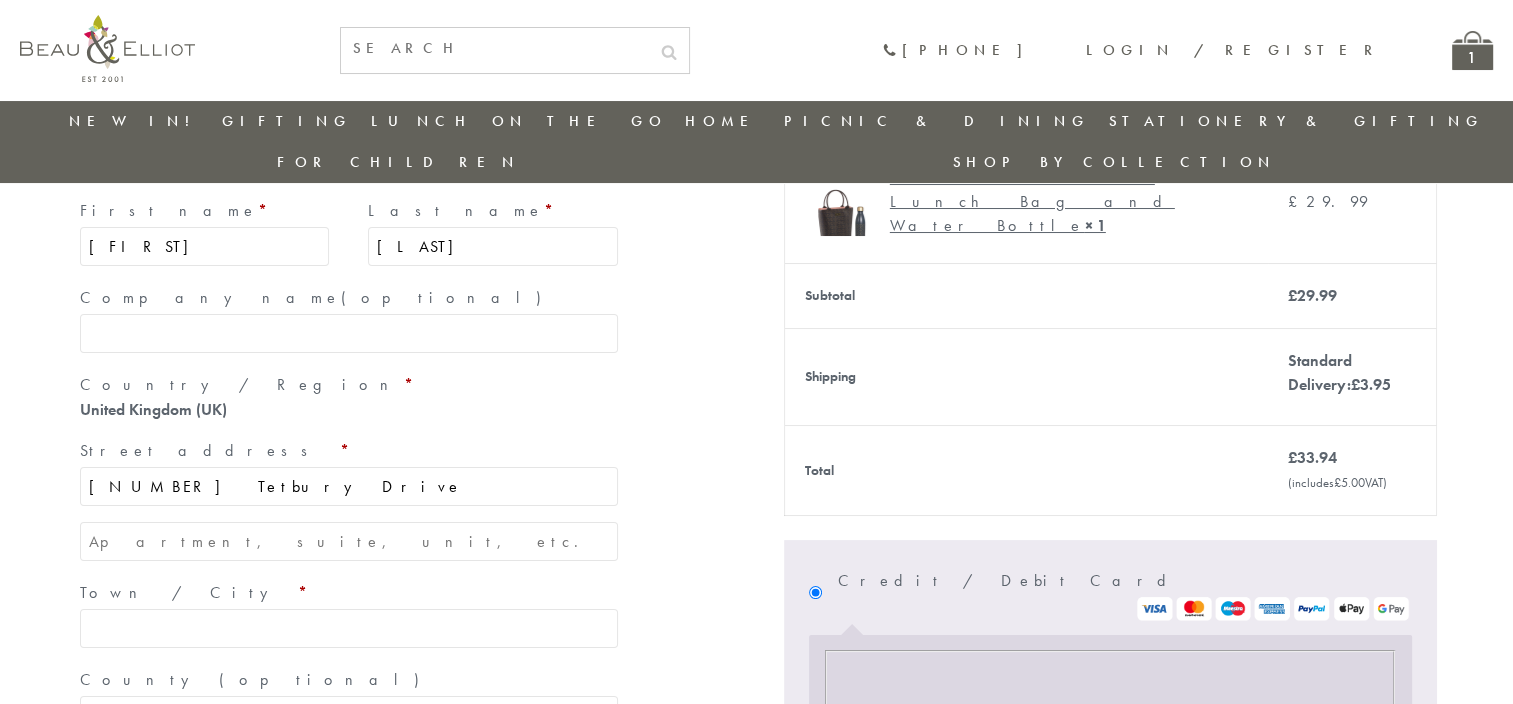 type on "[NUMBER] [STREET]" 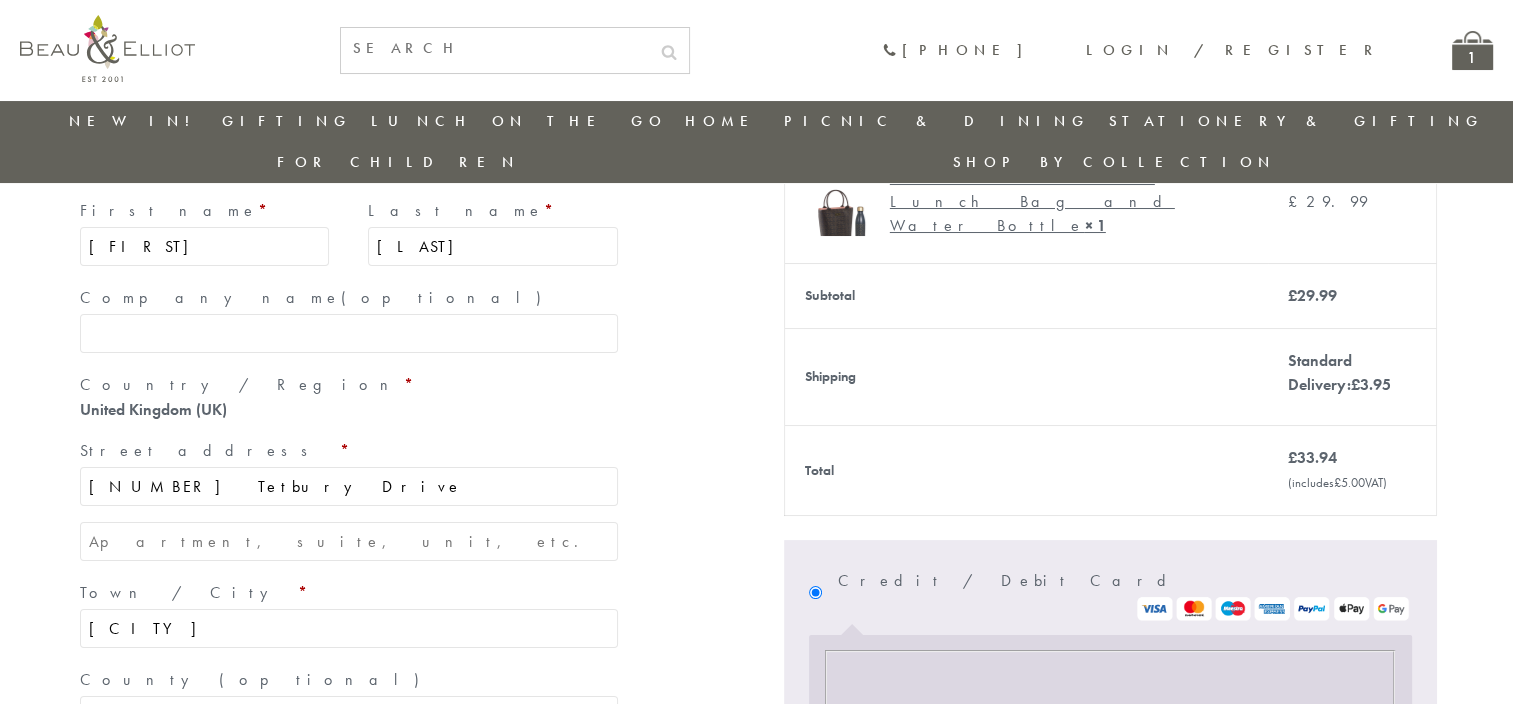 type on "[CITY]" 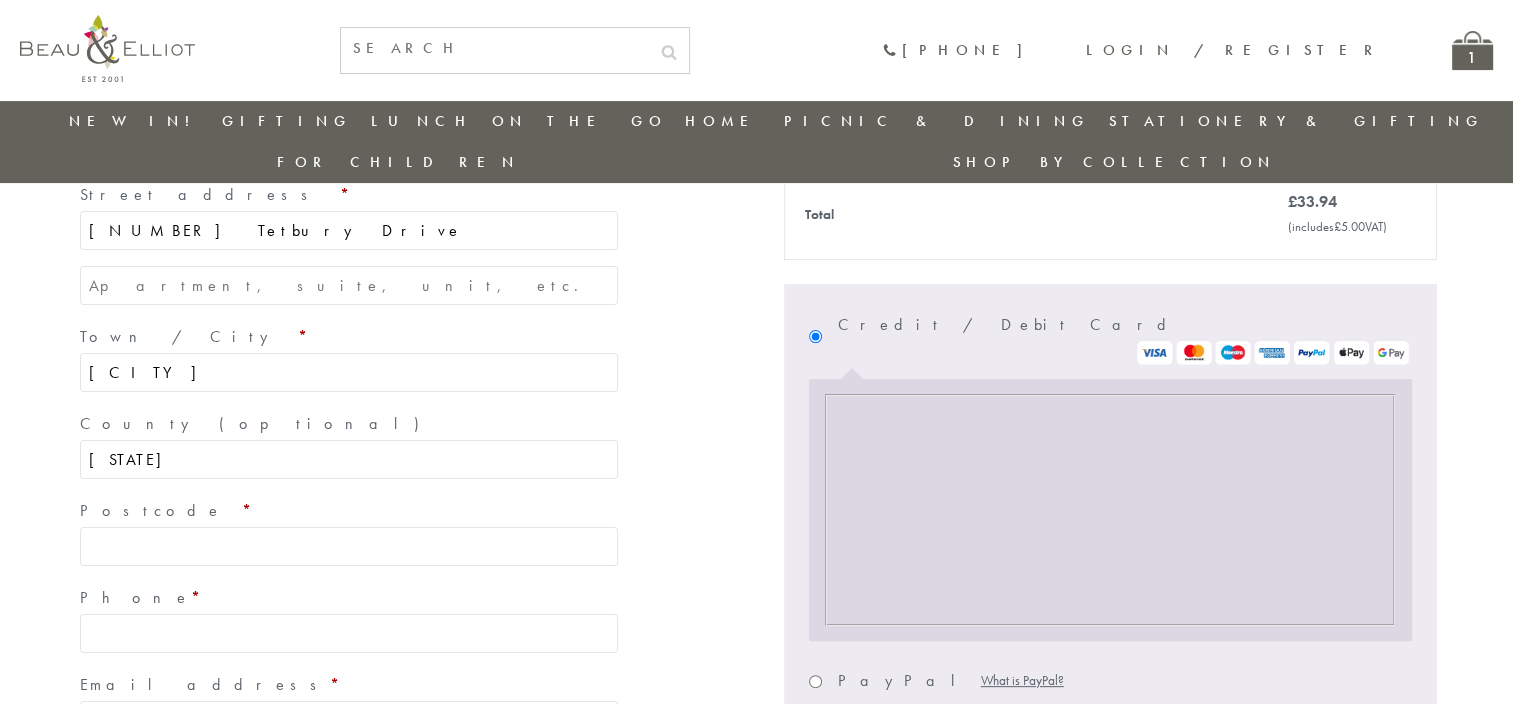 scroll, scrollTop: 557, scrollLeft: 0, axis: vertical 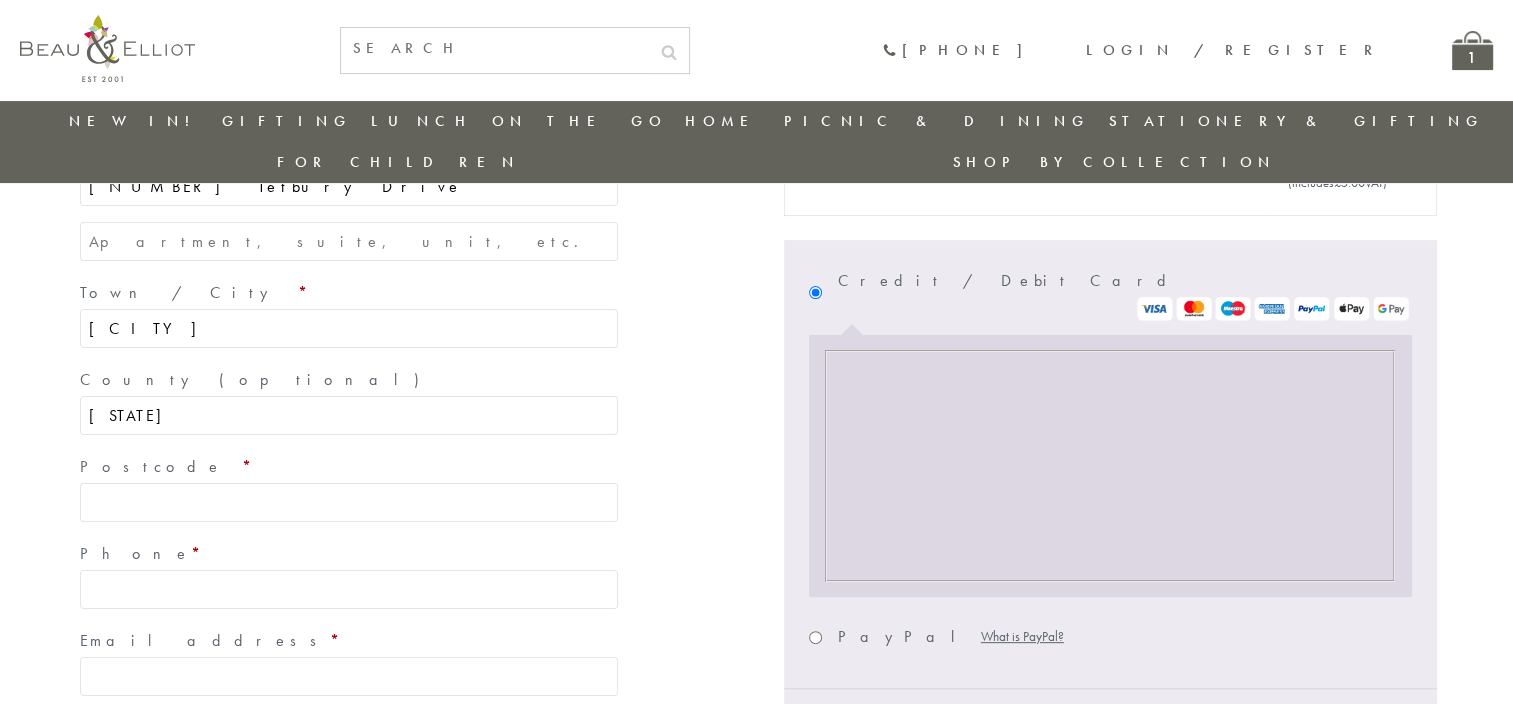 type on "[STATE]" 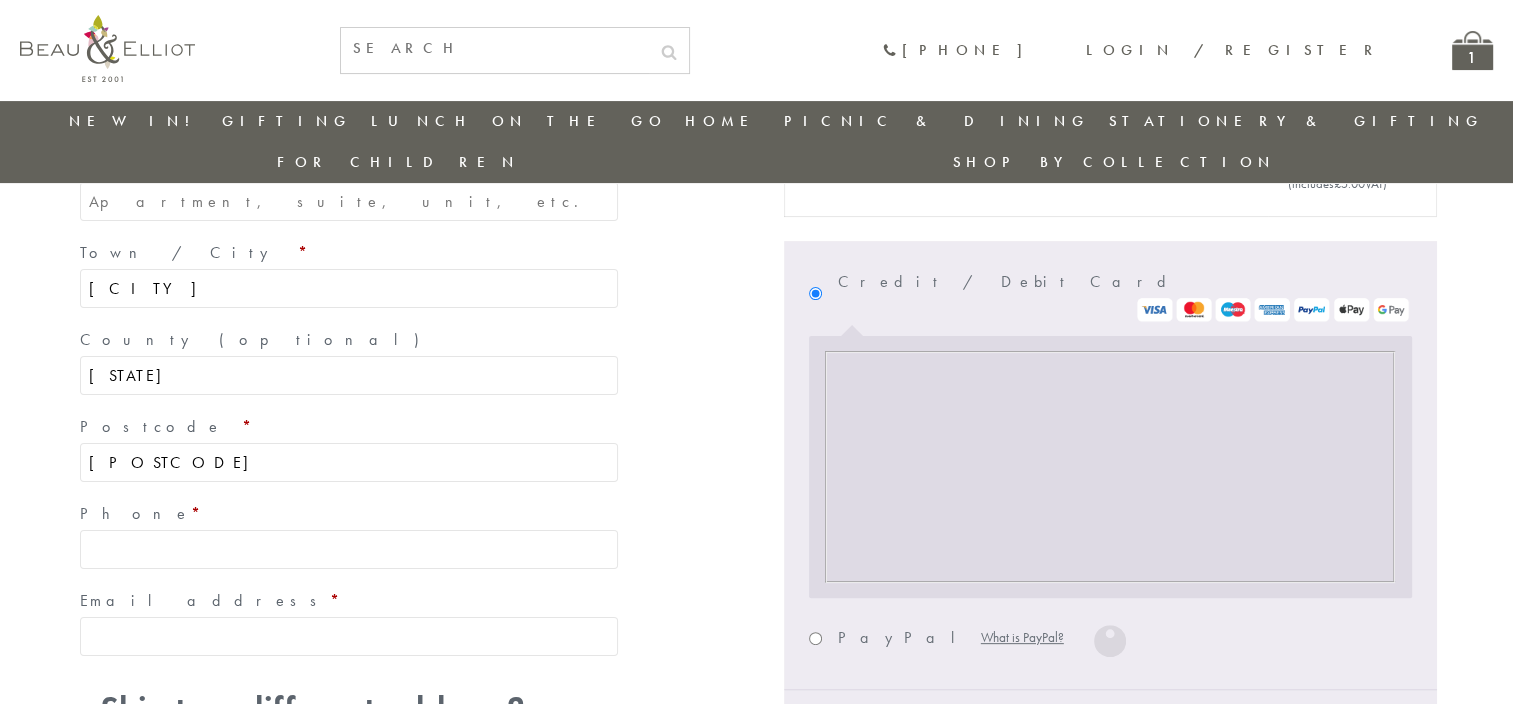 scroll, scrollTop: 518, scrollLeft: 0, axis: vertical 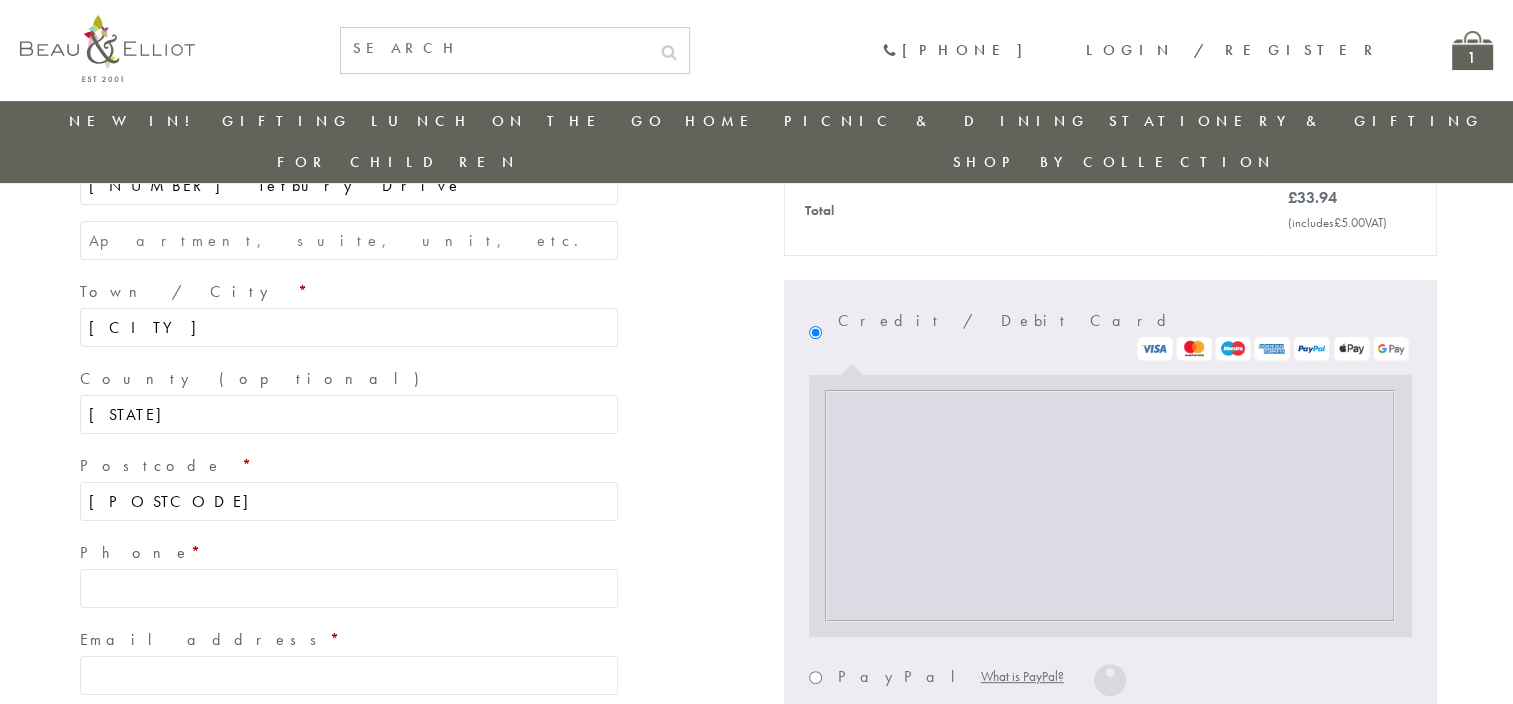 type on "[POSTAL_CODE]" 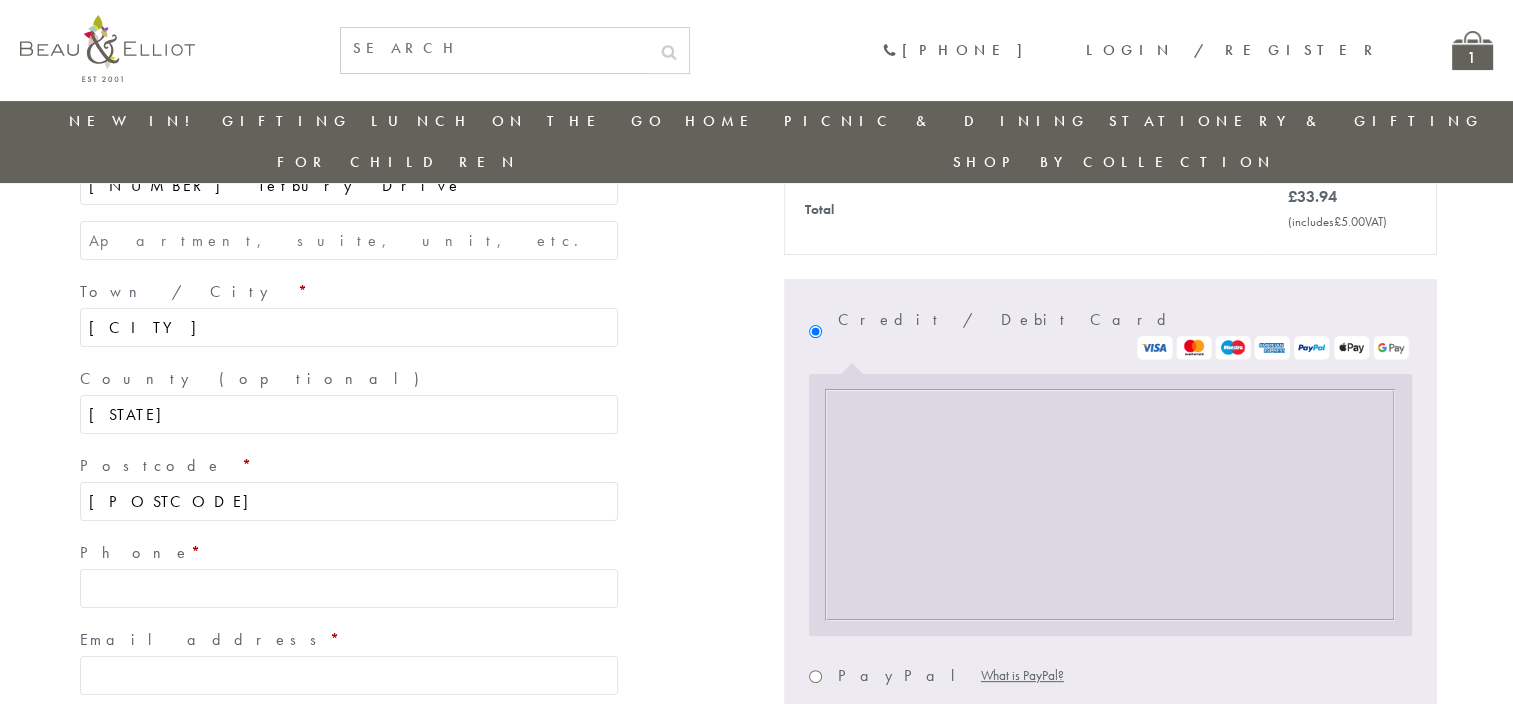 click on "Phone  *" at bounding box center [349, 588] 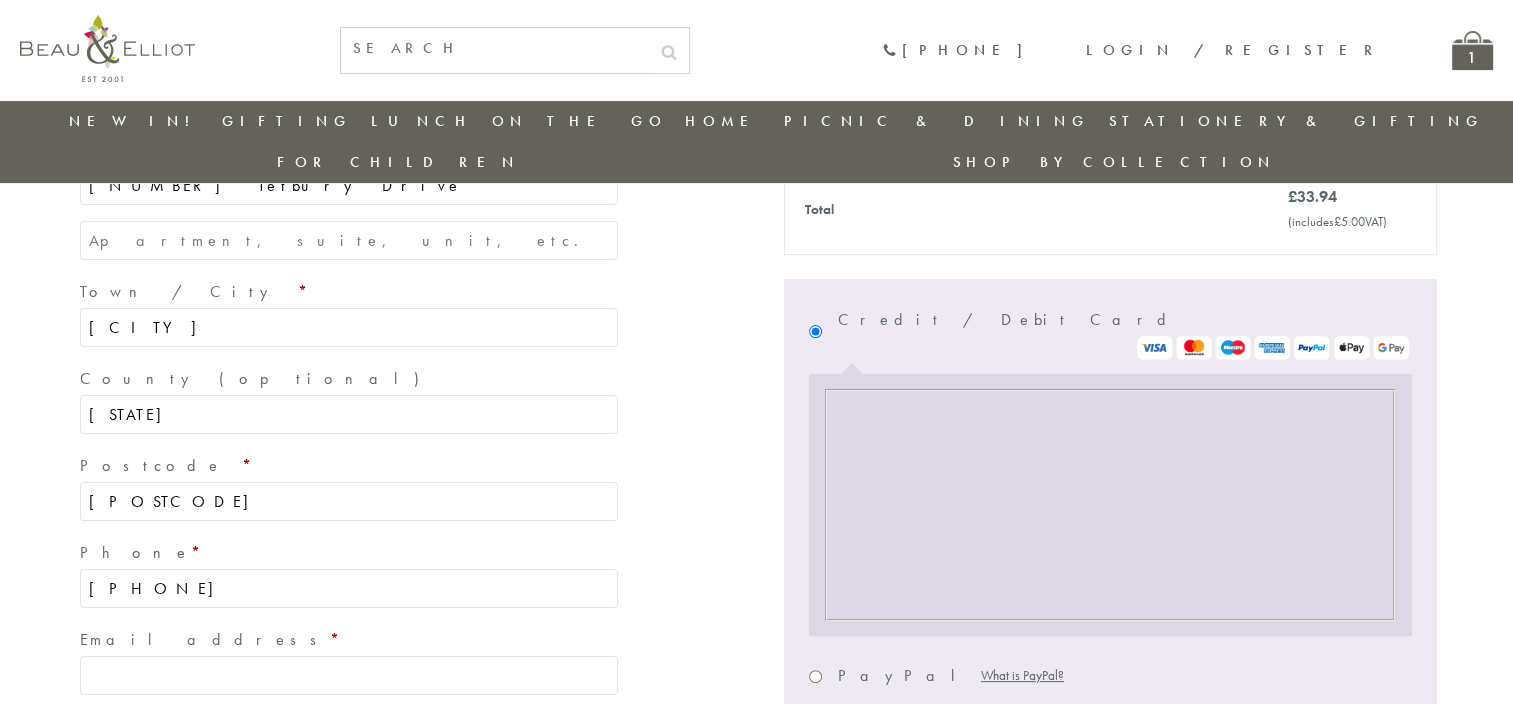 type on "[PHONE]" 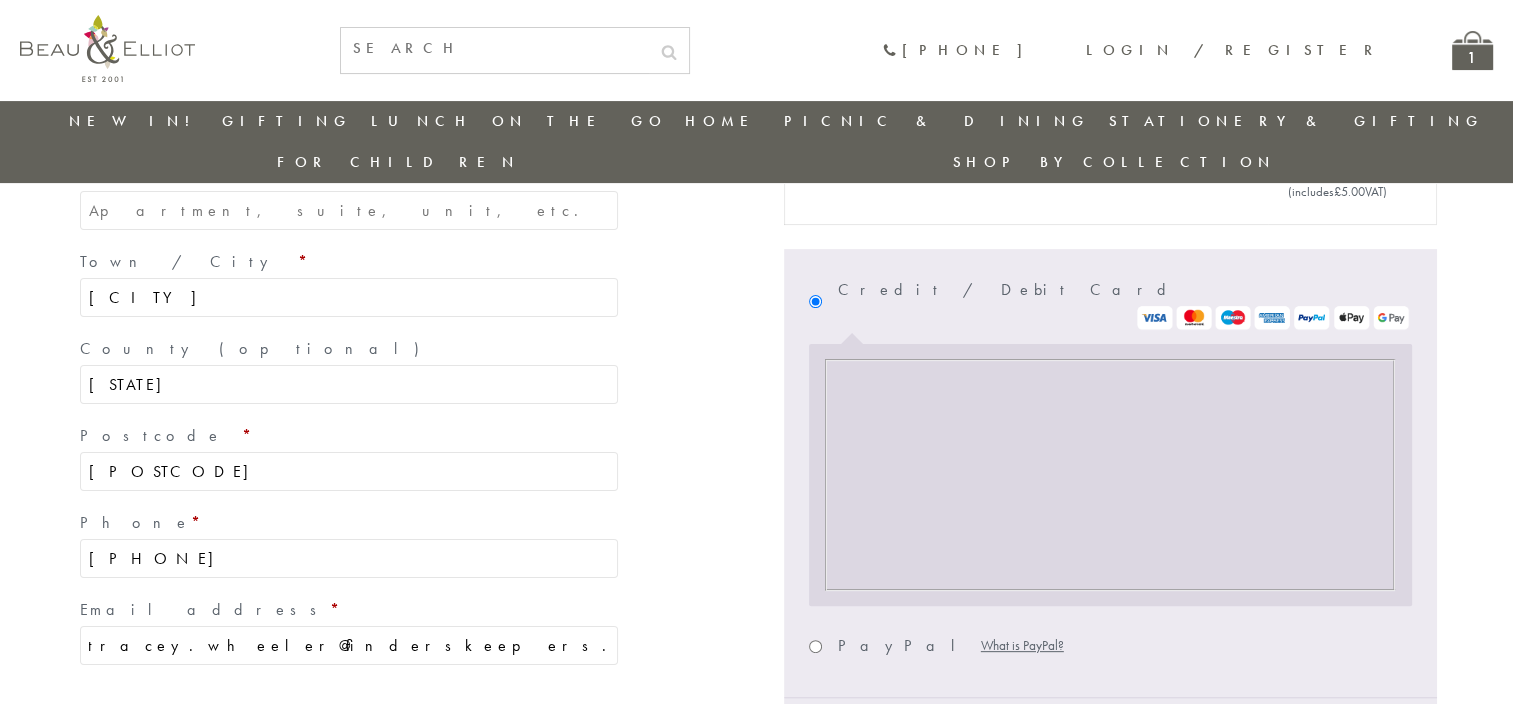 scroll, scrollTop: 418, scrollLeft: 0, axis: vertical 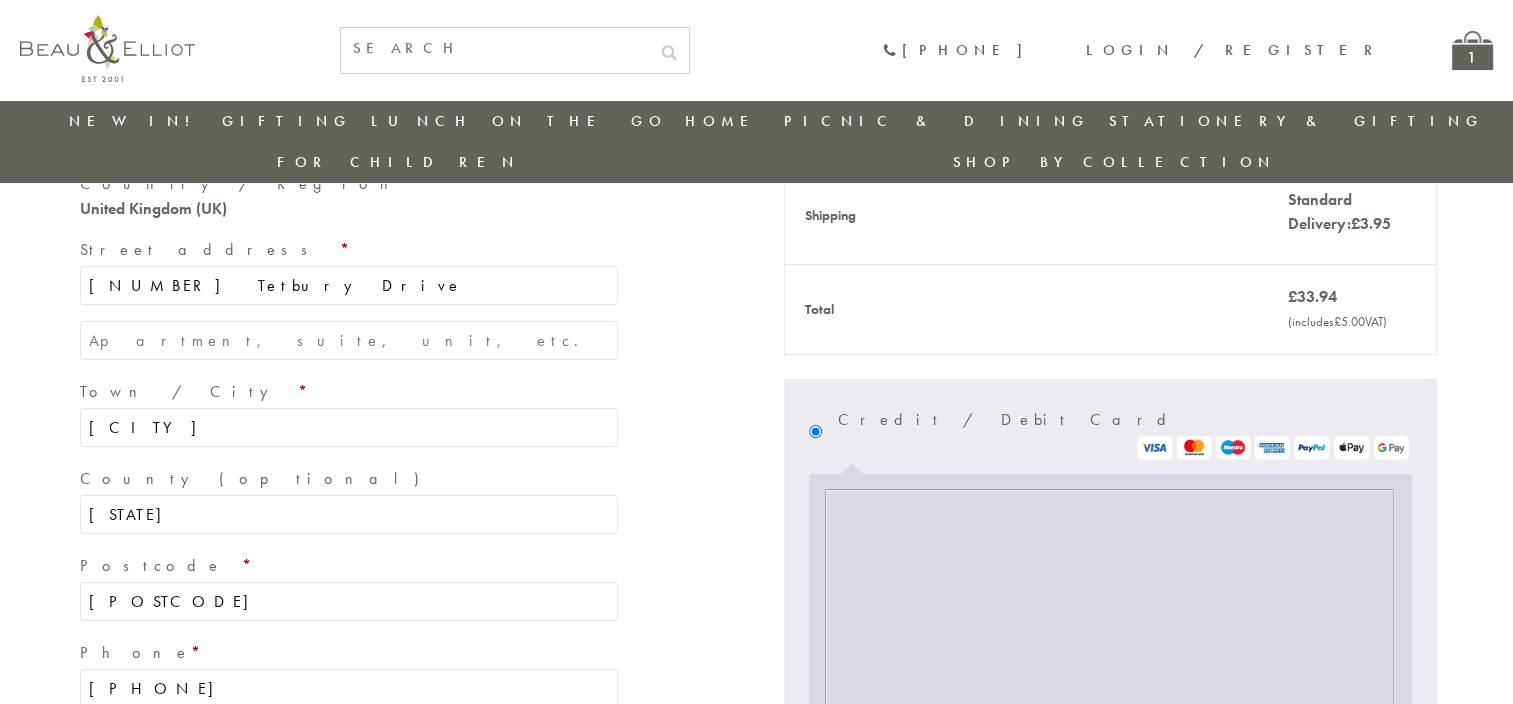 type on "[EMAIL]" 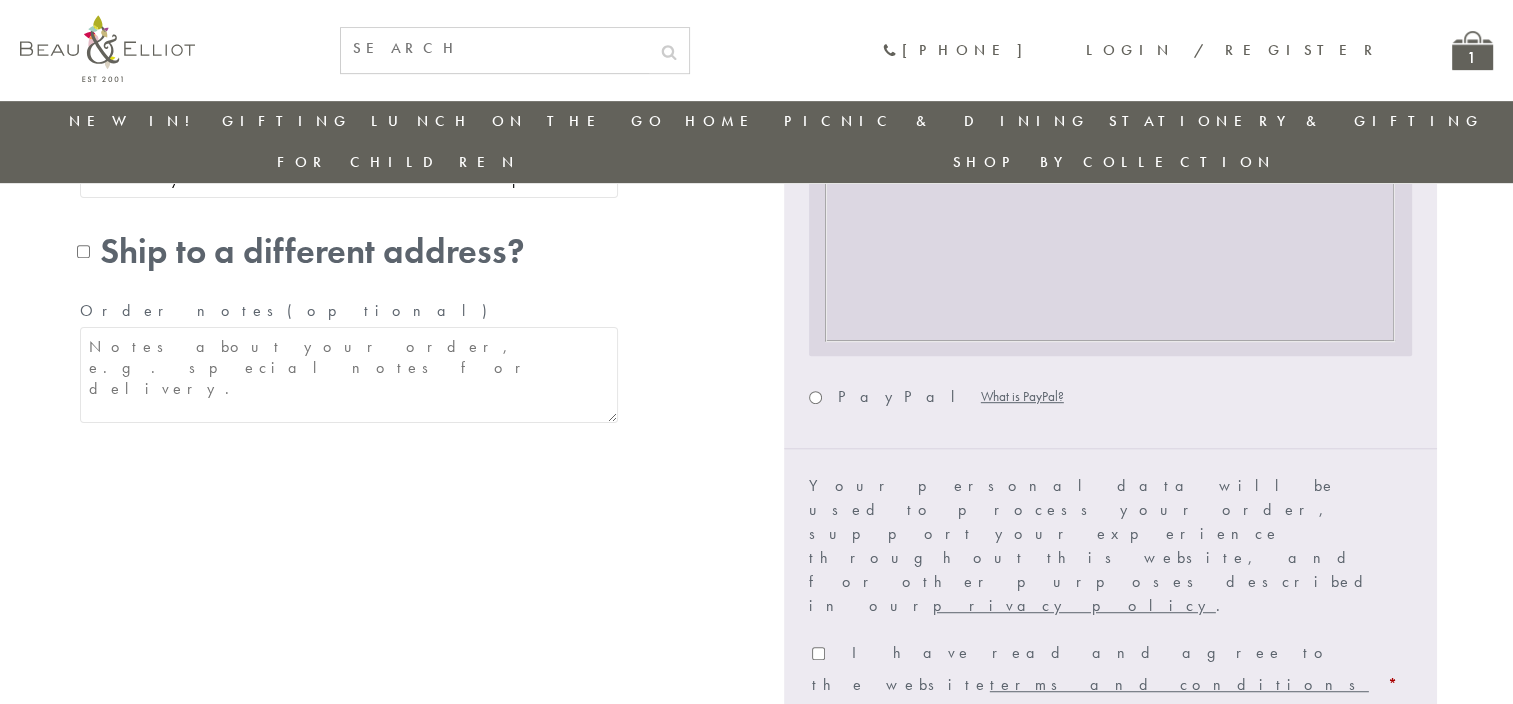 scroll, scrollTop: 1059, scrollLeft: 0, axis: vertical 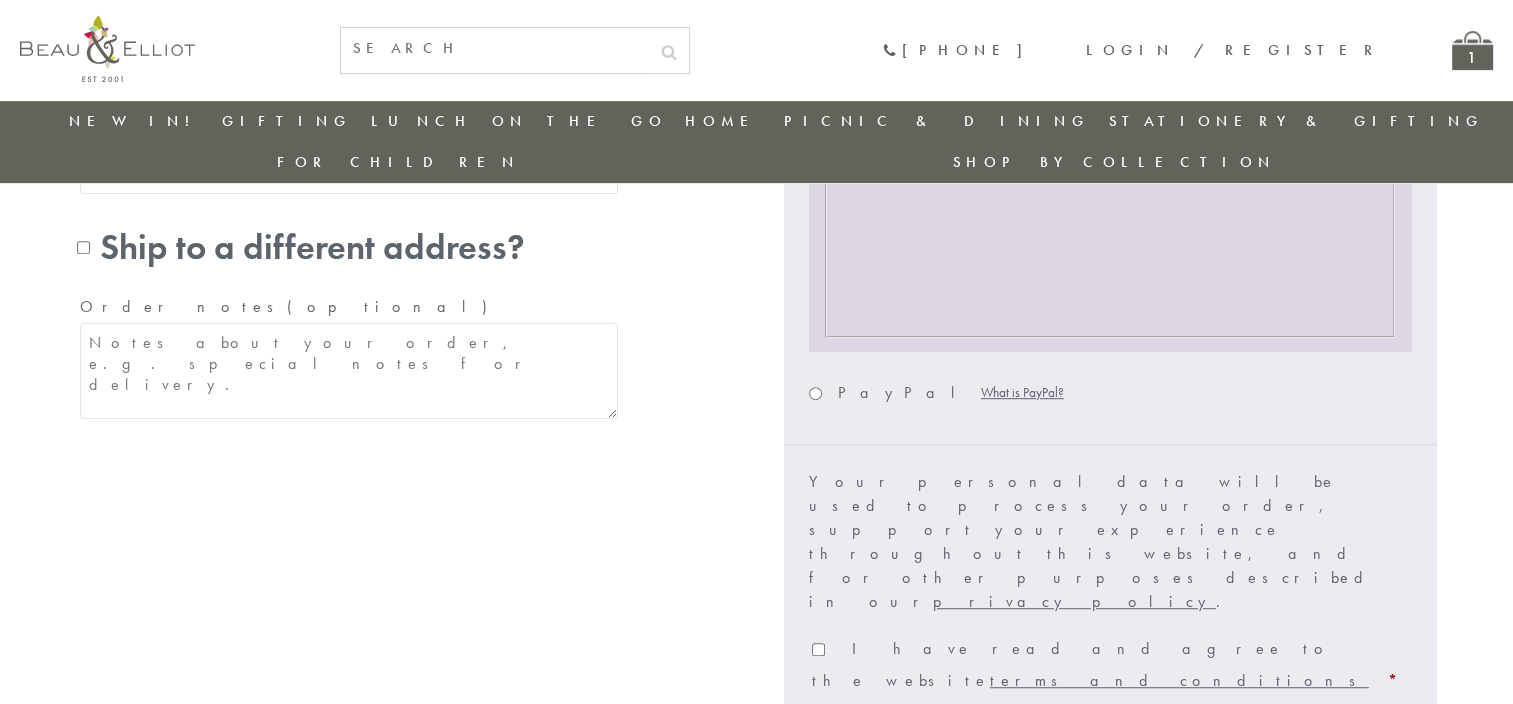 click on "Place order" at bounding box center (1331, 747) 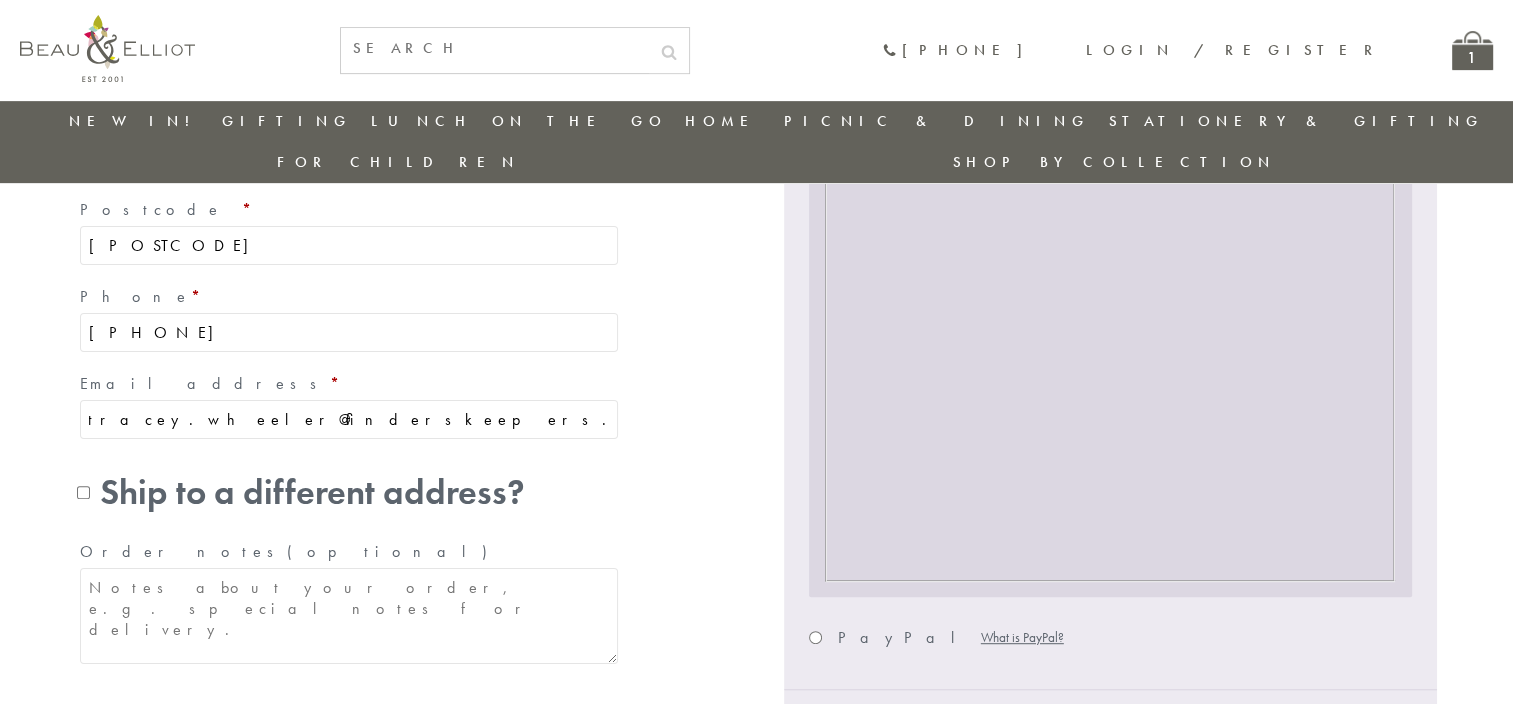 scroll, scrollTop: 1012, scrollLeft: 0, axis: vertical 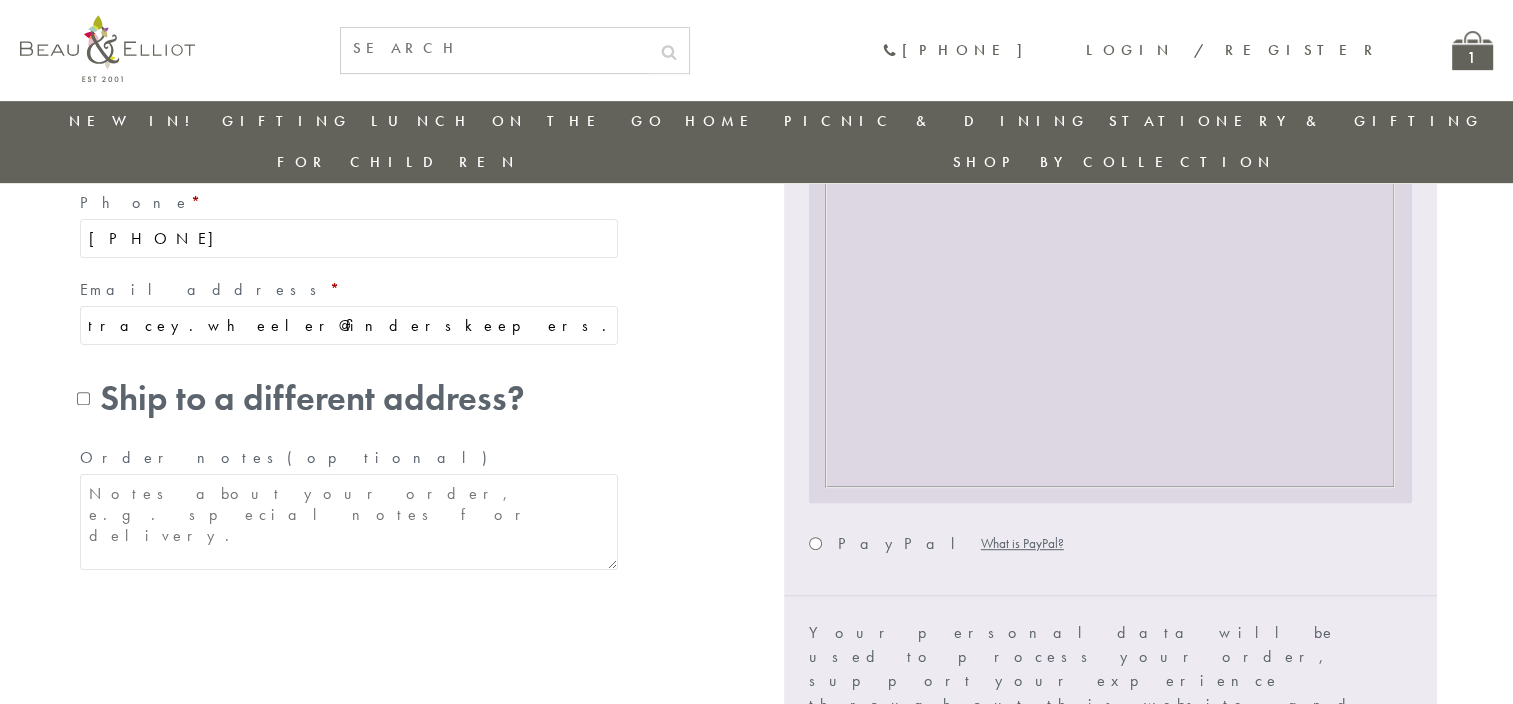 drag, startPoint x: 817, startPoint y: 567, endPoint x: 872, endPoint y: 583, distance: 57.280014 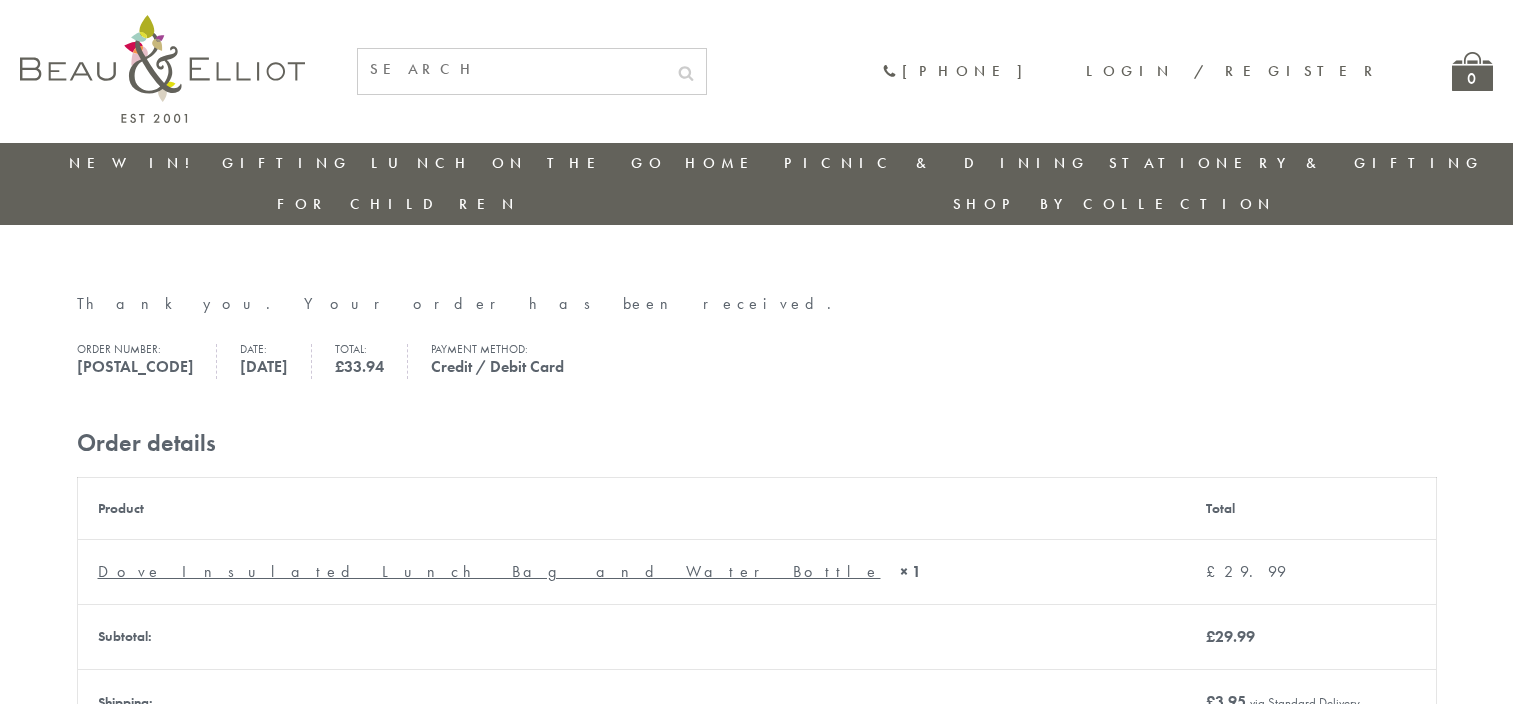 scroll, scrollTop: 0, scrollLeft: 0, axis: both 